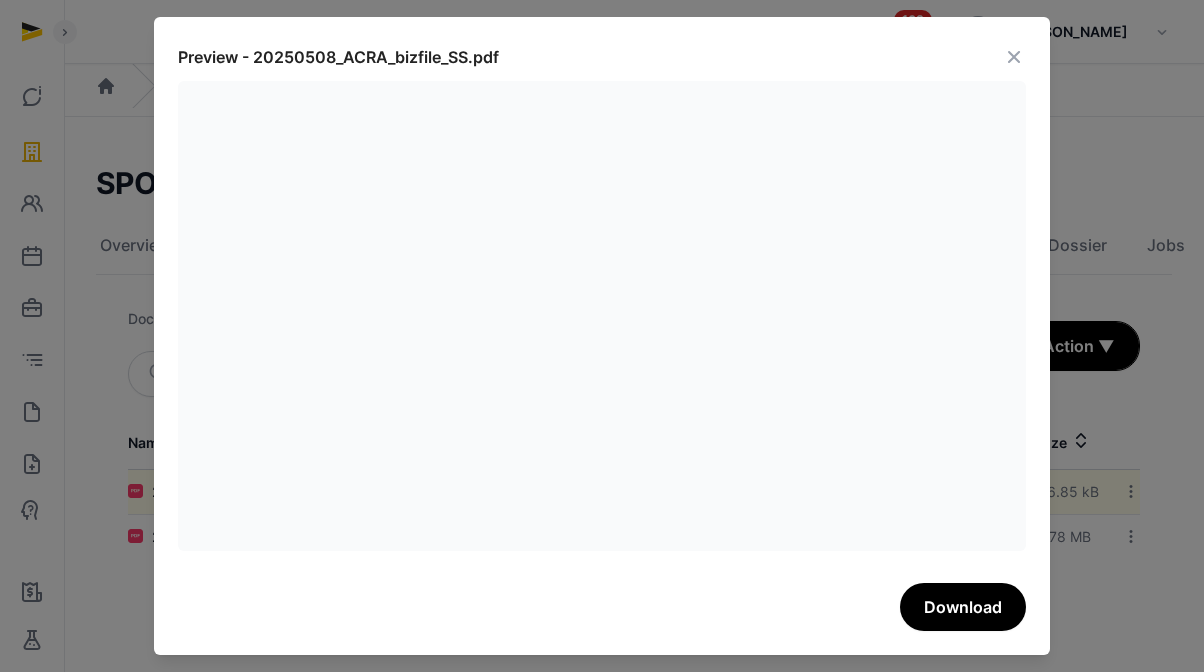 scroll, scrollTop: 0, scrollLeft: 0, axis: both 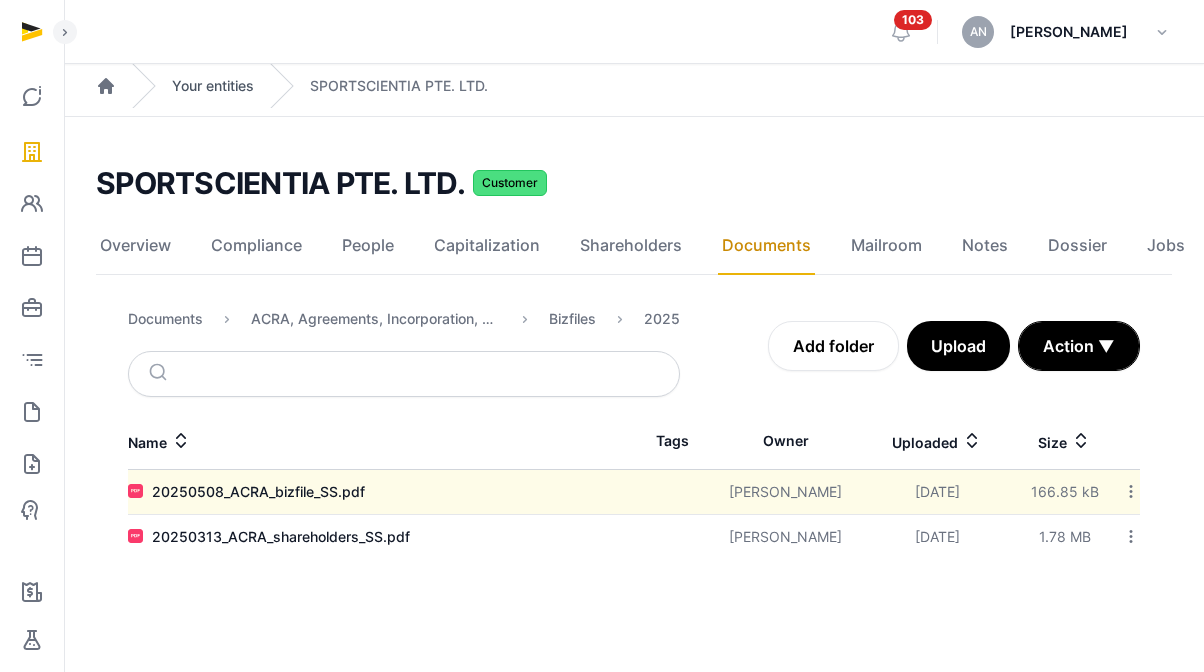 click on "Your entities" at bounding box center (213, 86) 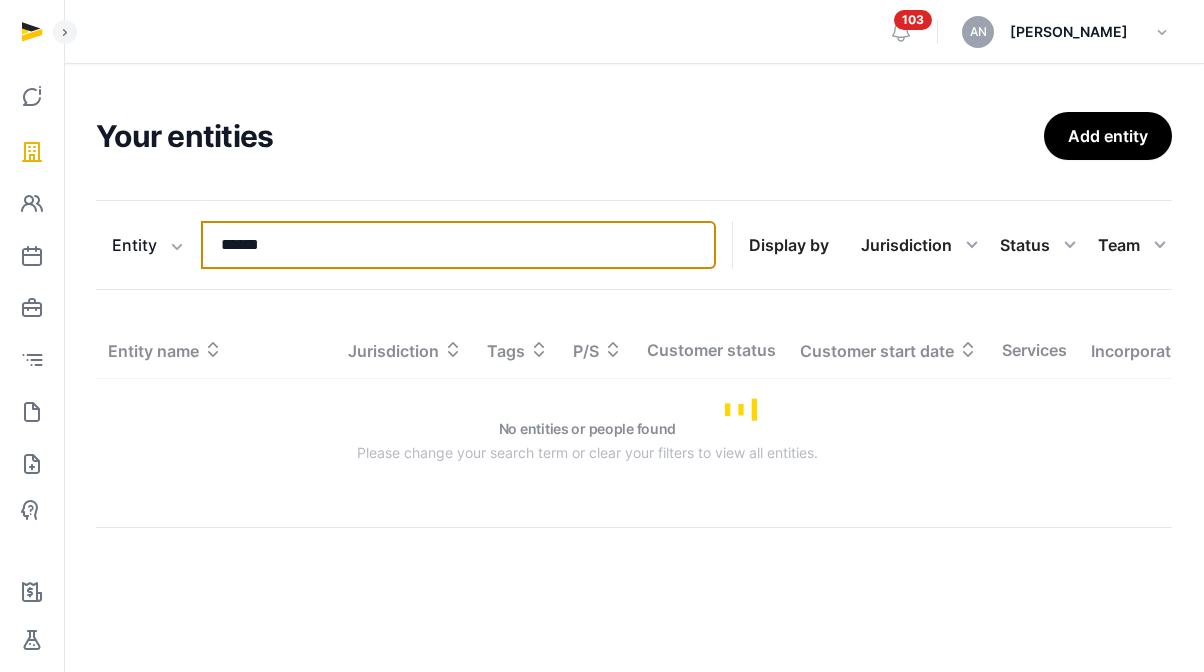click on "******" at bounding box center [458, 245] 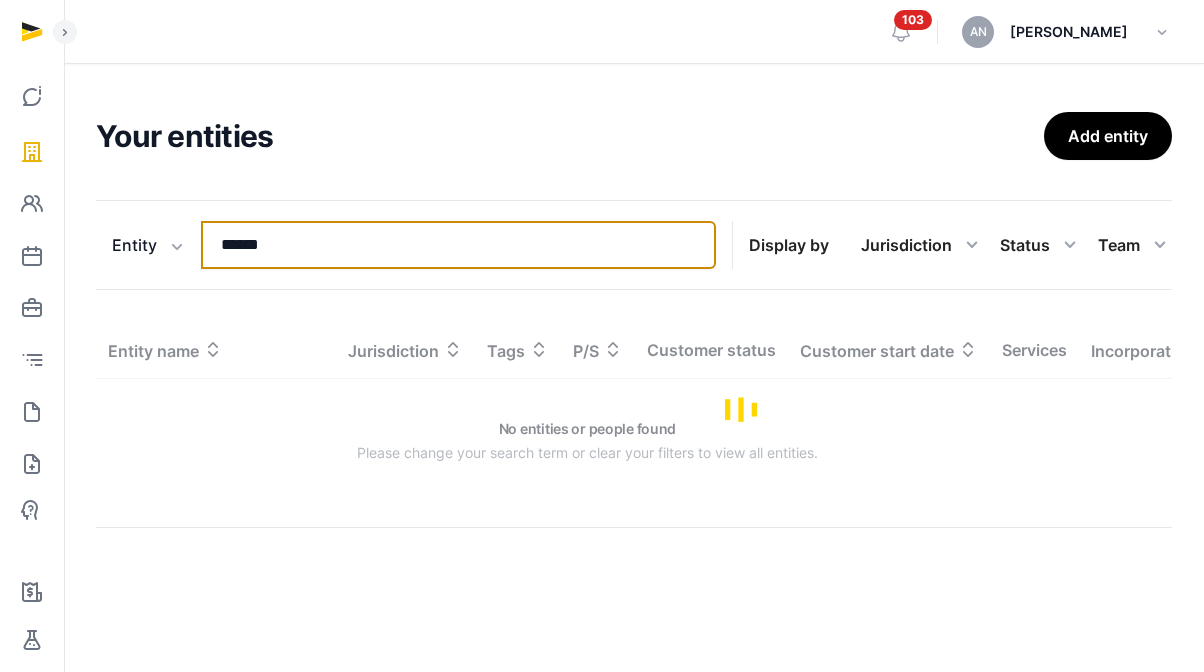 click on "******" at bounding box center (458, 245) 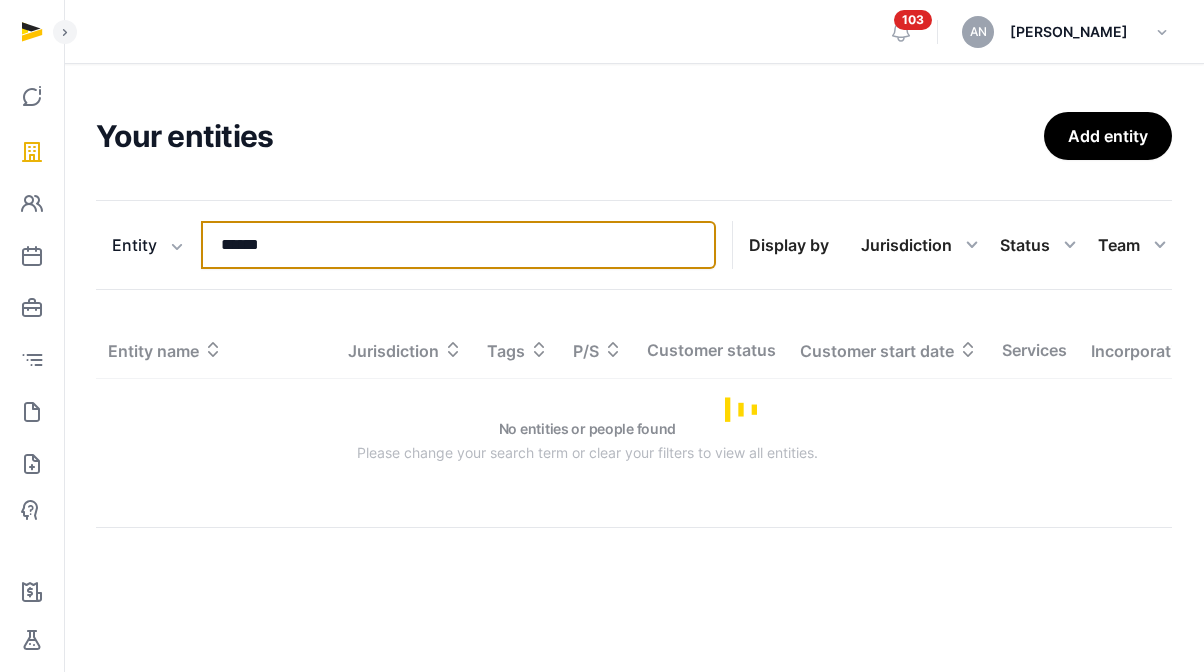 type on "*****" 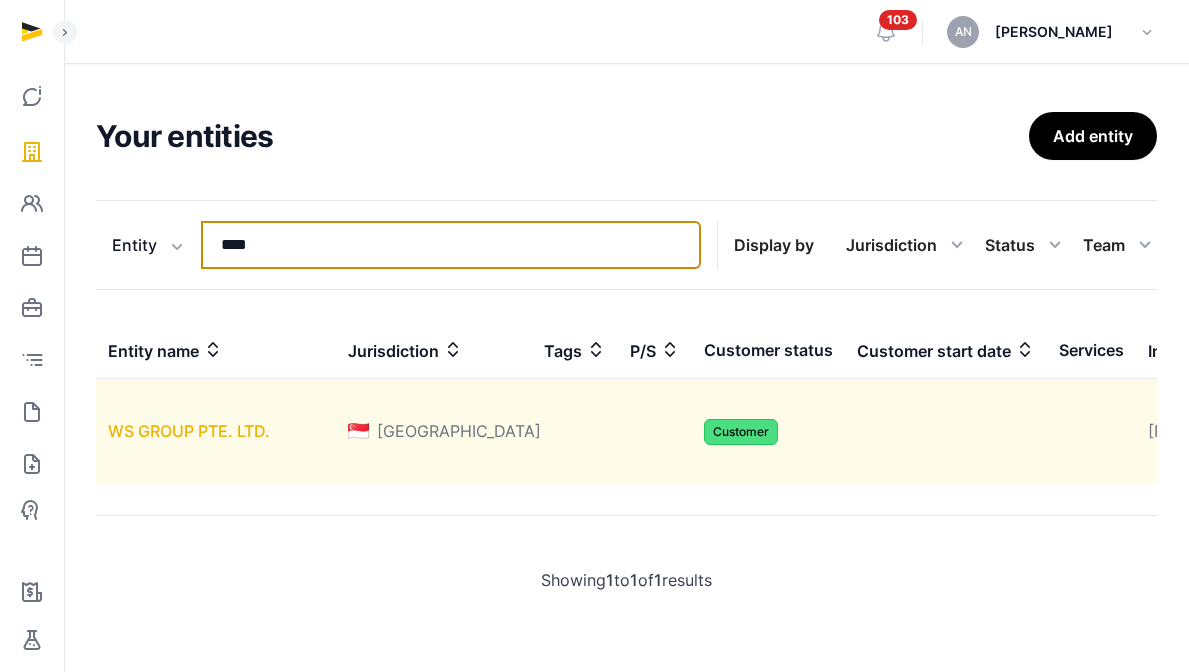 type on "****" 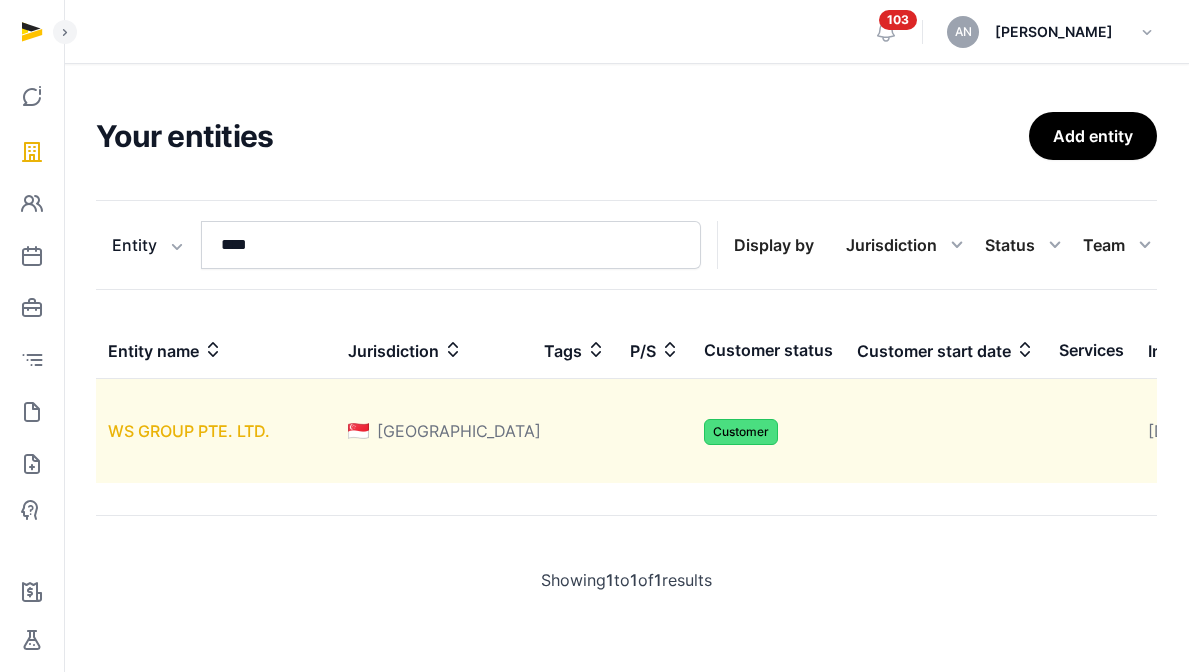 click on "WS GROUP PTE. LTD." at bounding box center [189, 431] 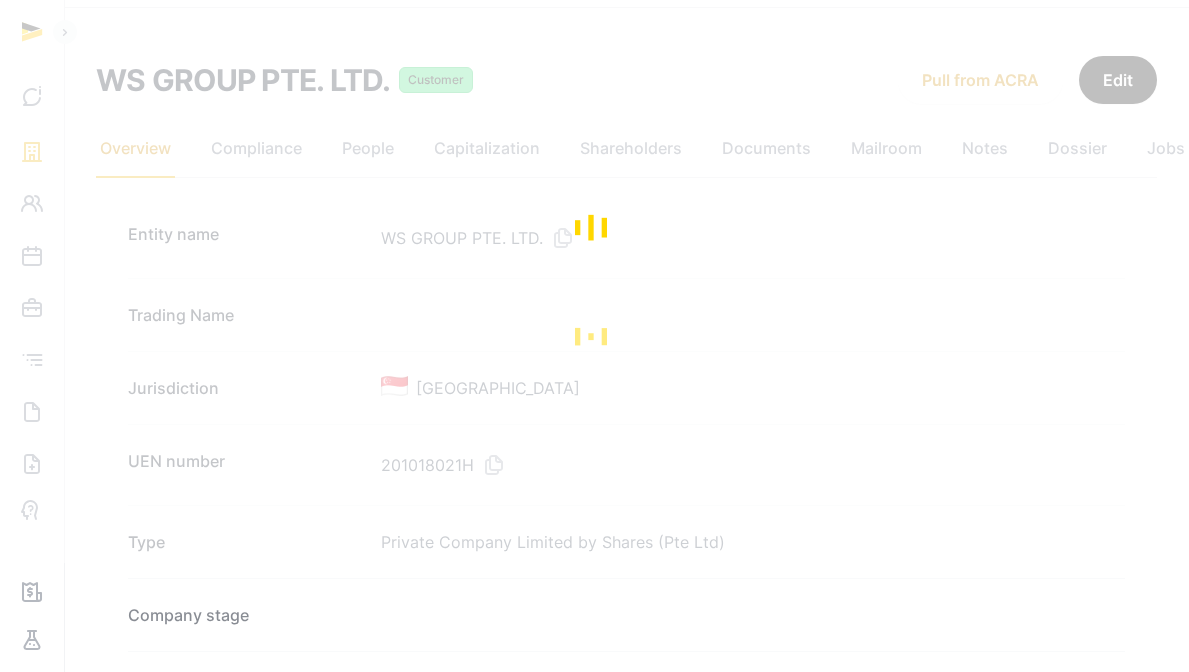 scroll, scrollTop: 113, scrollLeft: 0, axis: vertical 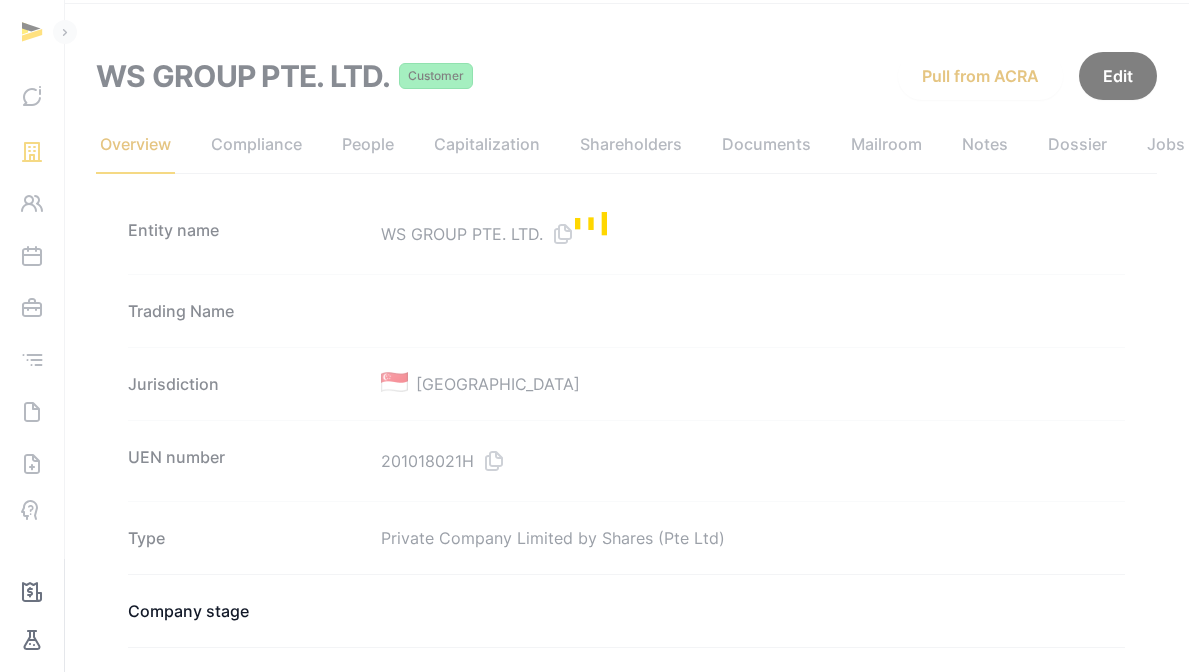 click at bounding box center [594, 223] 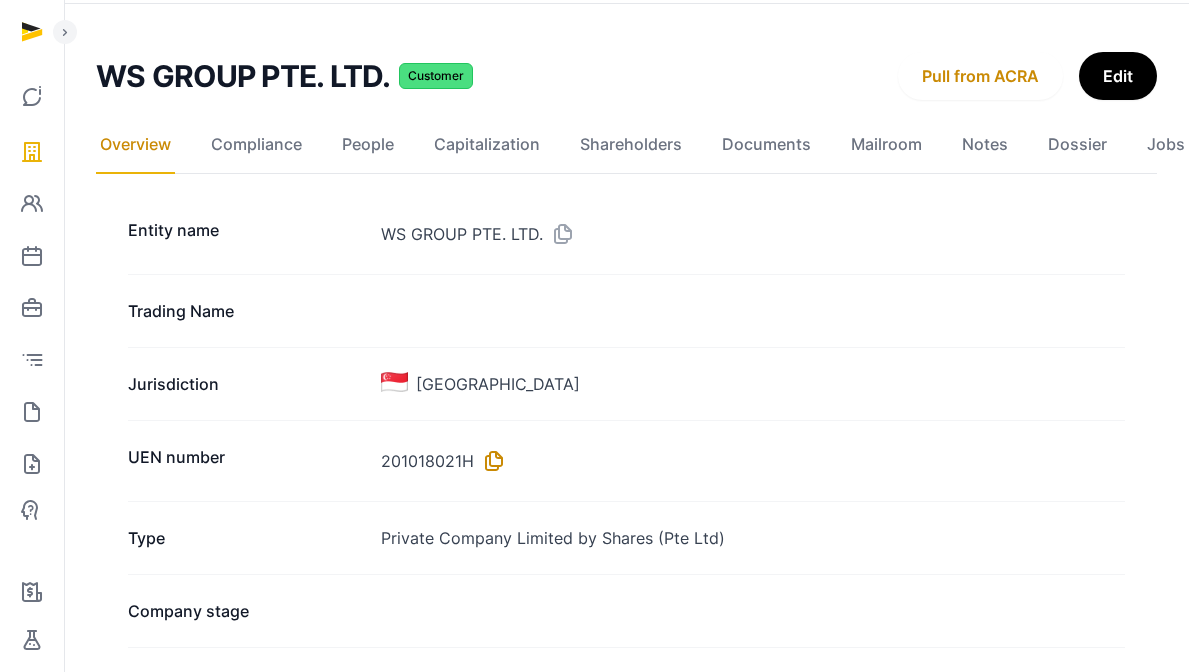 click at bounding box center [490, 461] 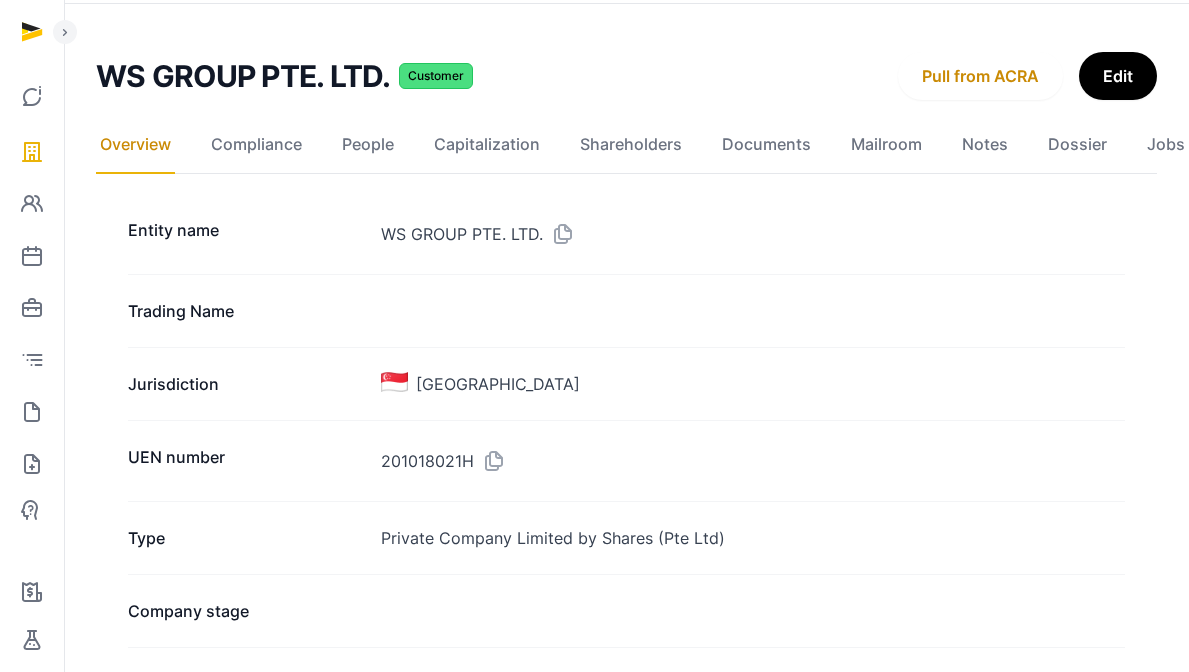 scroll, scrollTop: 0, scrollLeft: 0, axis: both 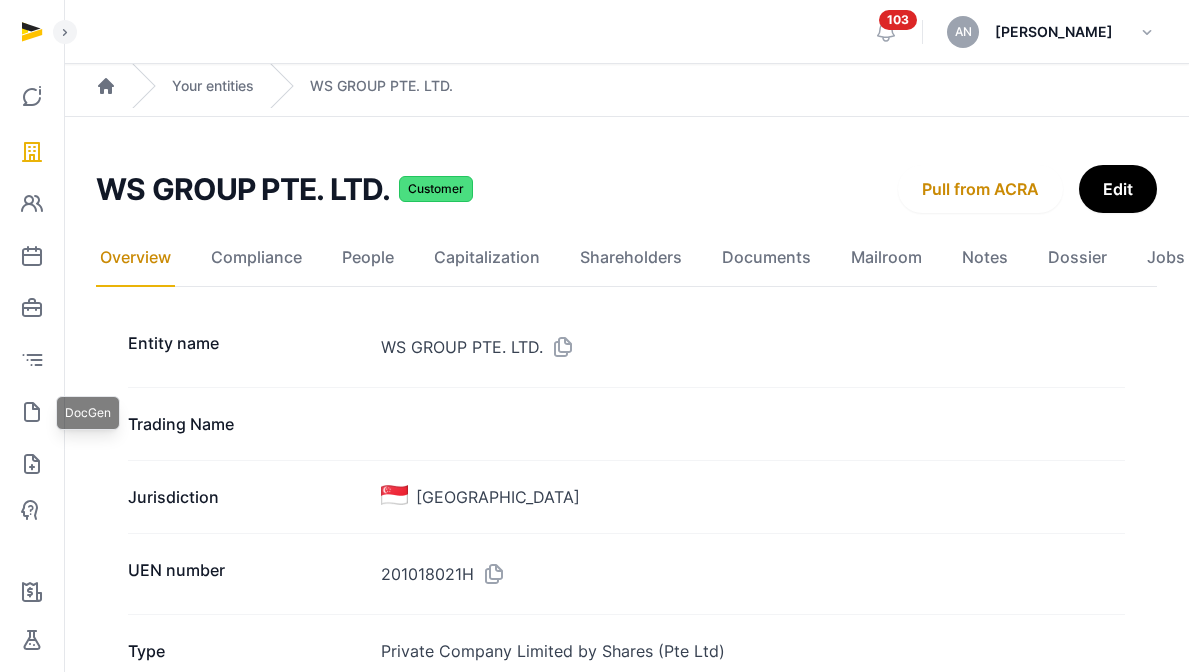 drag, startPoint x: 44, startPoint y: 424, endPoint x: 178, endPoint y: 466, distance: 140.42792 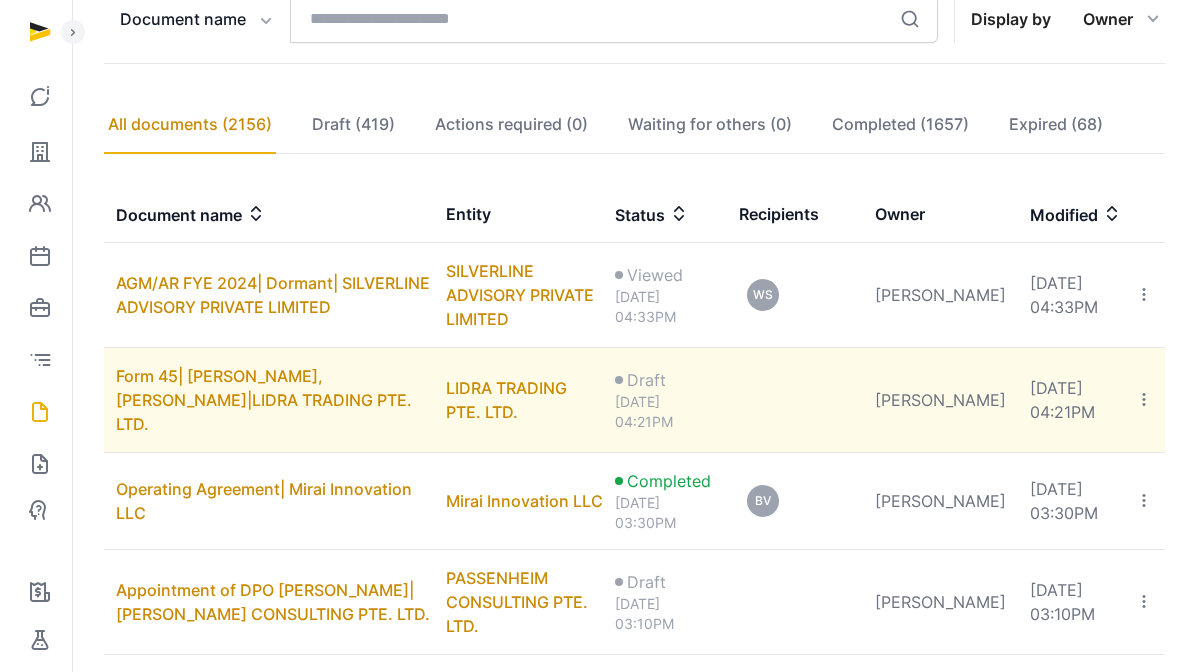 scroll, scrollTop: 258, scrollLeft: 0, axis: vertical 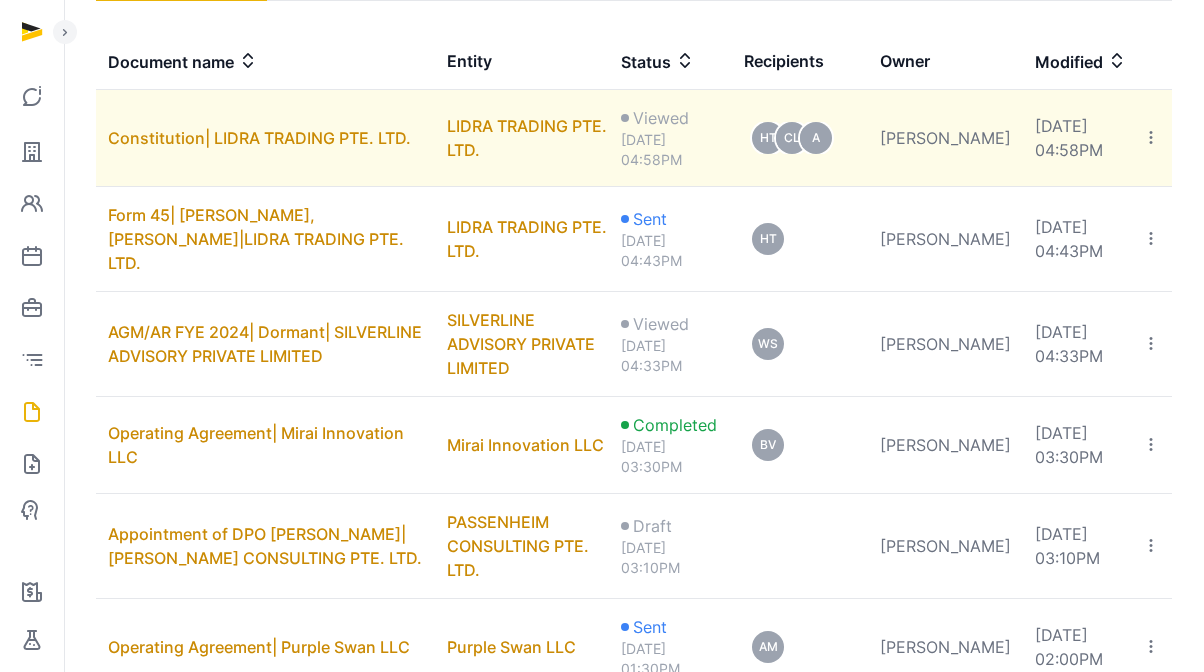 click 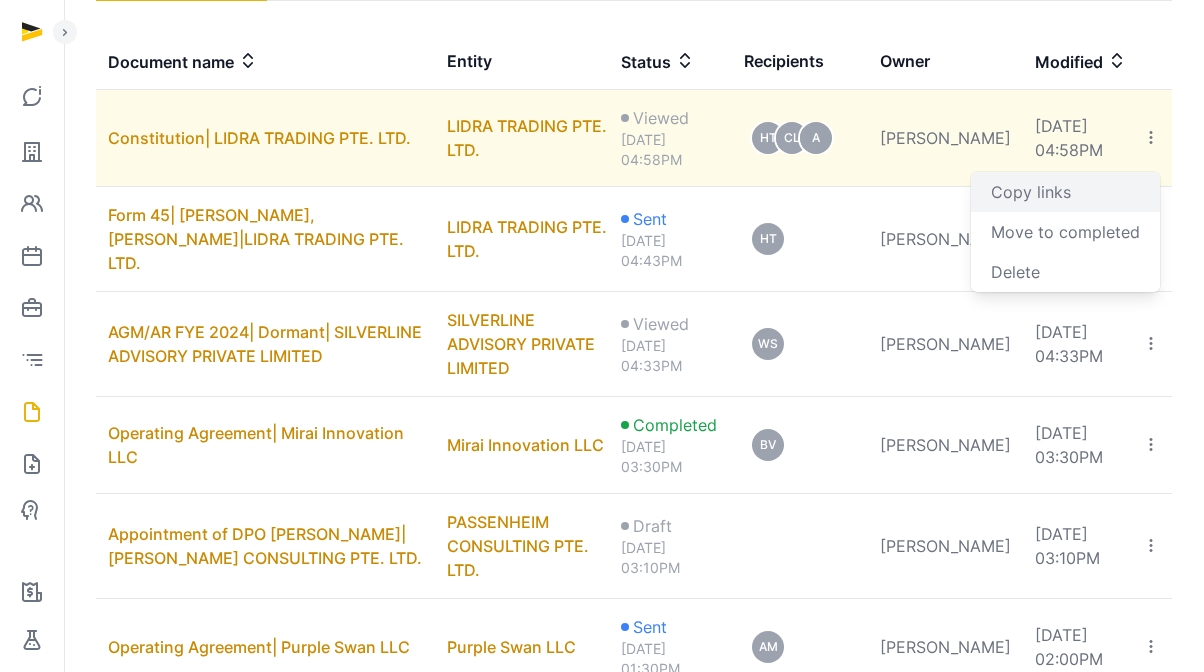 click on "Copy links" at bounding box center [1065, 192] 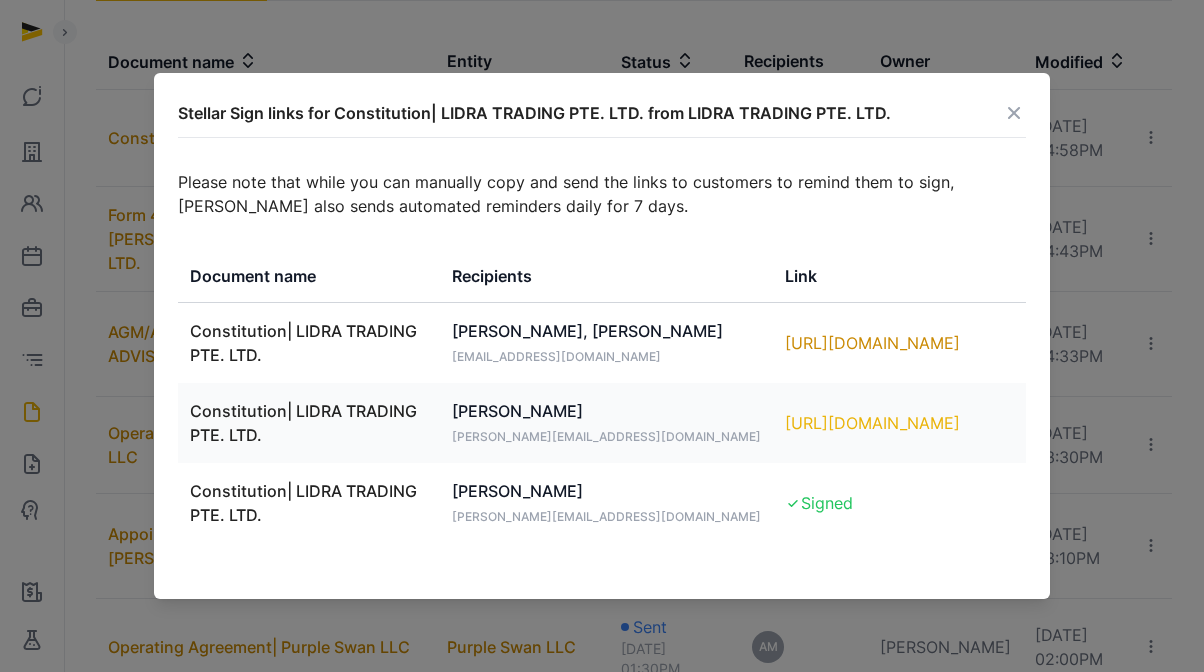 click on "https://app.pandadoc.com/s/XH27BdNrV7ekBG8NpVSv25" at bounding box center [899, 423] 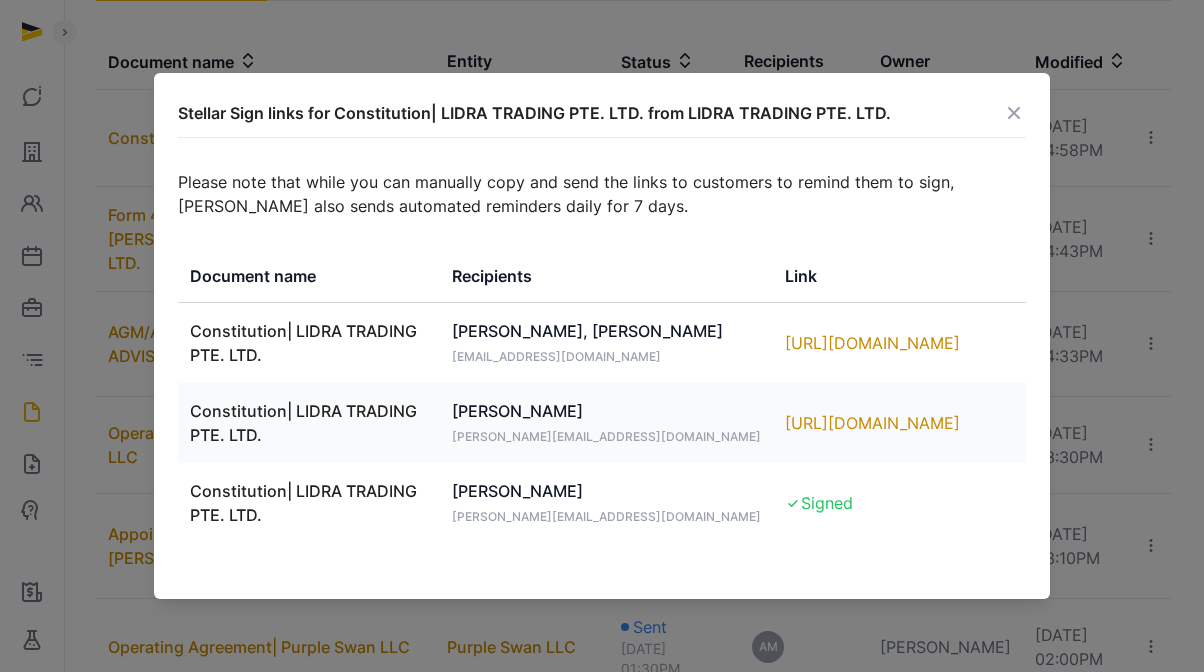 click at bounding box center [1014, 113] 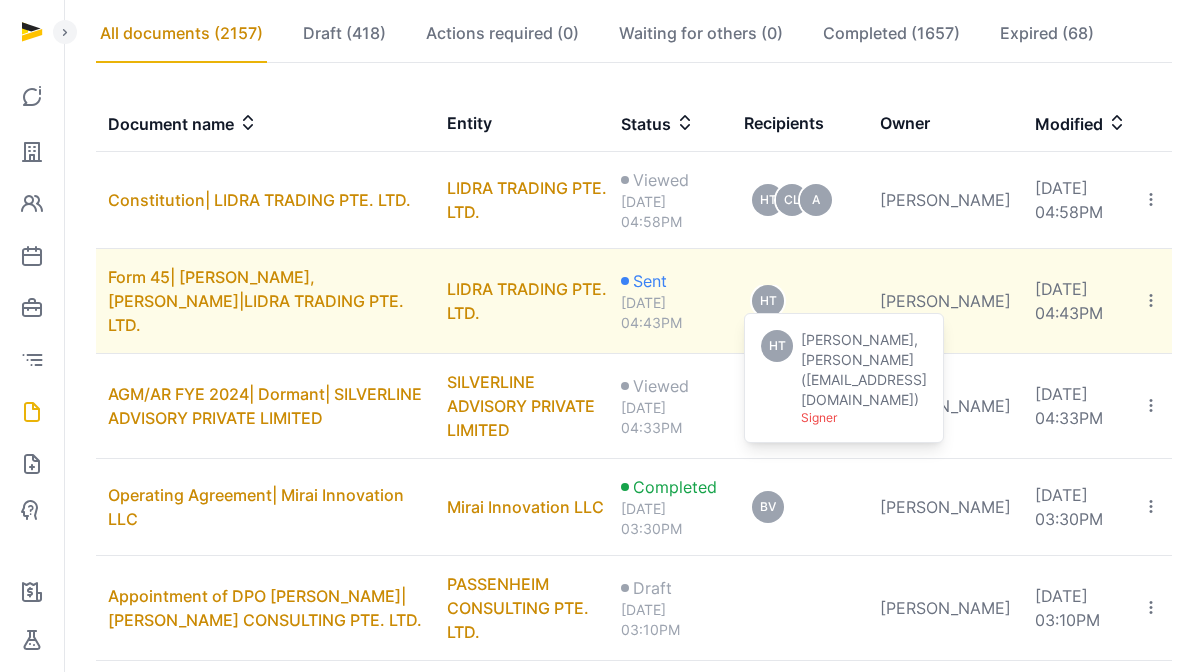 scroll, scrollTop: 336, scrollLeft: 0, axis: vertical 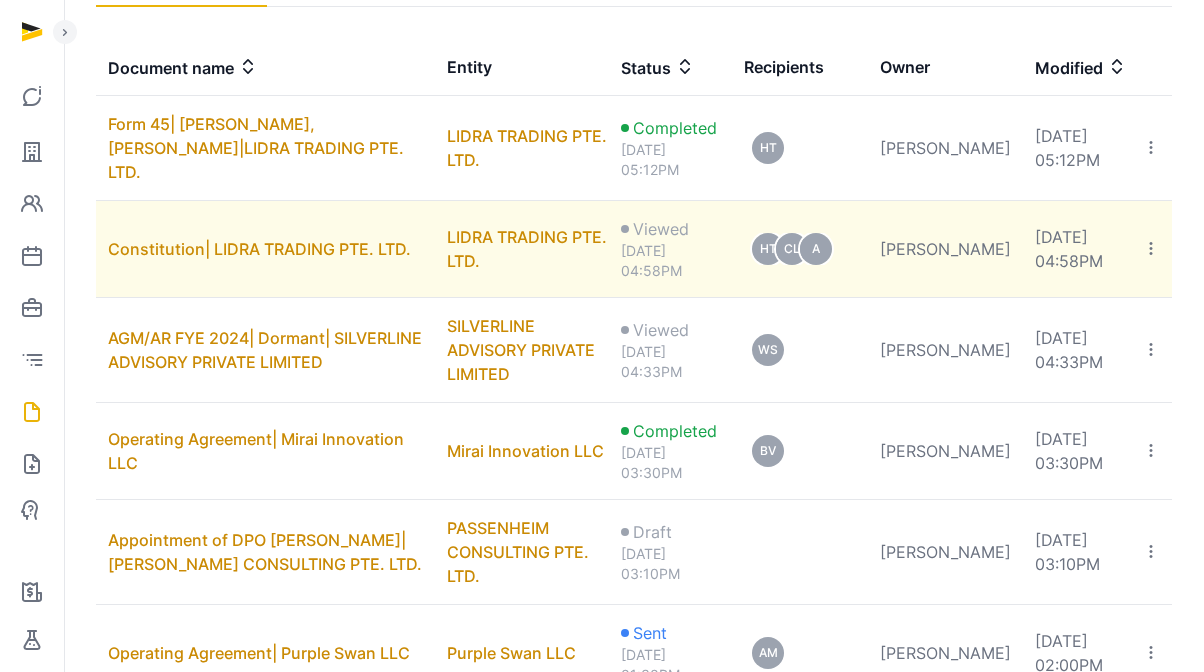 click 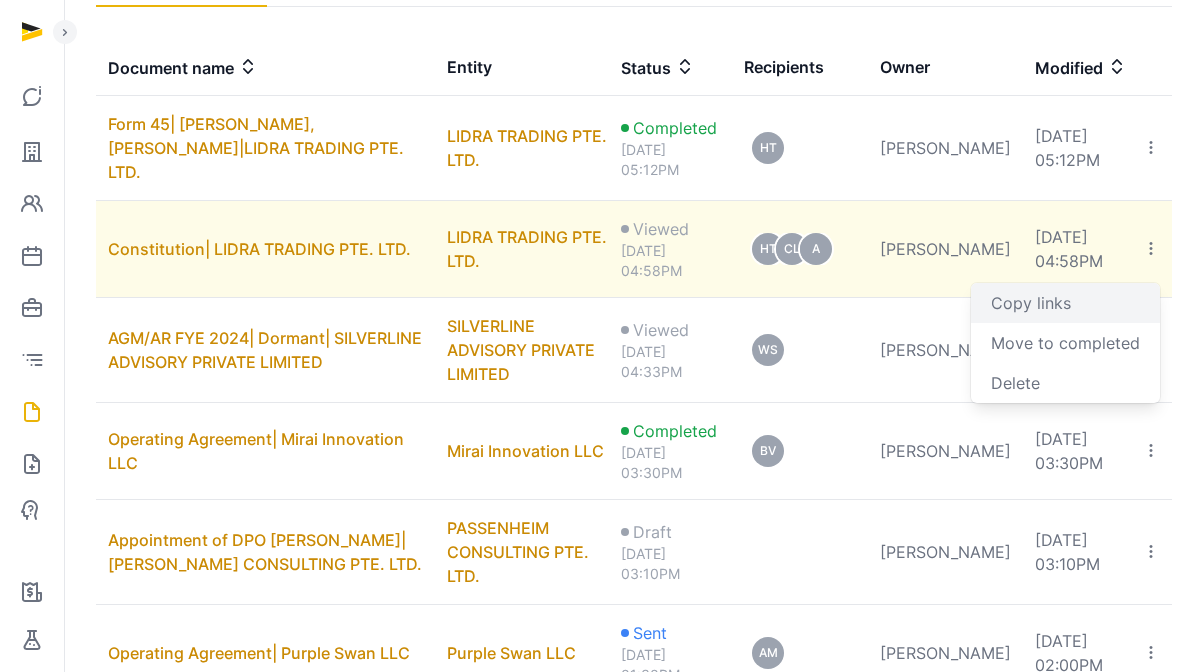 click on "Copy links" at bounding box center (1065, 303) 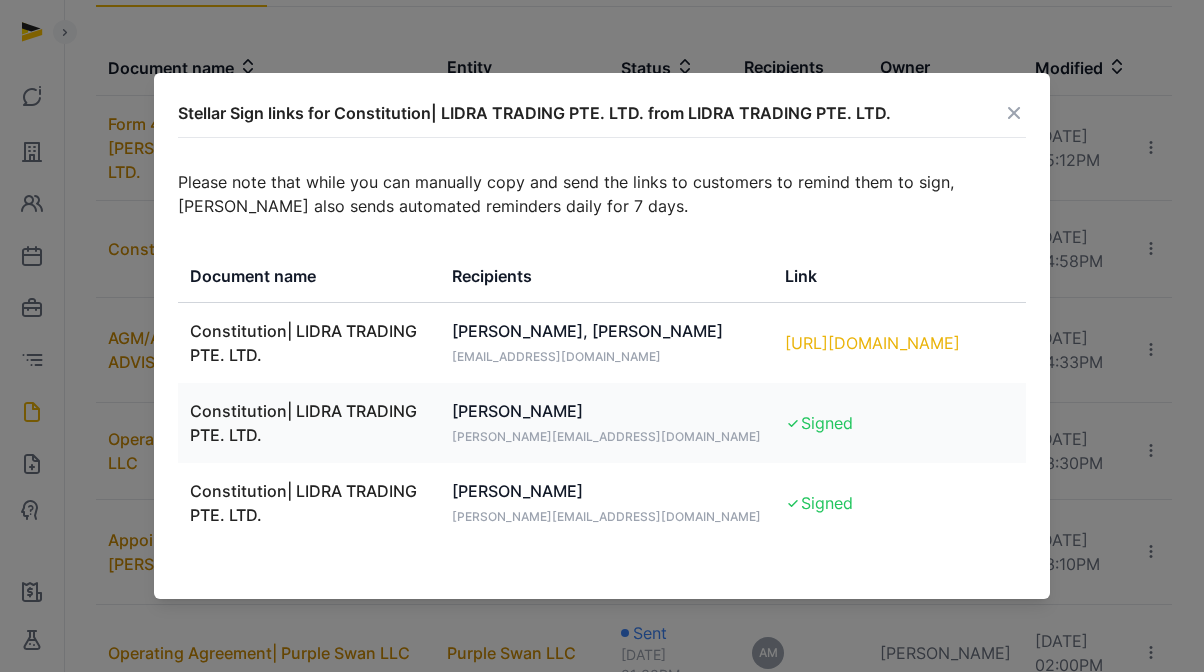 click on "https://app.pandadoc.com/s/cL8PA52xiU99TkvK6JckAH" at bounding box center (899, 343) 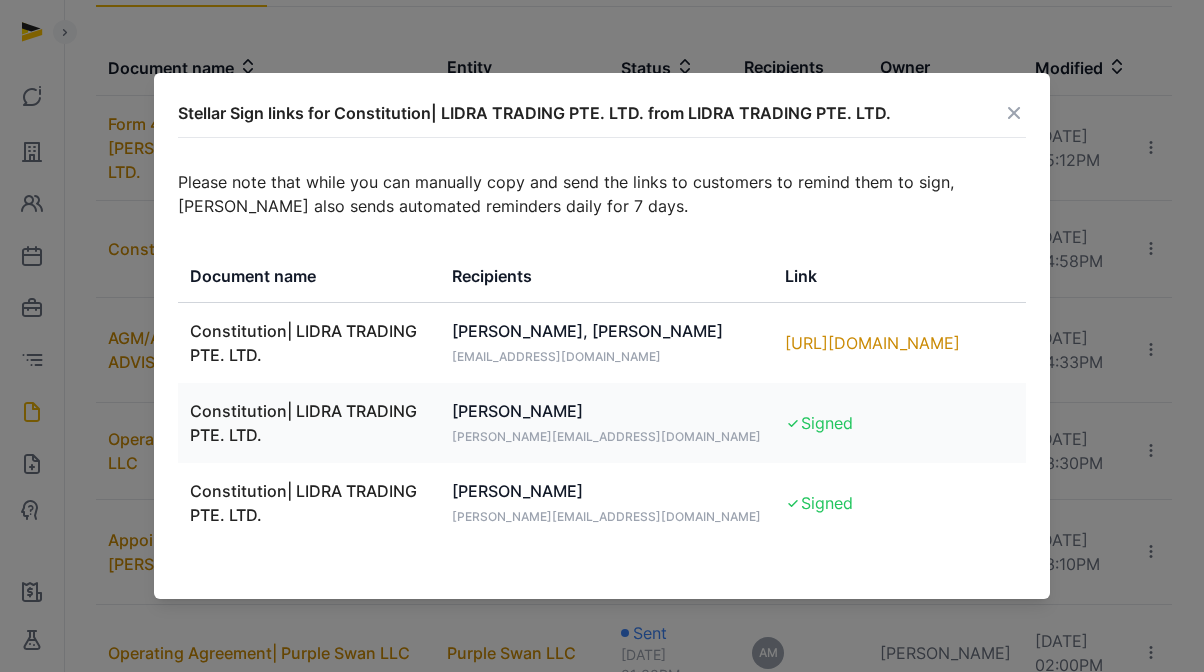click at bounding box center [1014, 113] 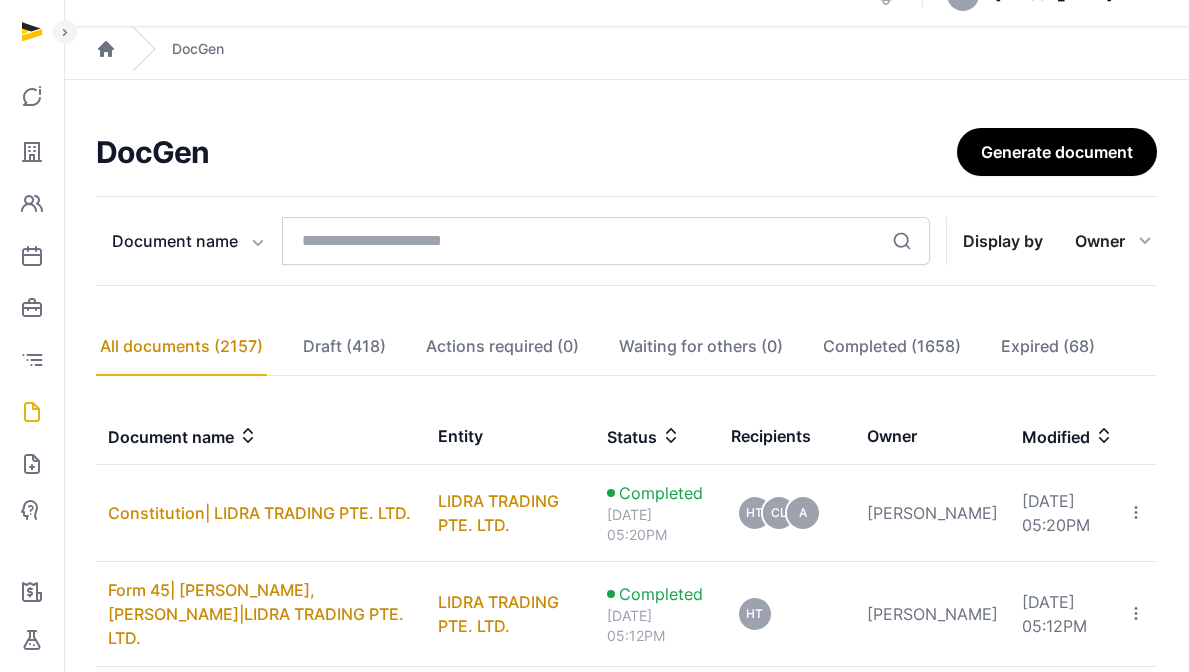 scroll, scrollTop: 0, scrollLeft: 0, axis: both 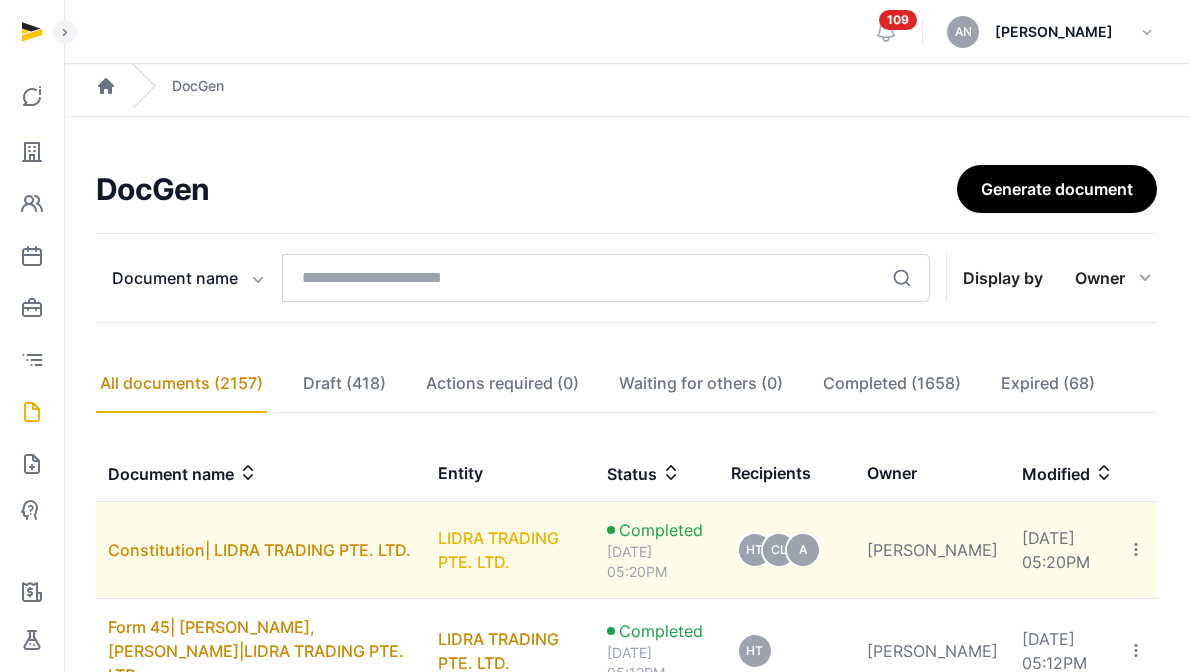 click on "LIDRA TRADING PTE. LTD." at bounding box center (498, 550) 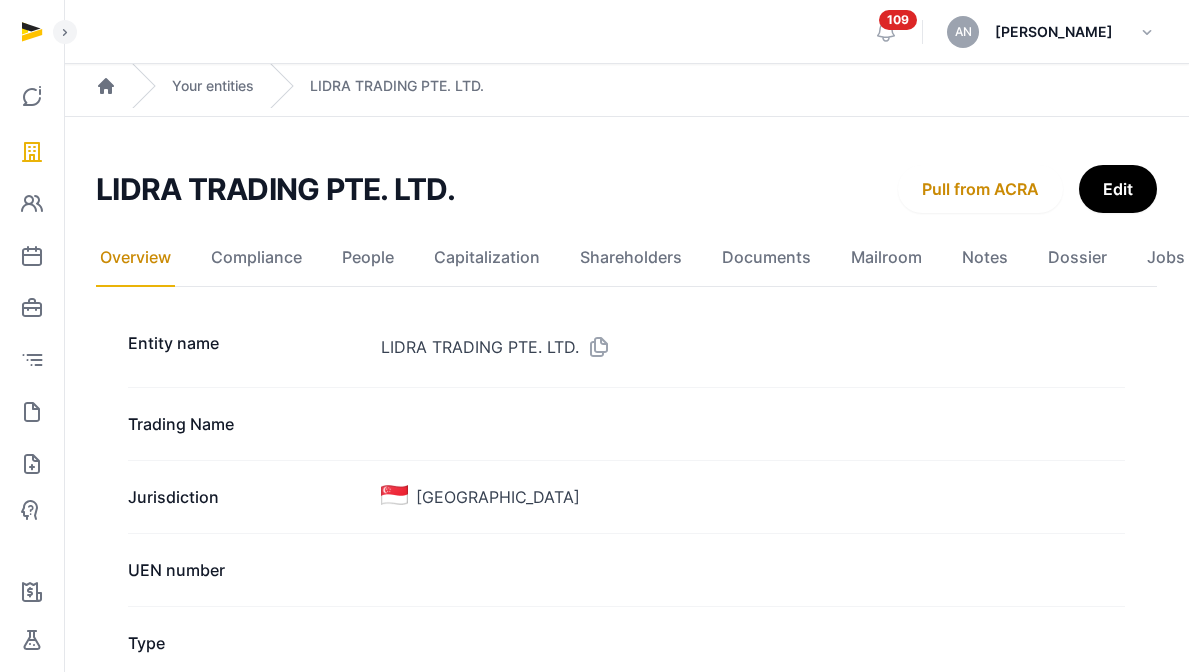 click on "LIDRA TRADING PTE. LTD." at bounding box center (275, 189) 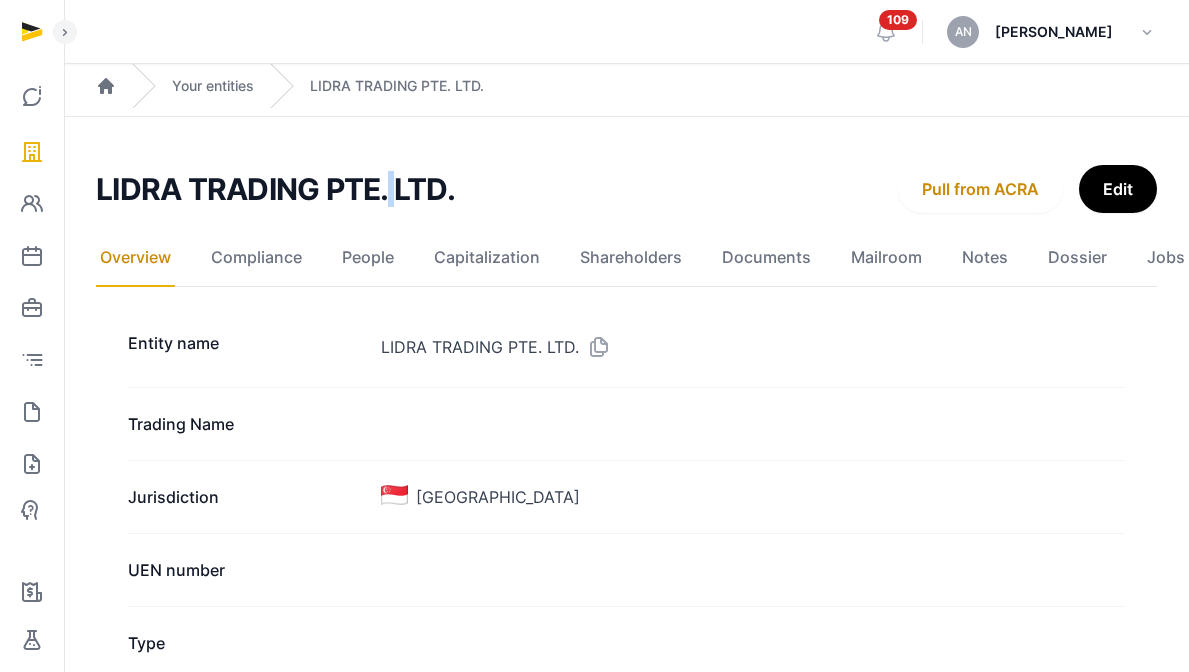 click on "LIDRA TRADING PTE. LTD." at bounding box center (275, 189) 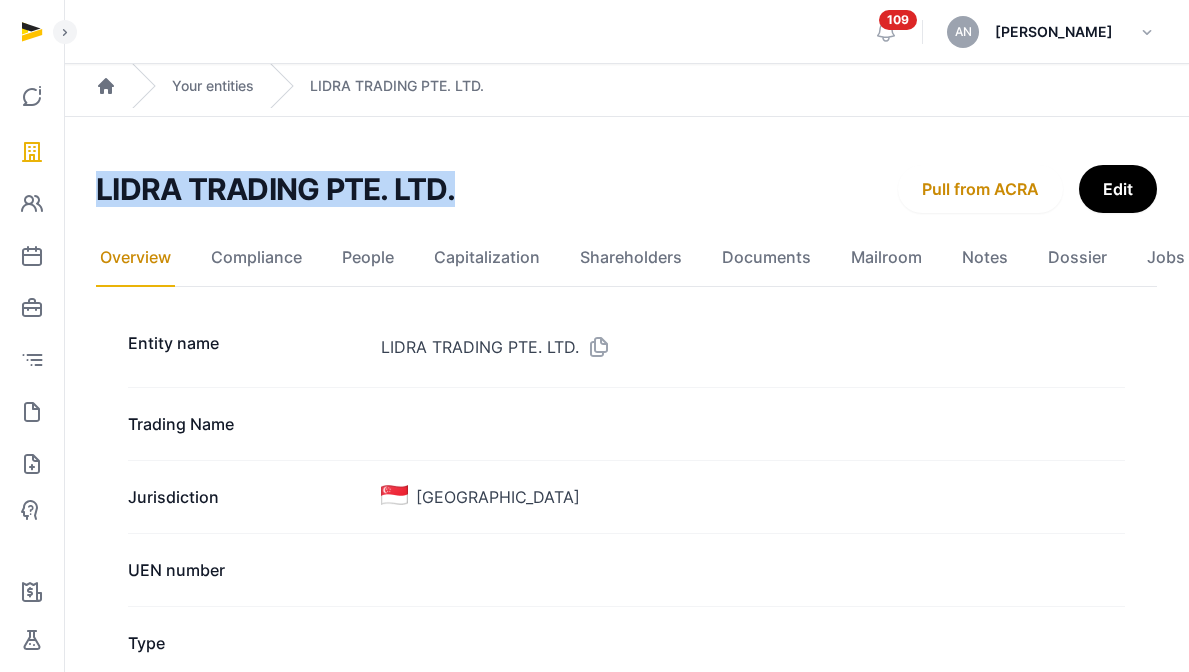 click on "LIDRA TRADING PTE. LTD." at bounding box center (275, 189) 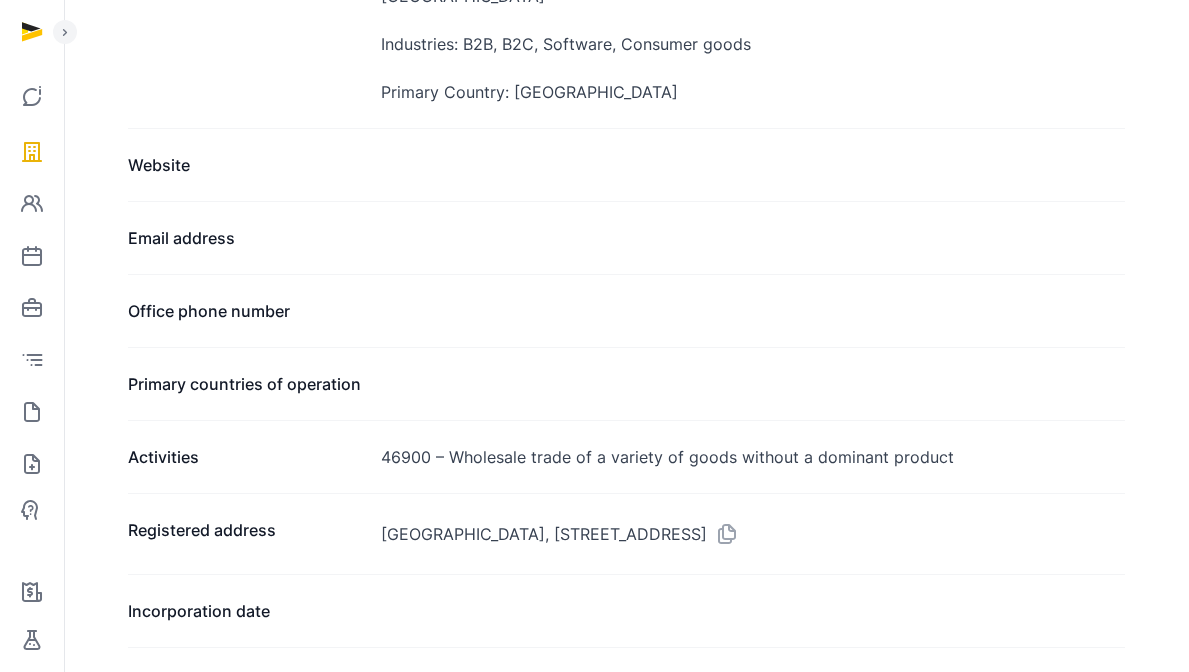 scroll, scrollTop: 1053, scrollLeft: 0, axis: vertical 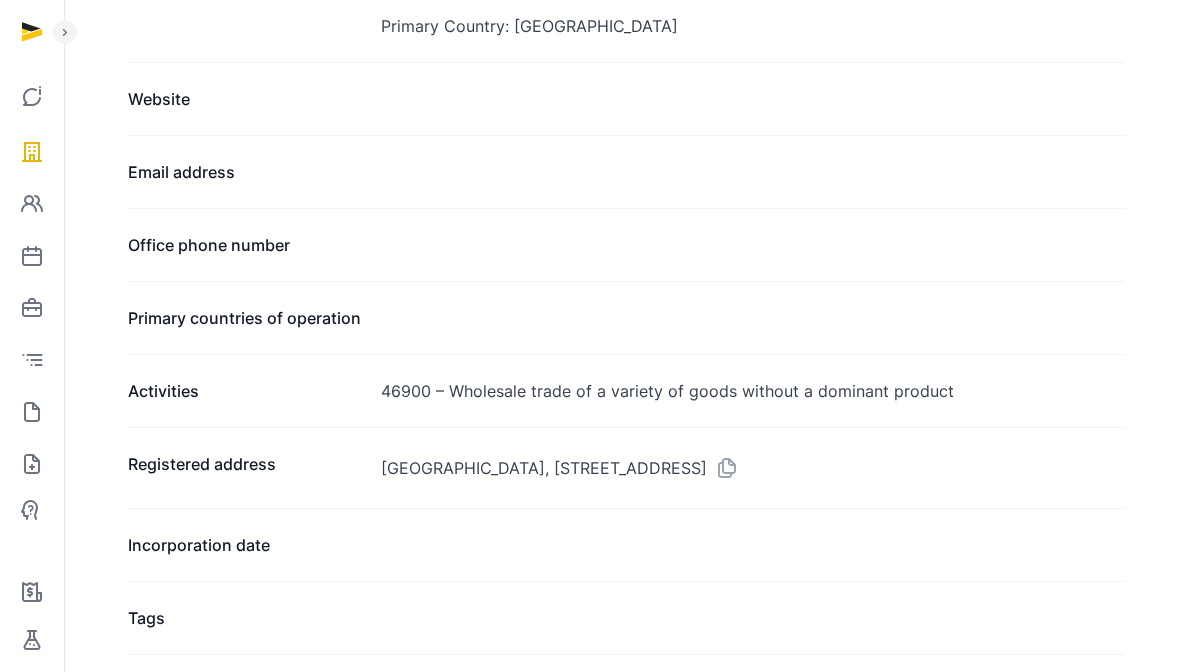 click on "46900 – Wholesale trade of a variety of goods without a dominant product" at bounding box center [753, 391] 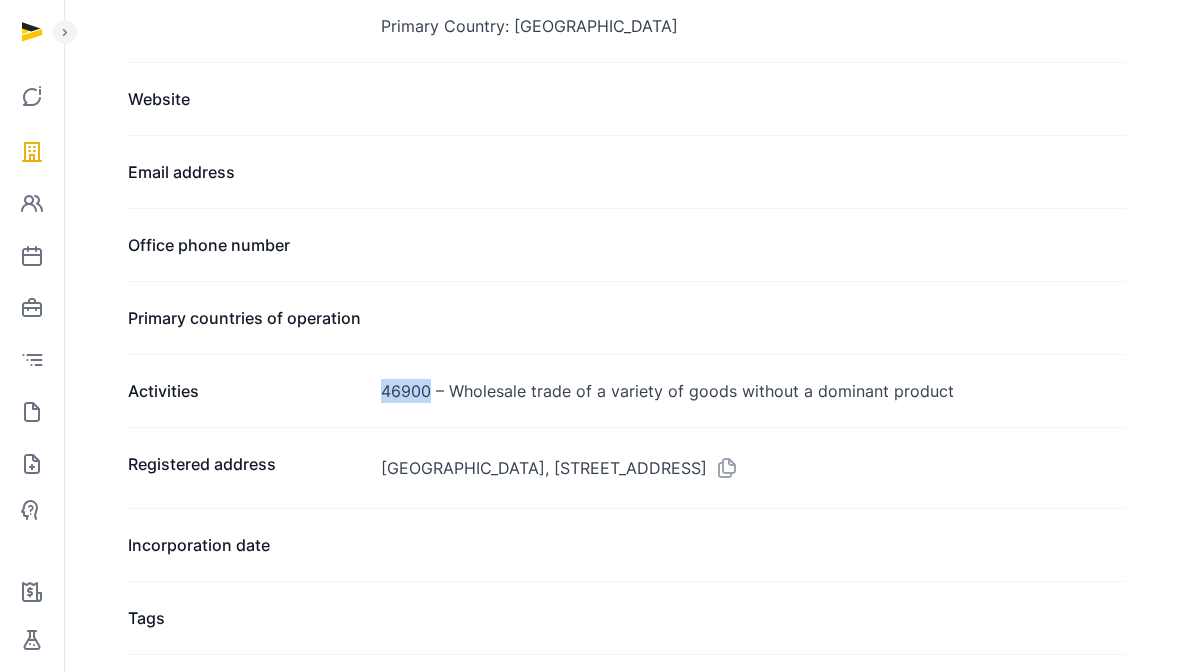 click on "46900 – Wholesale trade of a variety of goods without a dominant product" at bounding box center [753, 391] 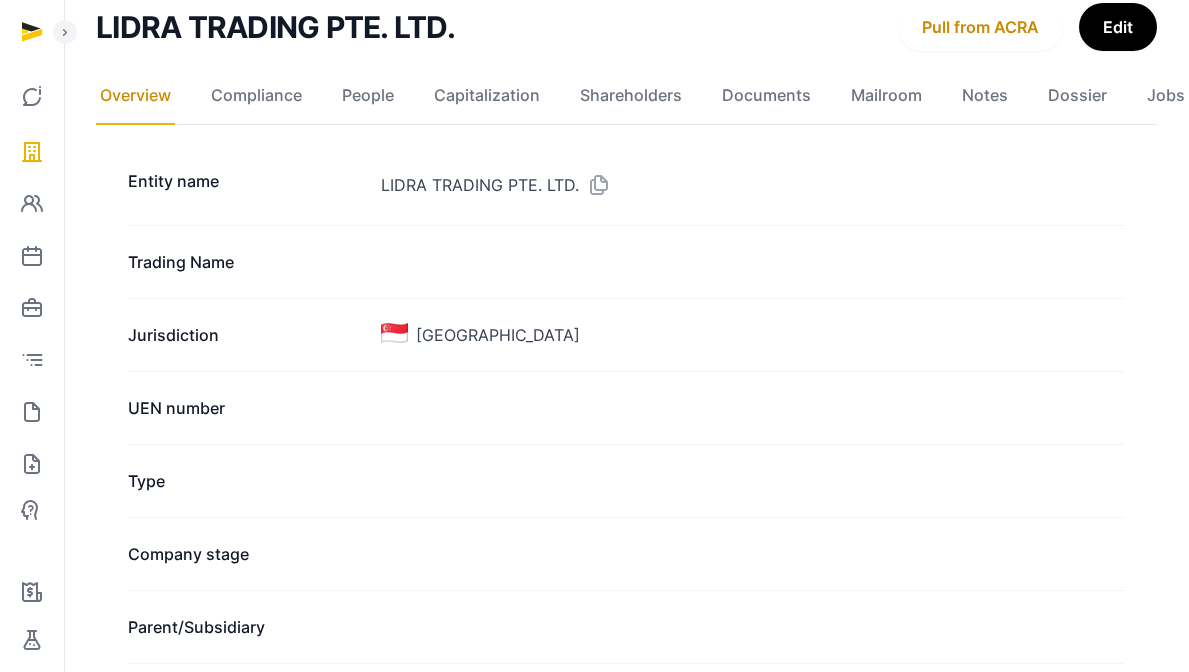 scroll, scrollTop: 1, scrollLeft: 0, axis: vertical 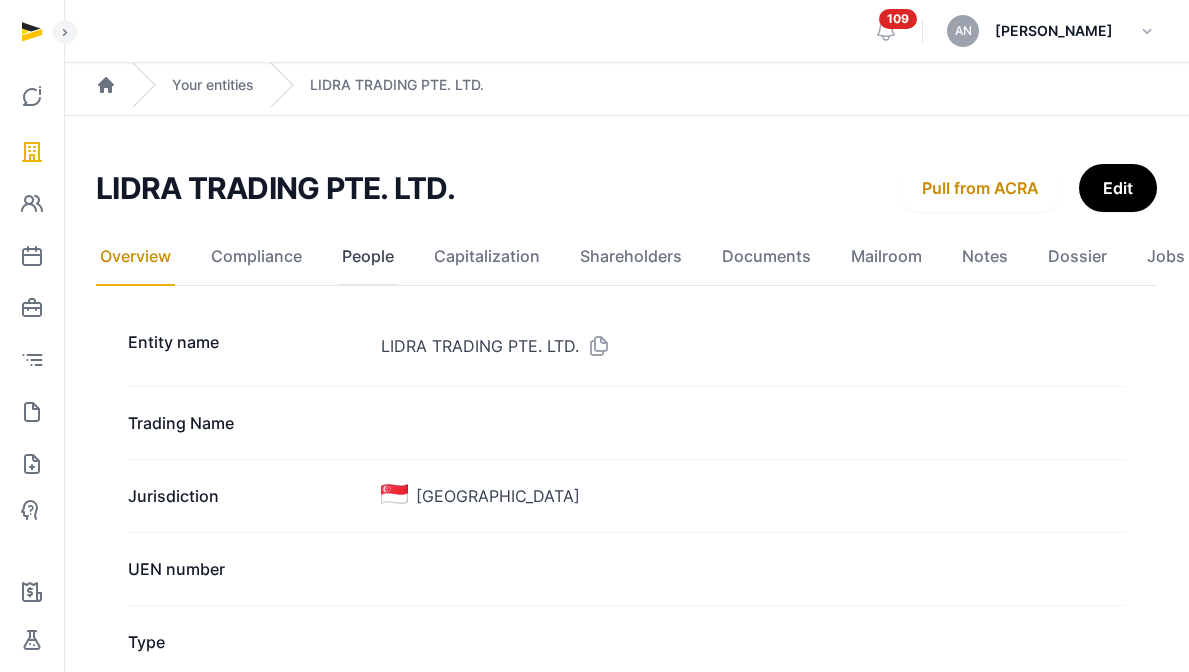 click on "People" 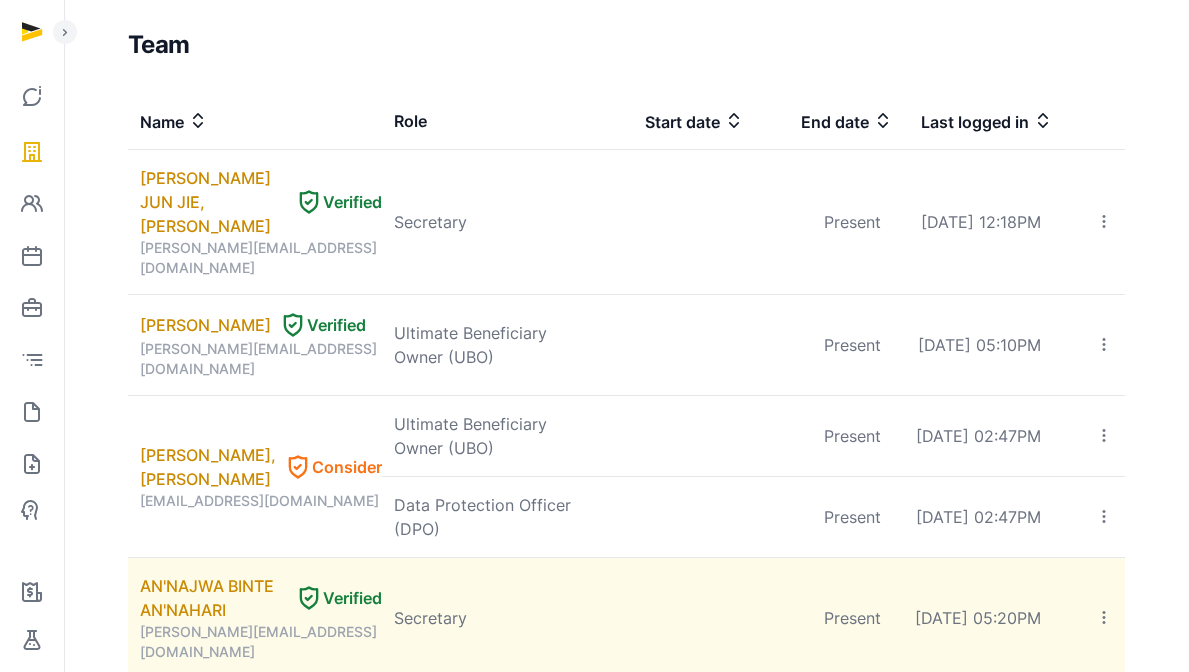 scroll, scrollTop: 427, scrollLeft: 0, axis: vertical 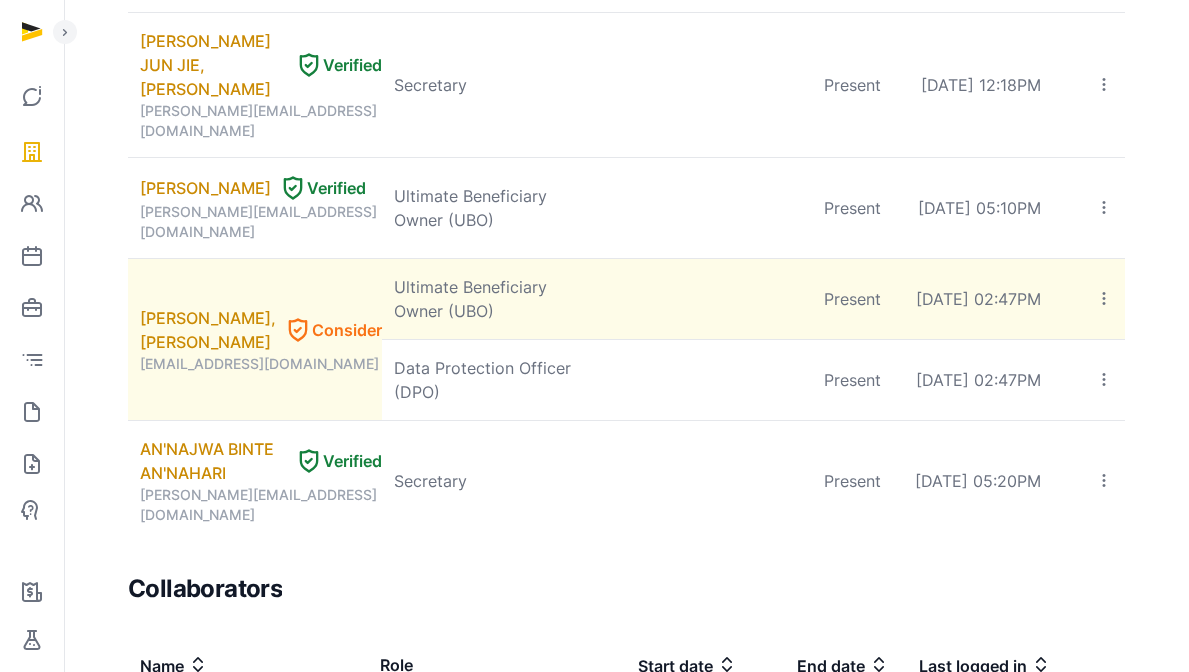 click on "terrencehoon@gmail.com" at bounding box center (261, 364) 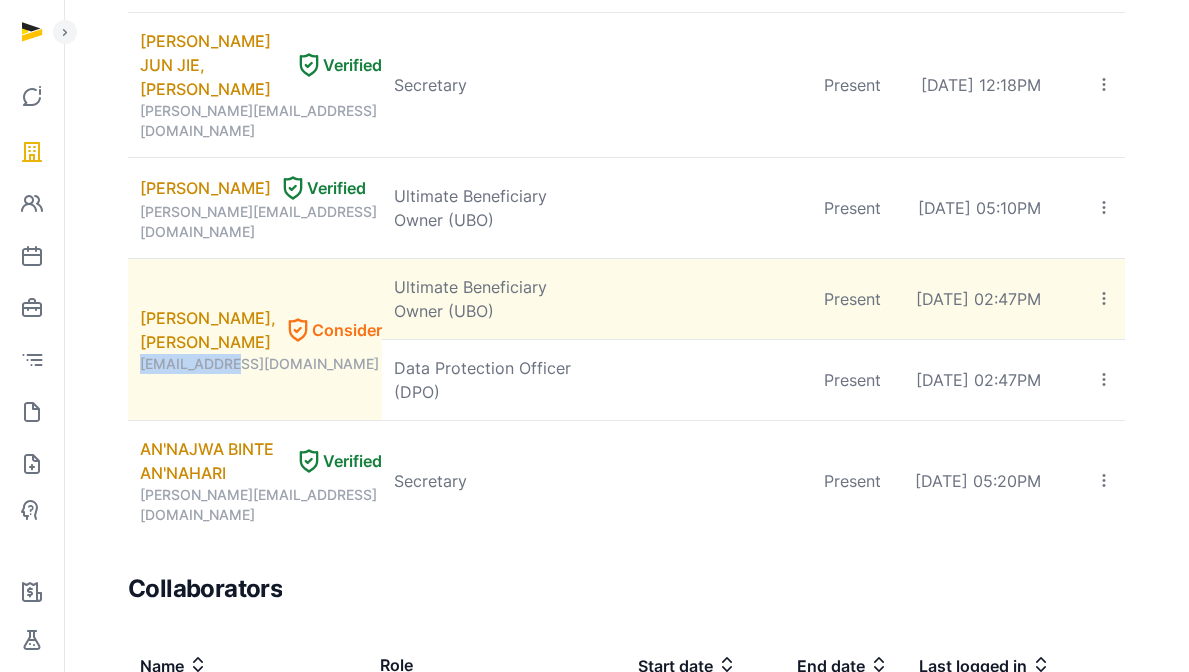 click on "terrencehoon@gmail.com" at bounding box center (261, 364) 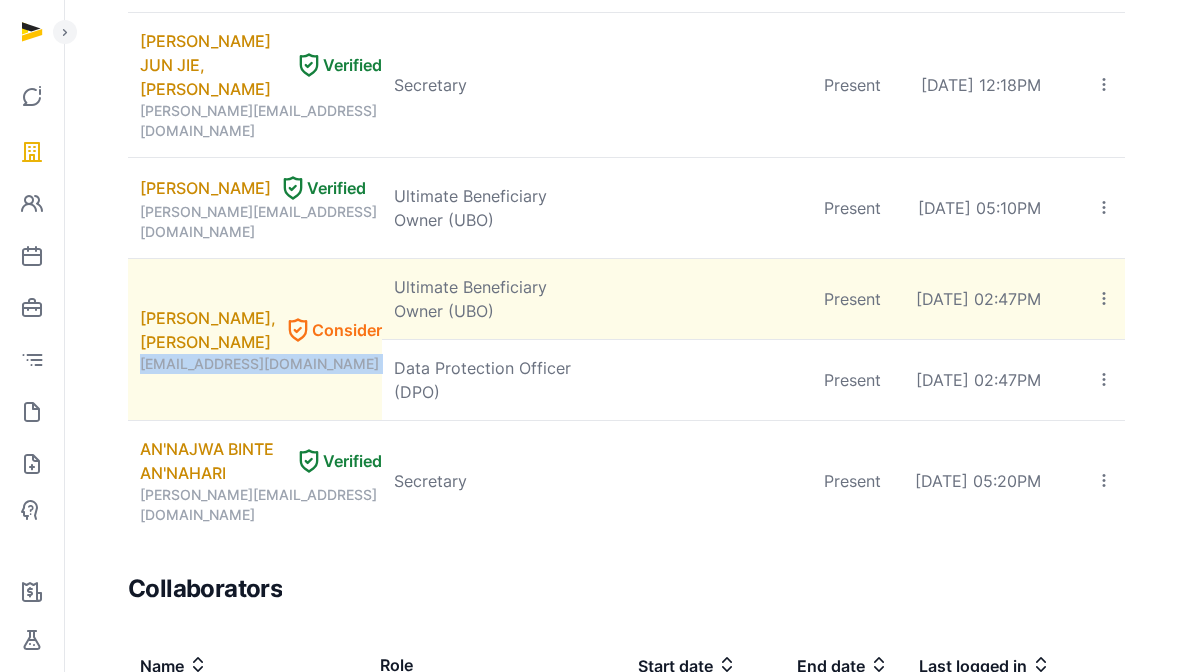 click on "terrencehoon@gmail.com" at bounding box center [261, 364] 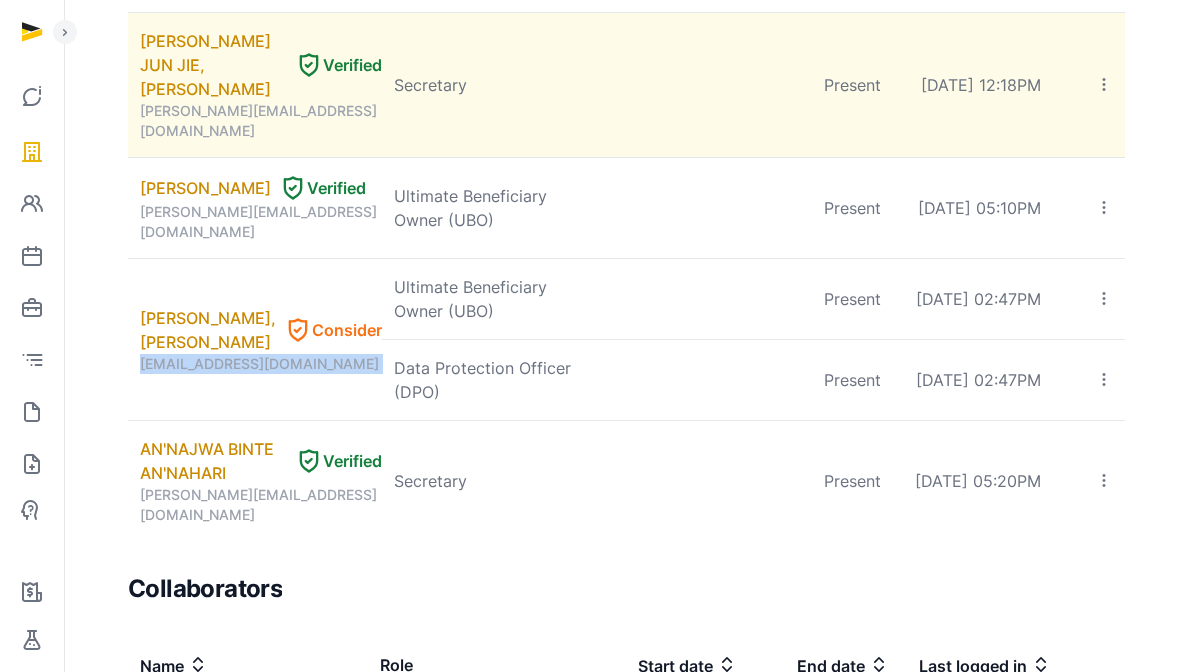 copy on "terrencehoon@gmail.com" 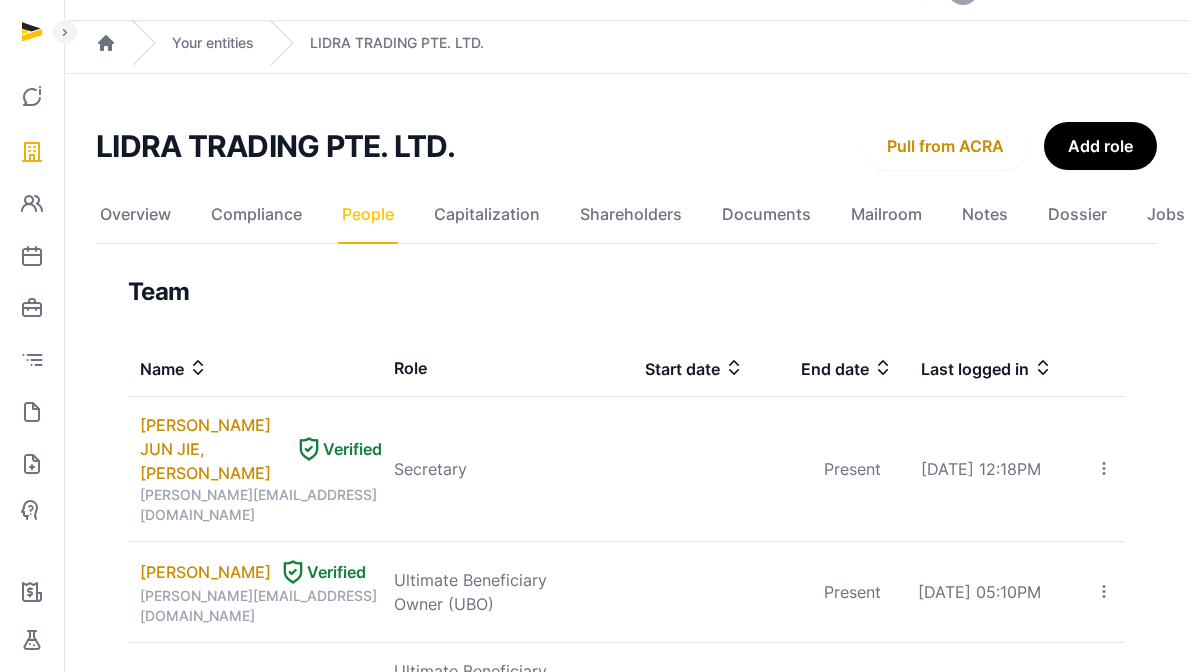 scroll, scrollTop: 0, scrollLeft: 0, axis: both 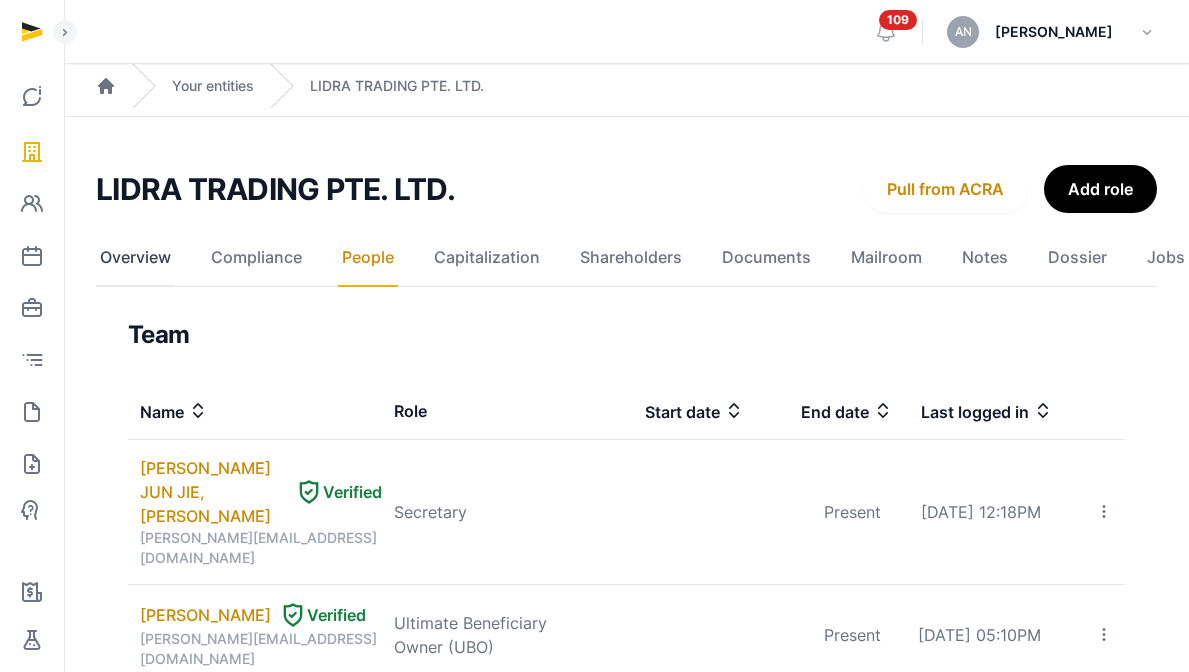 click on "Overview" 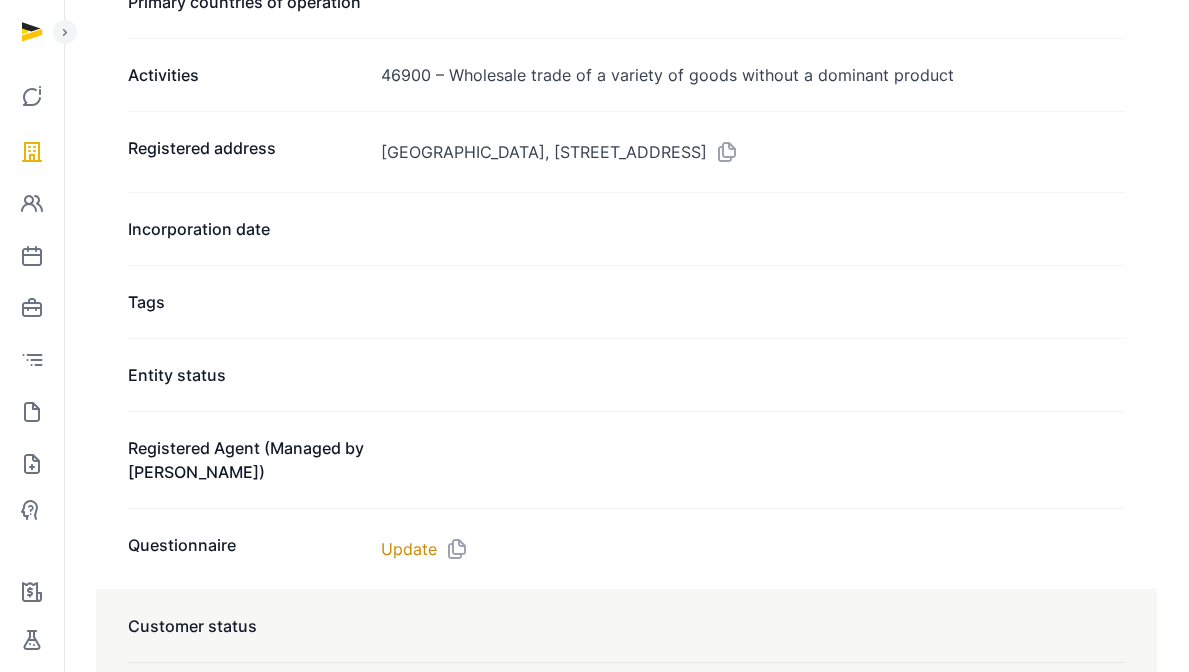 scroll, scrollTop: 1287, scrollLeft: 0, axis: vertical 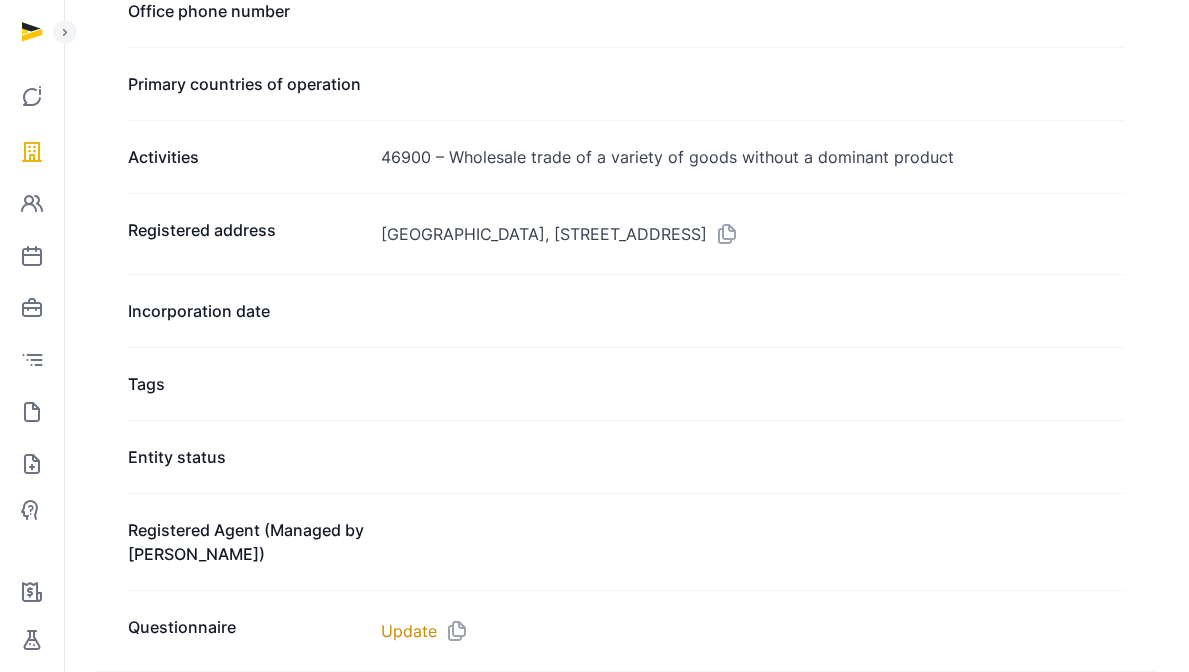 click on "PAYA LEBAR SQUARE, 60 PAYA LEBAR ROAD, #07-54, SINGAPORE, 409051, SINGAPORE" at bounding box center (753, 234) 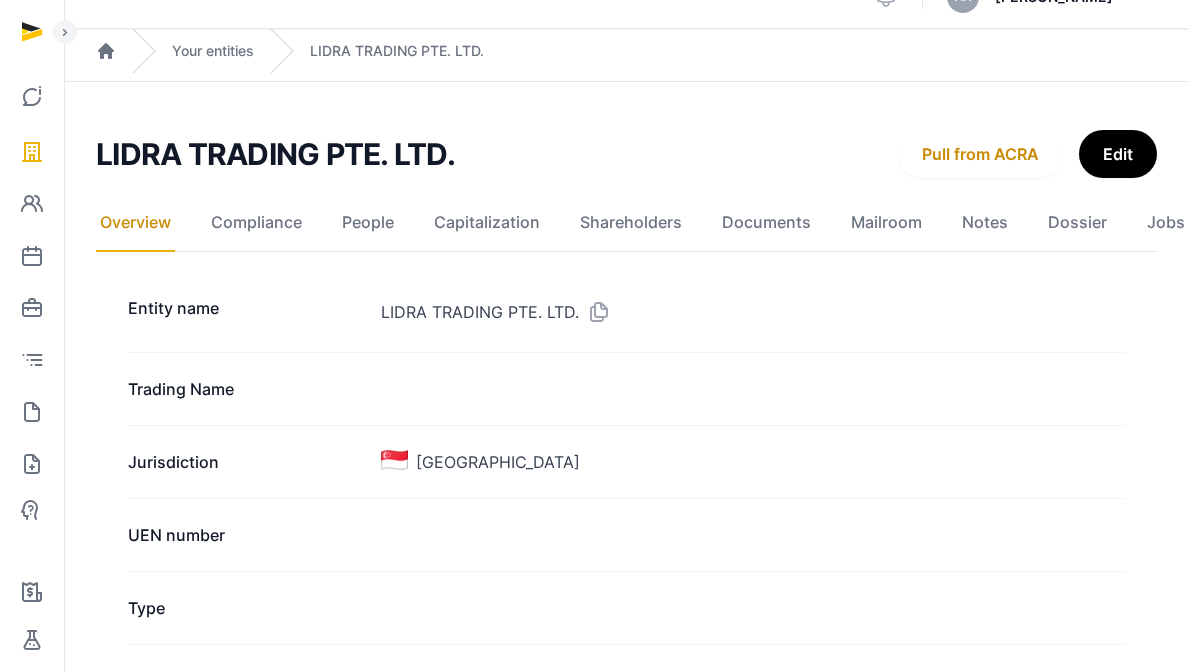 scroll, scrollTop: 0, scrollLeft: 0, axis: both 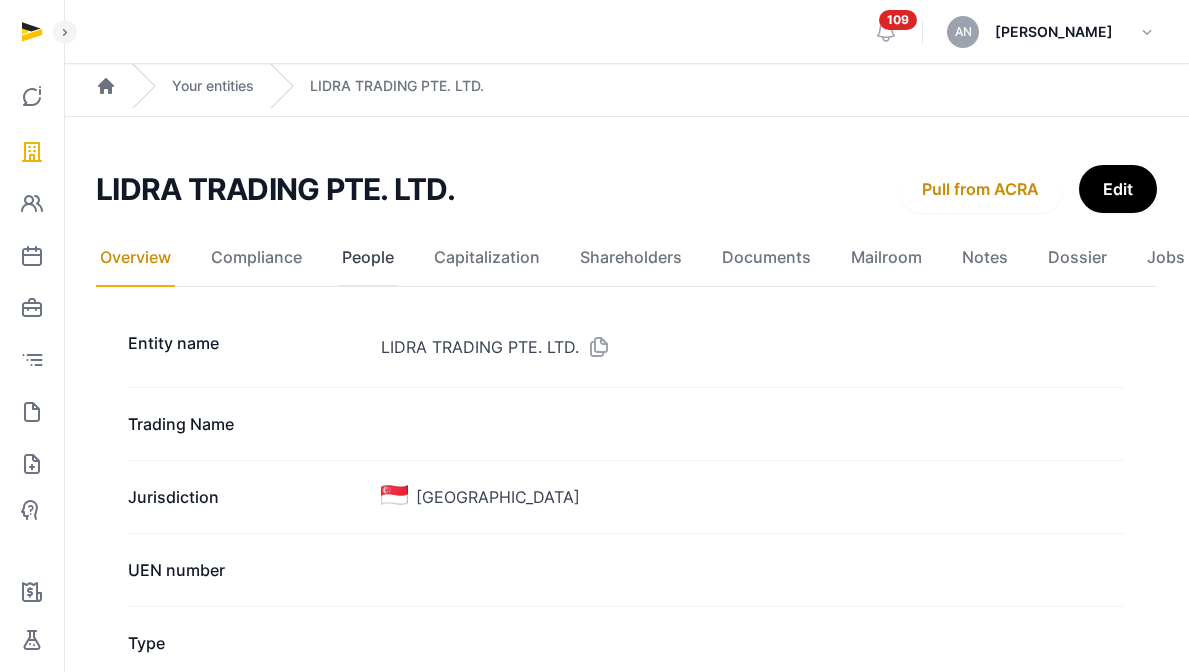 click on "People" 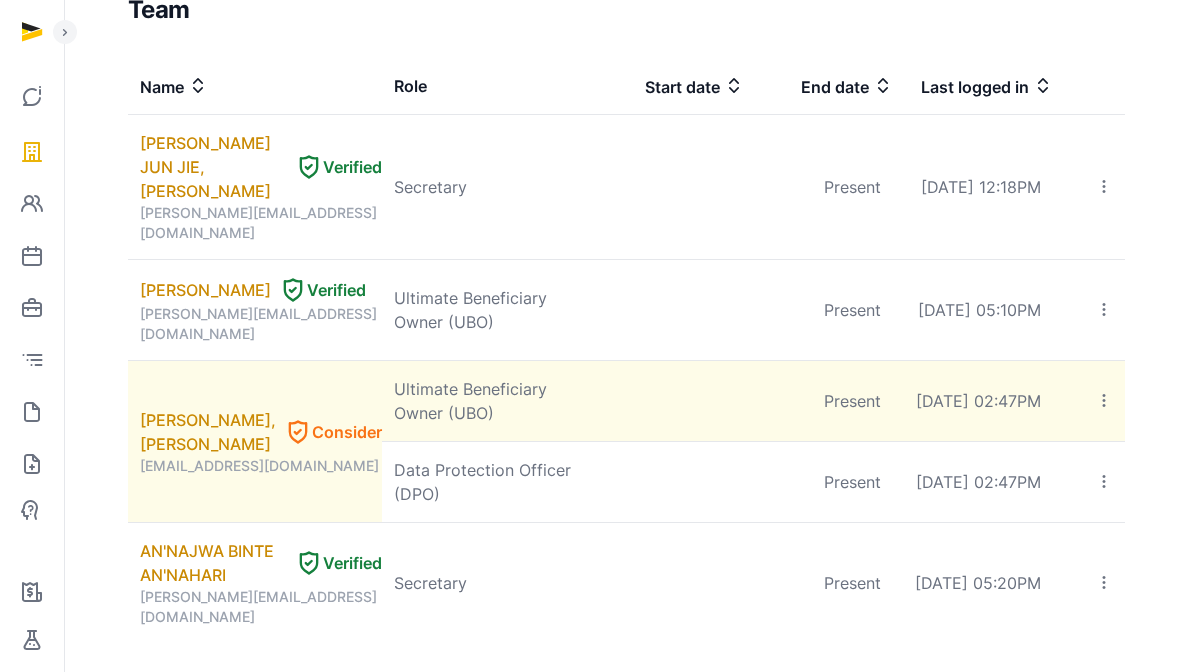 scroll, scrollTop: 326, scrollLeft: 0, axis: vertical 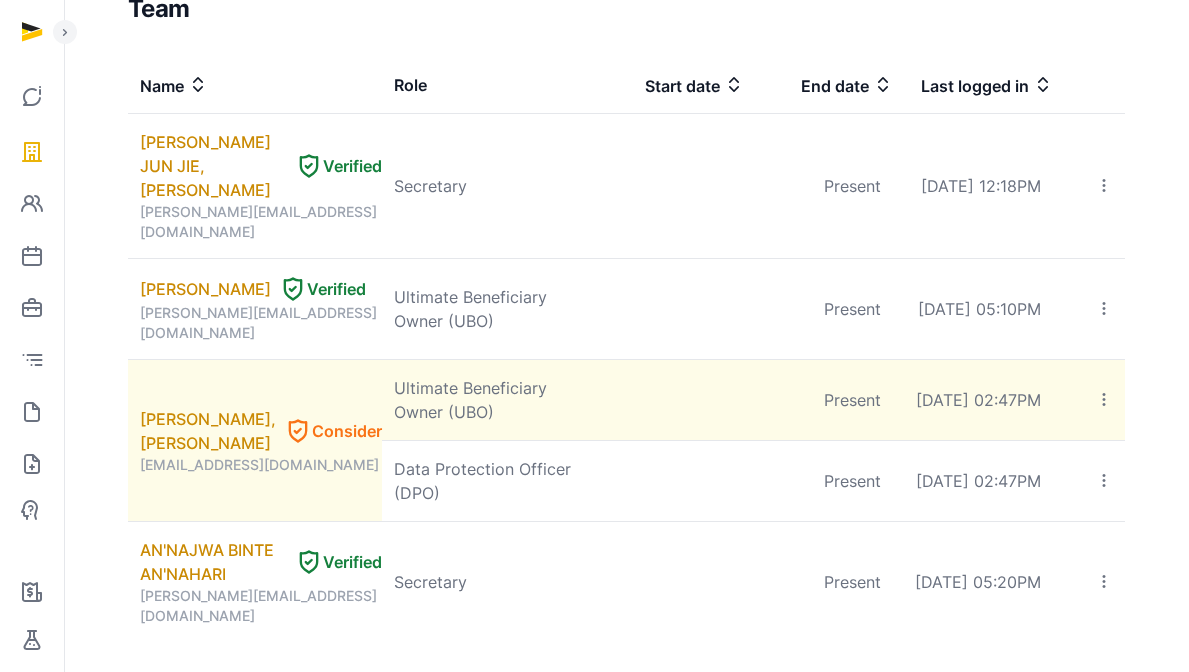 click on "terrencehoon@gmail.com" at bounding box center (261, 465) 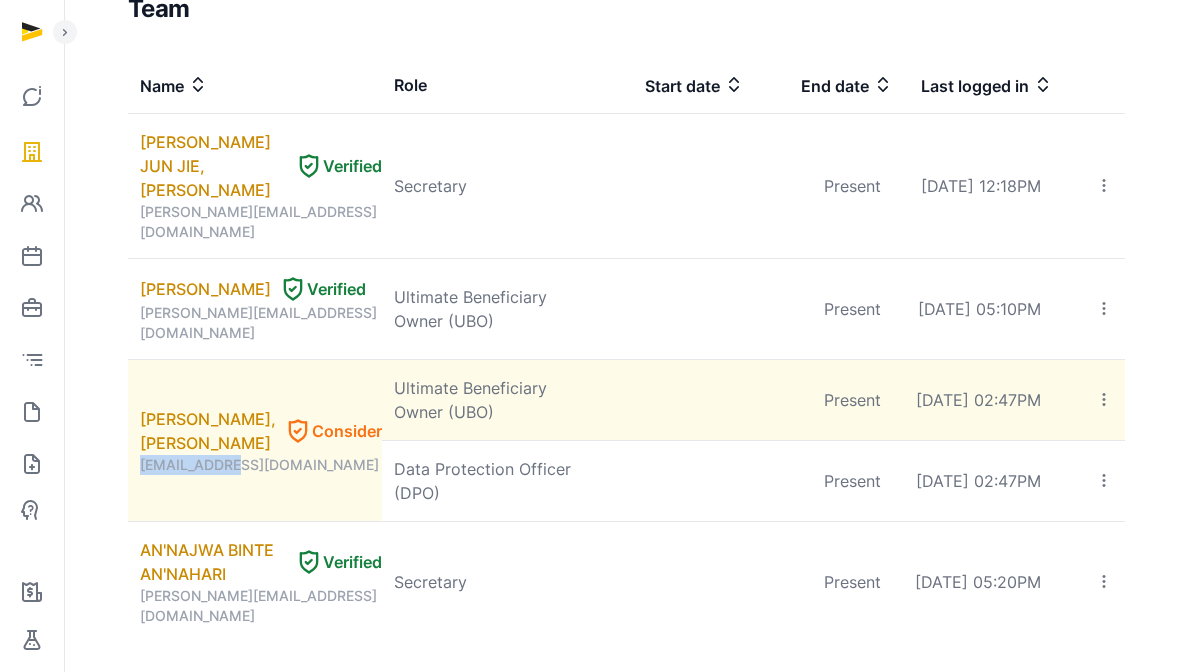 click on "terrencehoon@gmail.com" at bounding box center (261, 465) 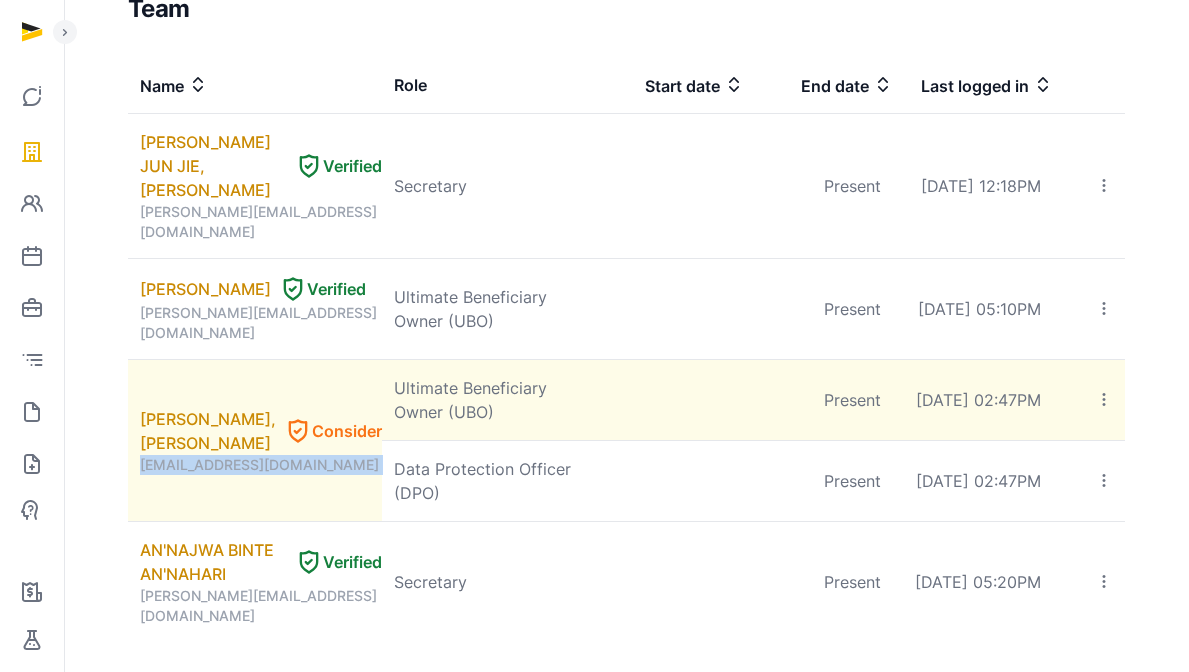 click on "terrencehoon@gmail.com" at bounding box center [261, 465] 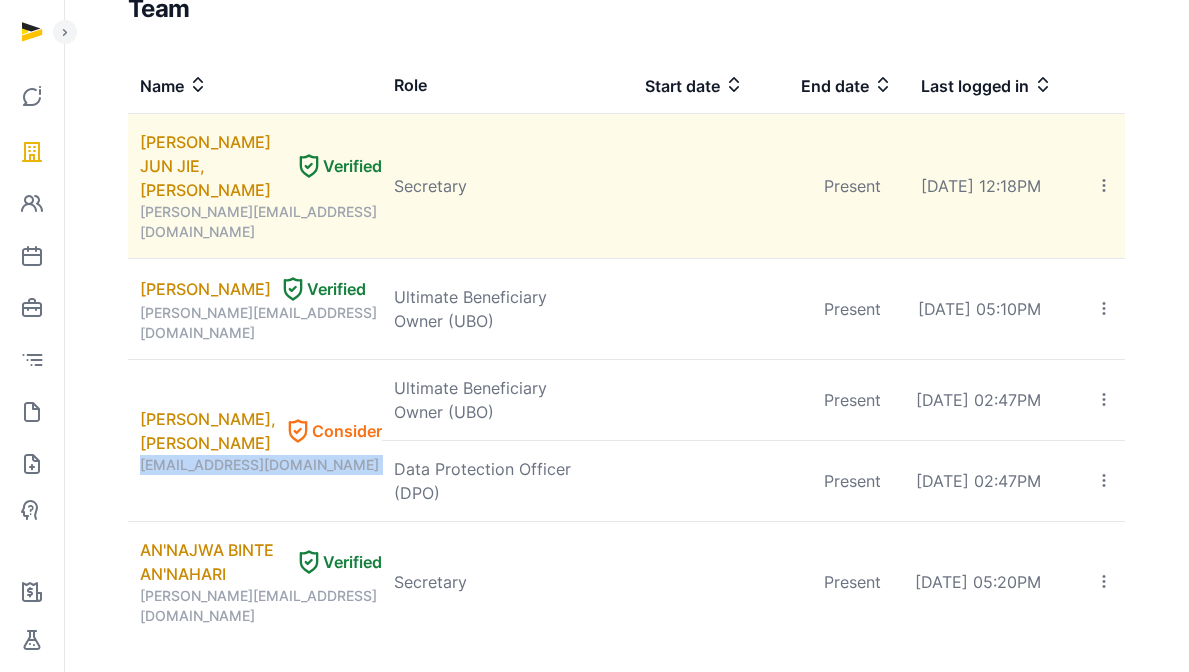 copy on "terrencehoon@gmail.com" 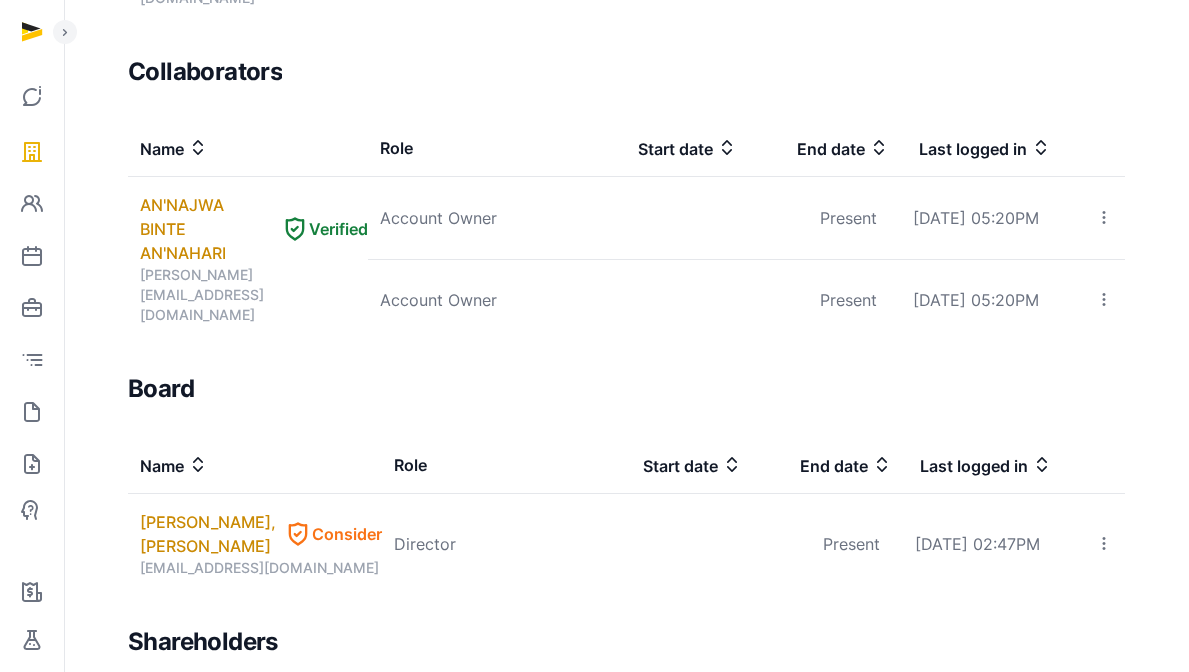 scroll, scrollTop: 1265, scrollLeft: 0, axis: vertical 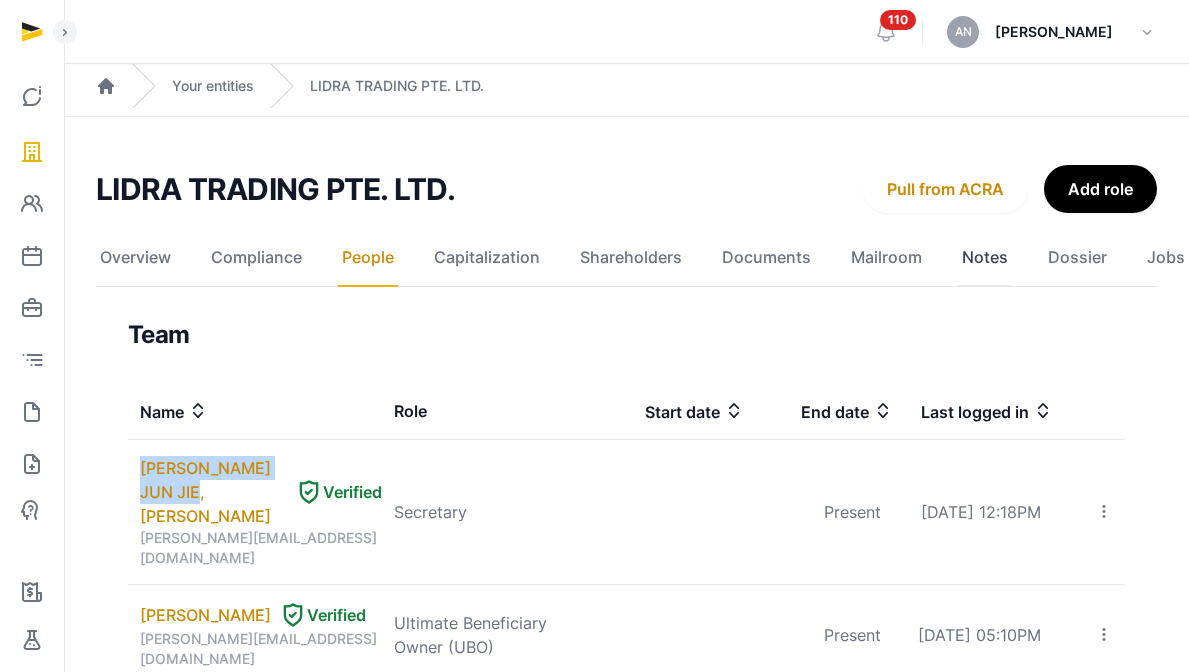 click on "Notes" 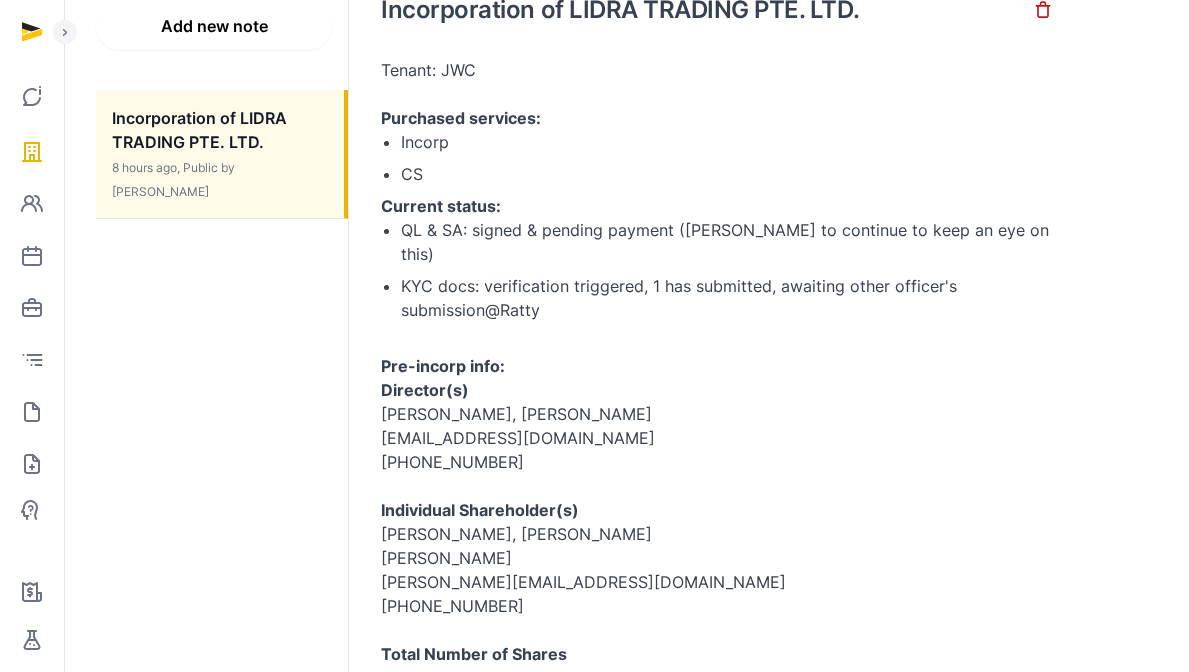 scroll, scrollTop: 0, scrollLeft: 0, axis: both 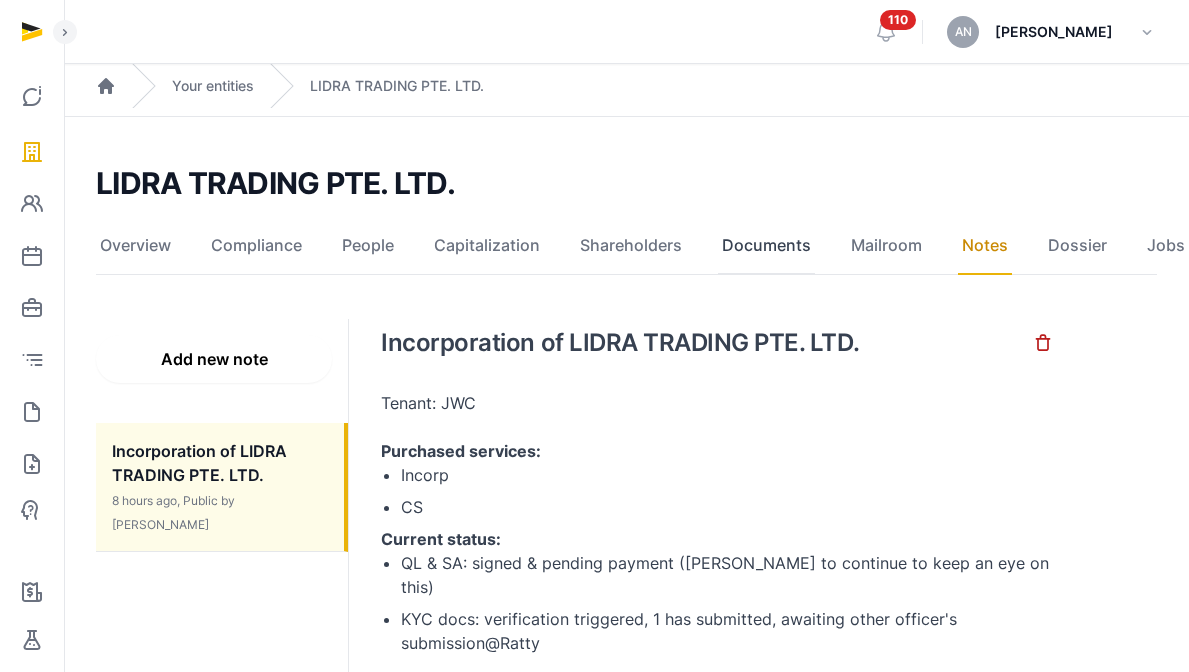 click on "Documents" 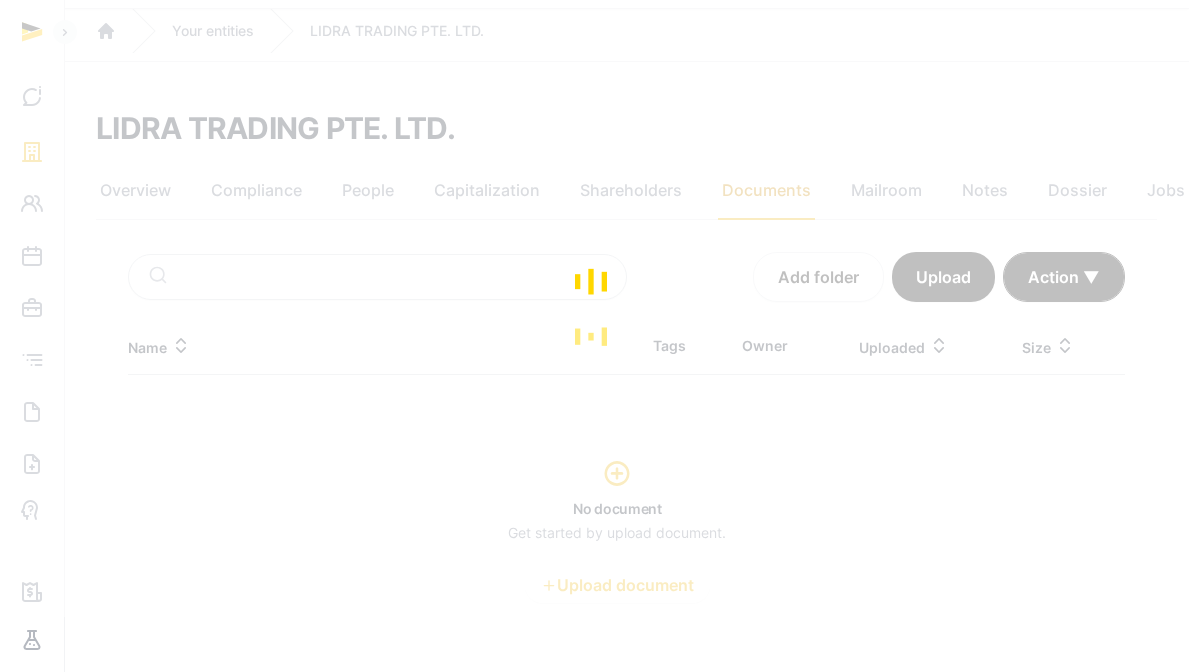 scroll, scrollTop: 106, scrollLeft: 0, axis: vertical 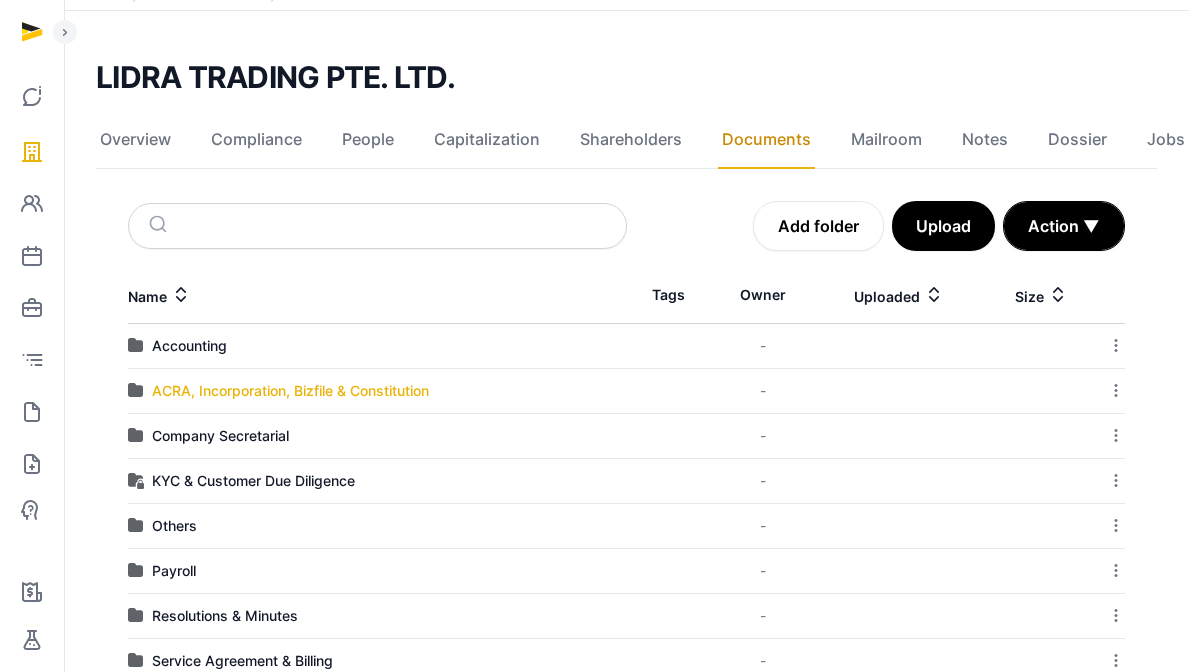 click on "ACRA, Incorporation, Bizfile & Constitution" at bounding box center (290, 391) 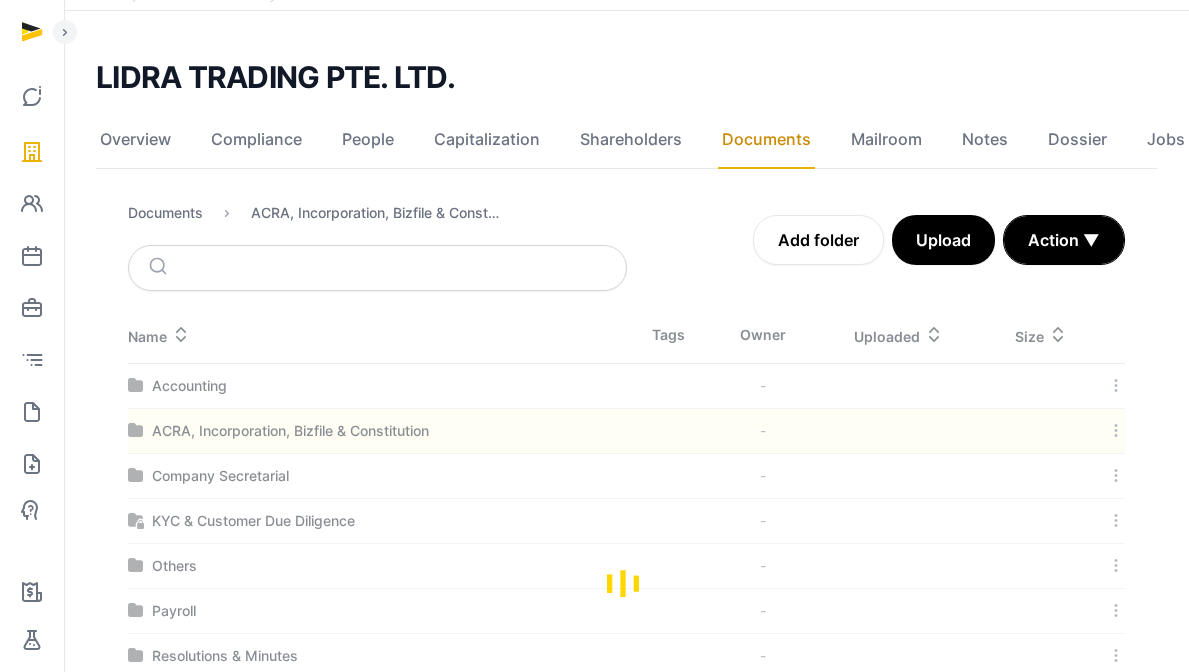 scroll, scrollTop: 0, scrollLeft: 0, axis: both 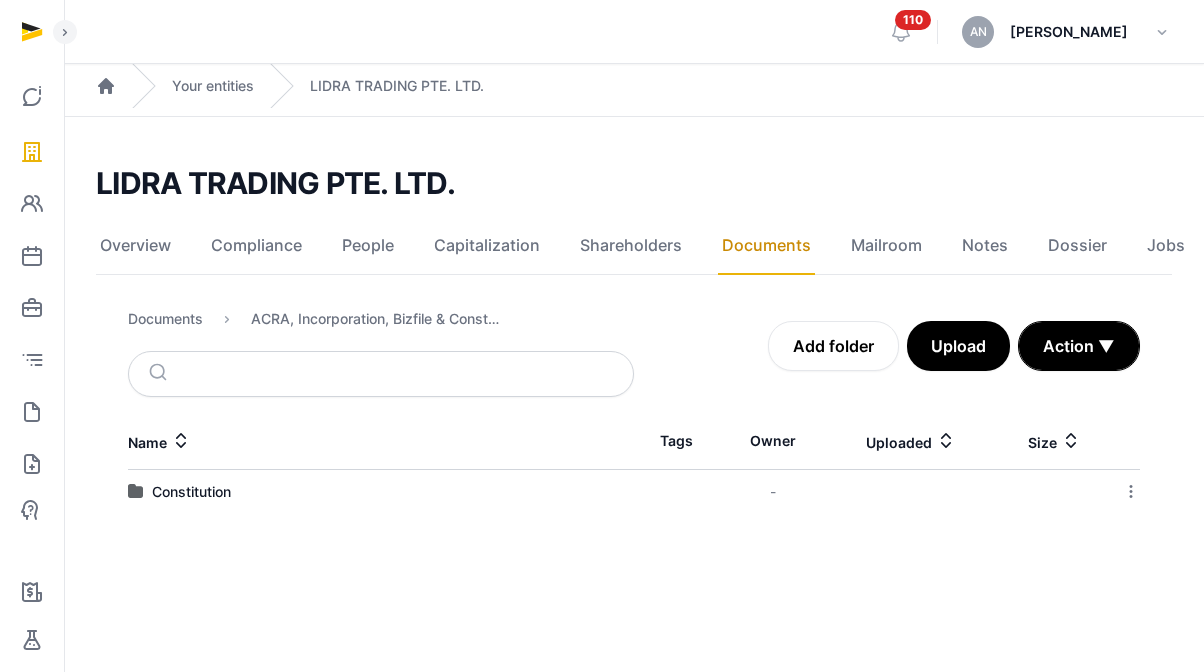 drag, startPoint x: 197, startPoint y: 497, endPoint x: 218, endPoint y: 486, distance: 23.70654 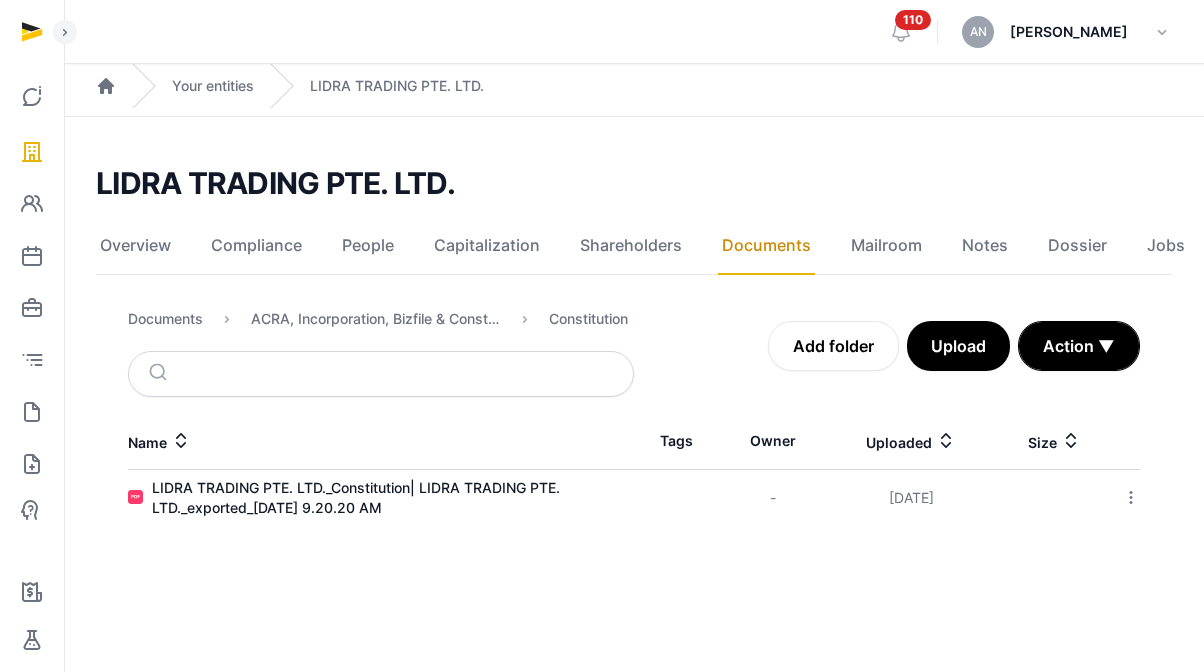 click 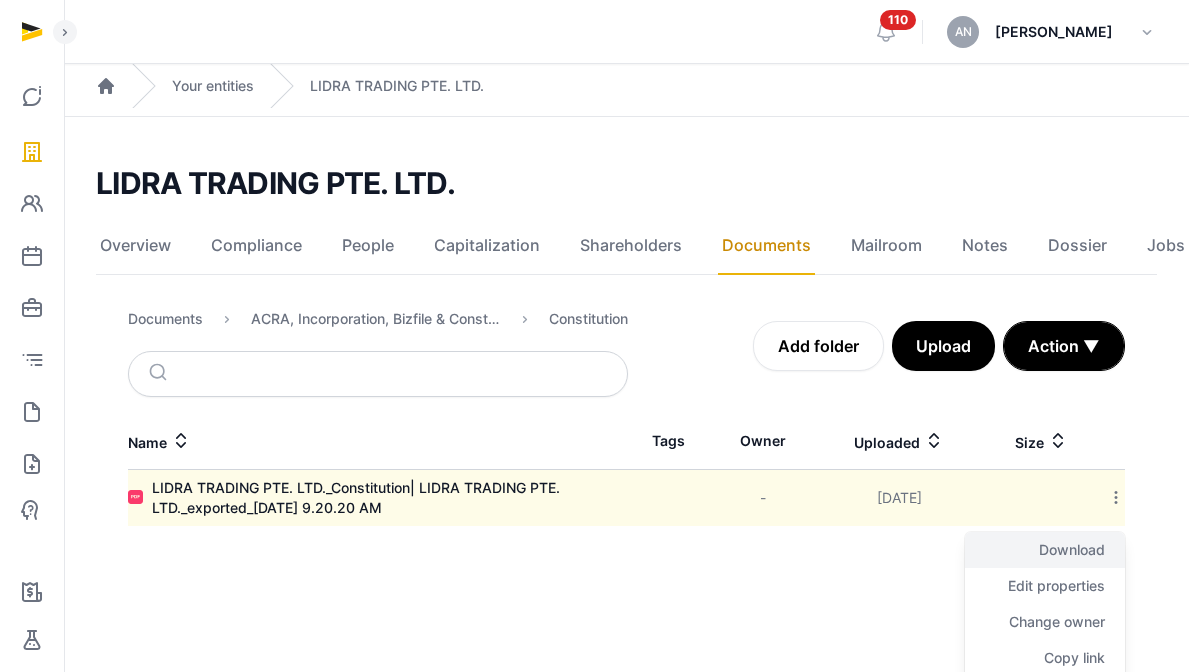 click on "Download" 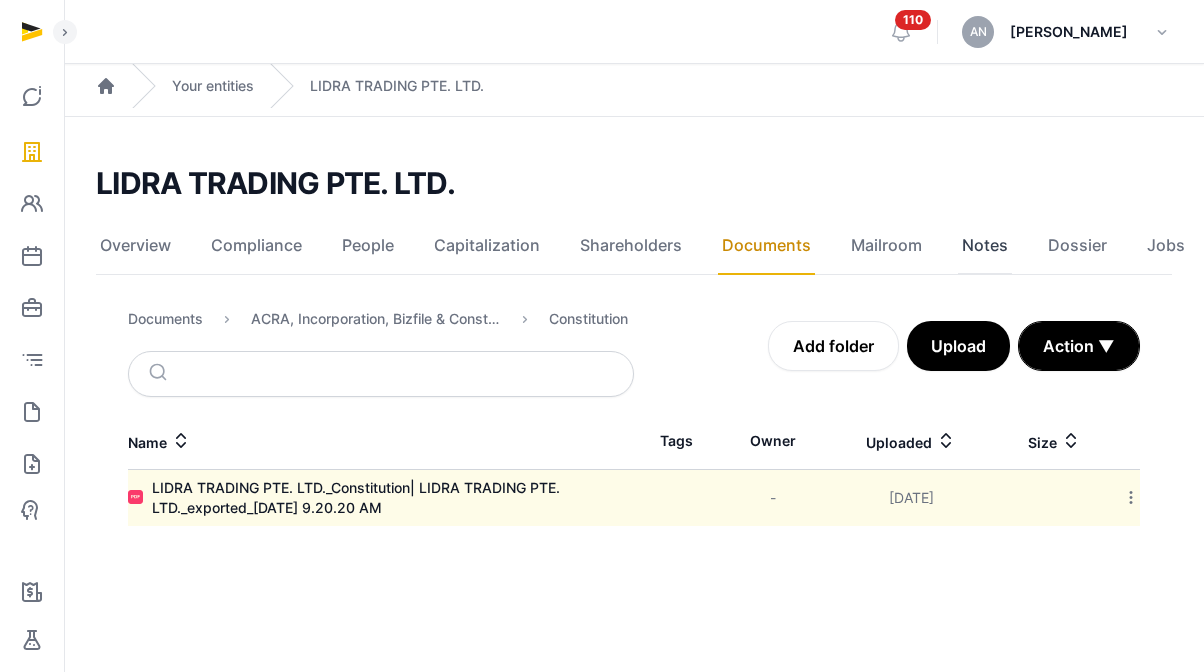 click on "Notes" 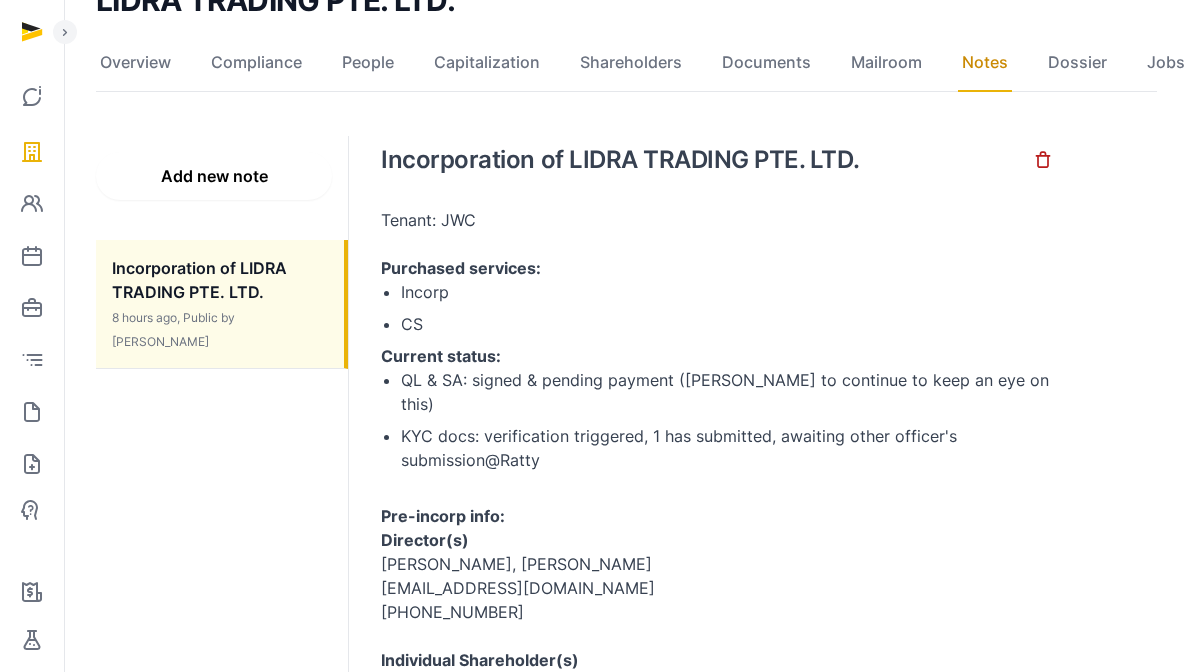 scroll, scrollTop: 0, scrollLeft: 0, axis: both 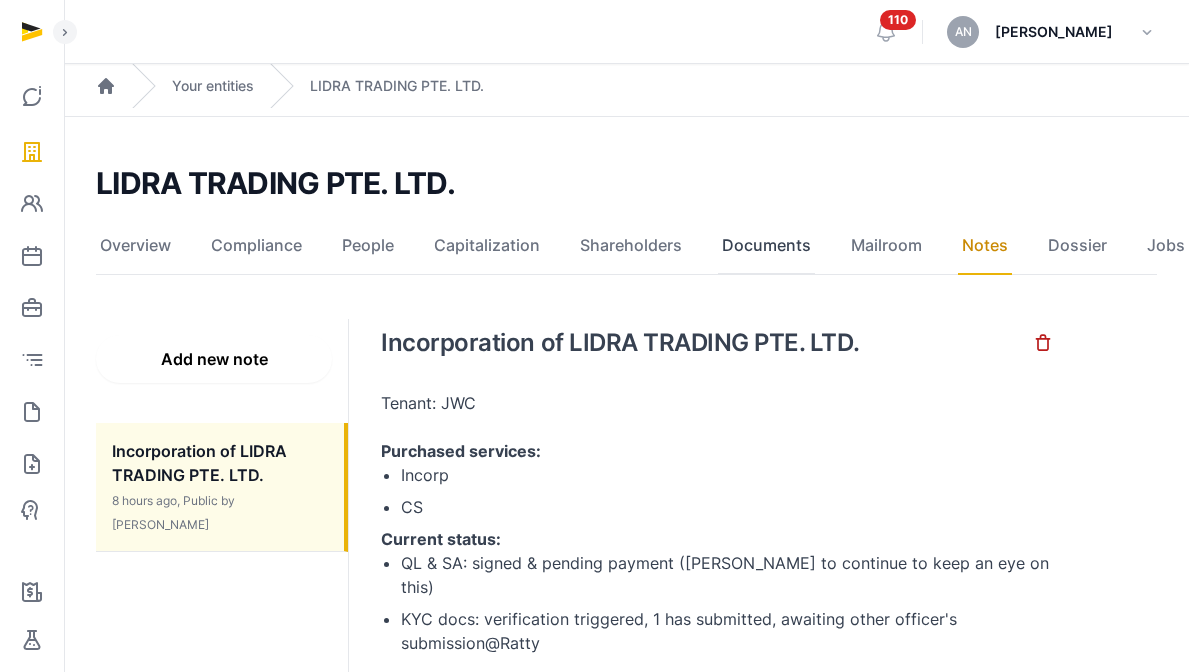 click on "Documents" 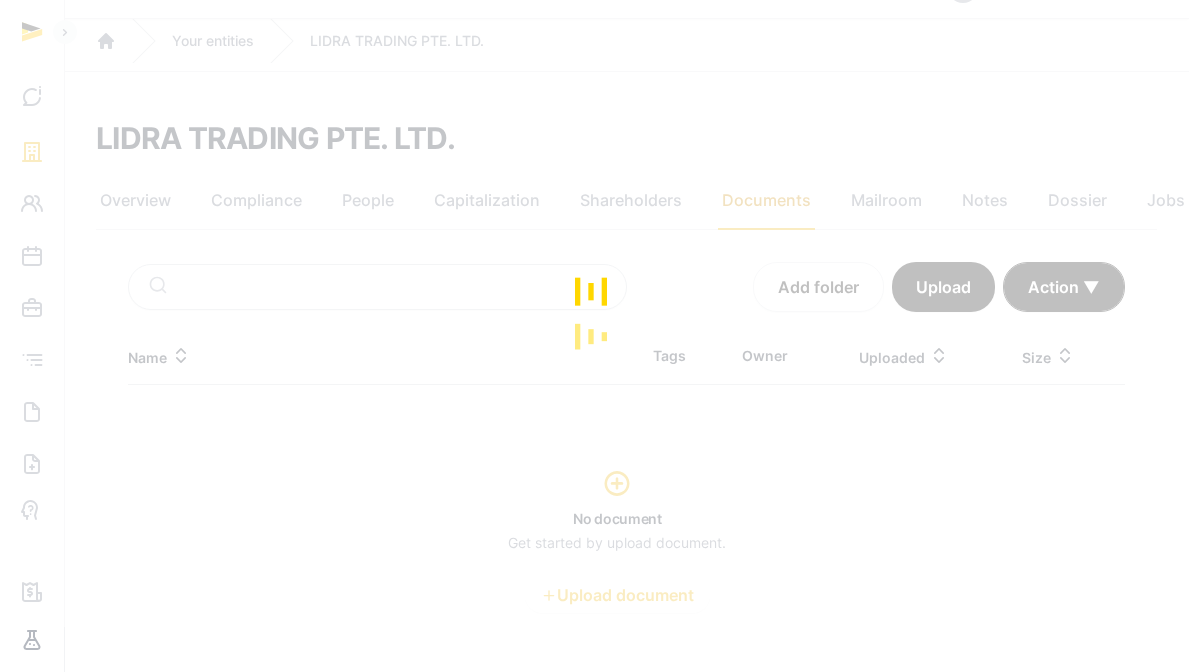 scroll, scrollTop: 106, scrollLeft: 0, axis: vertical 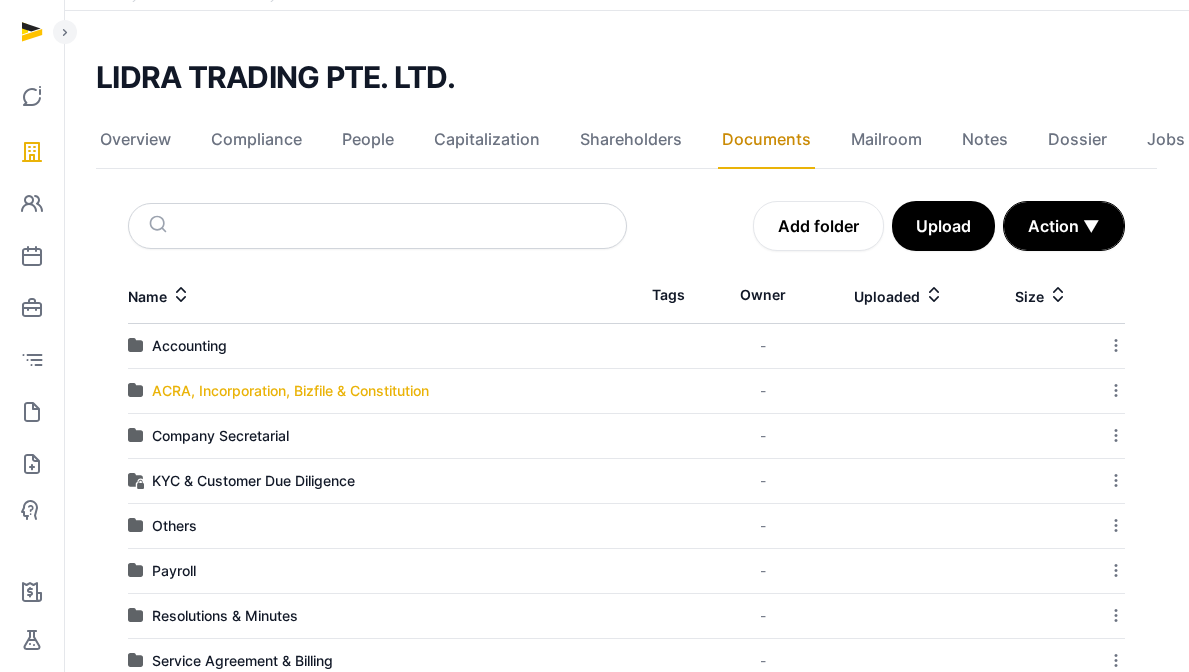 click on "ACRA, Incorporation, Bizfile & Constitution" at bounding box center [290, 391] 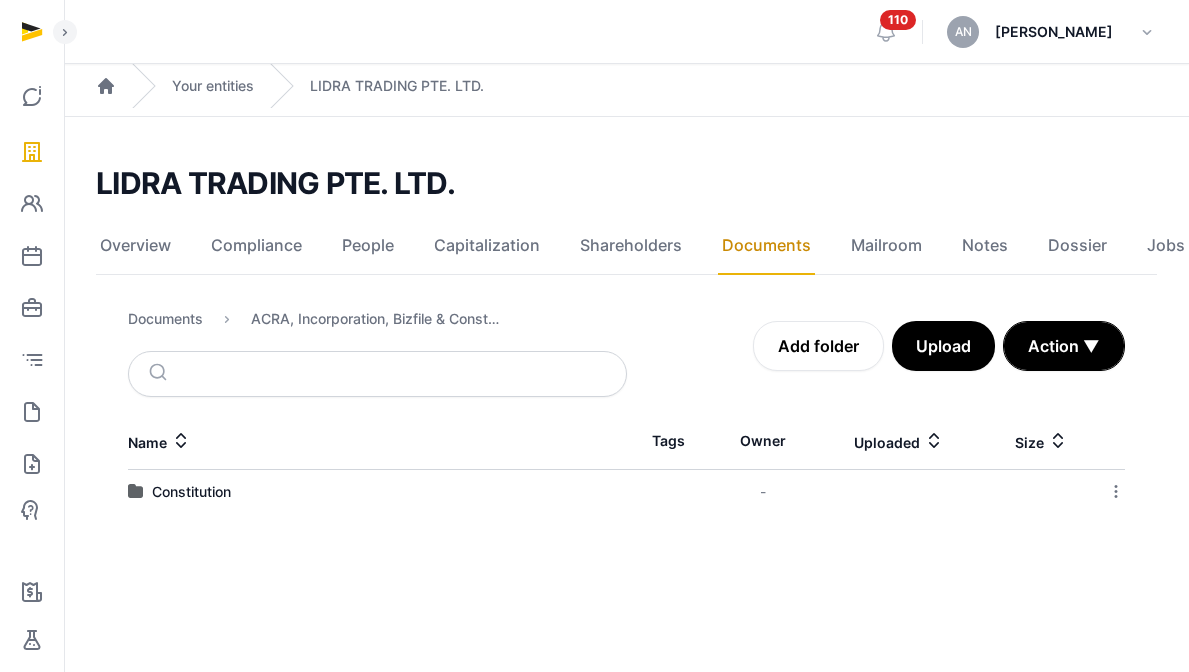 scroll, scrollTop: 0, scrollLeft: 0, axis: both 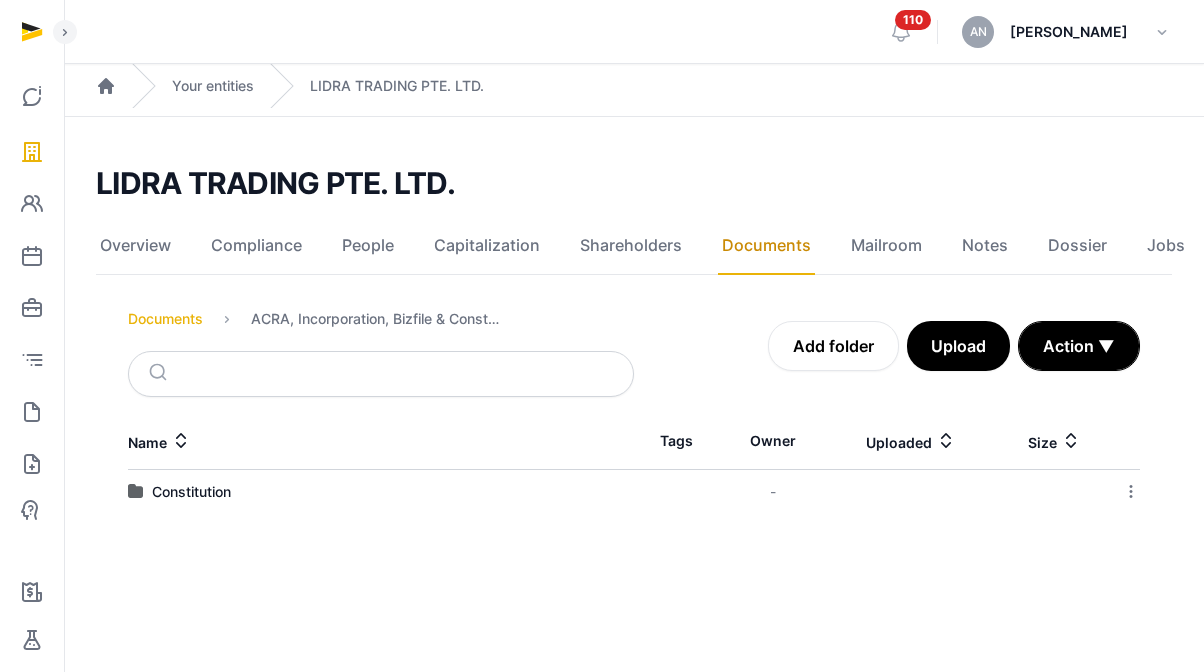 click on "Documents" at bounding box center [165, 319] 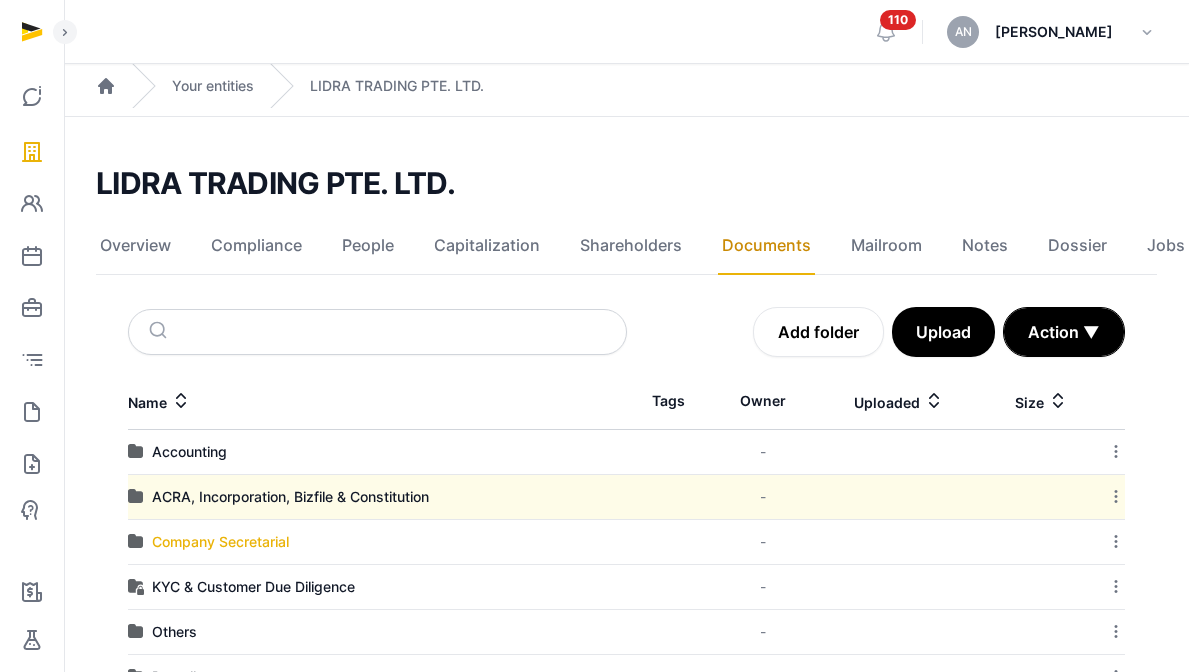 click on "Company Secretarial" at bounding box center [220, 542] 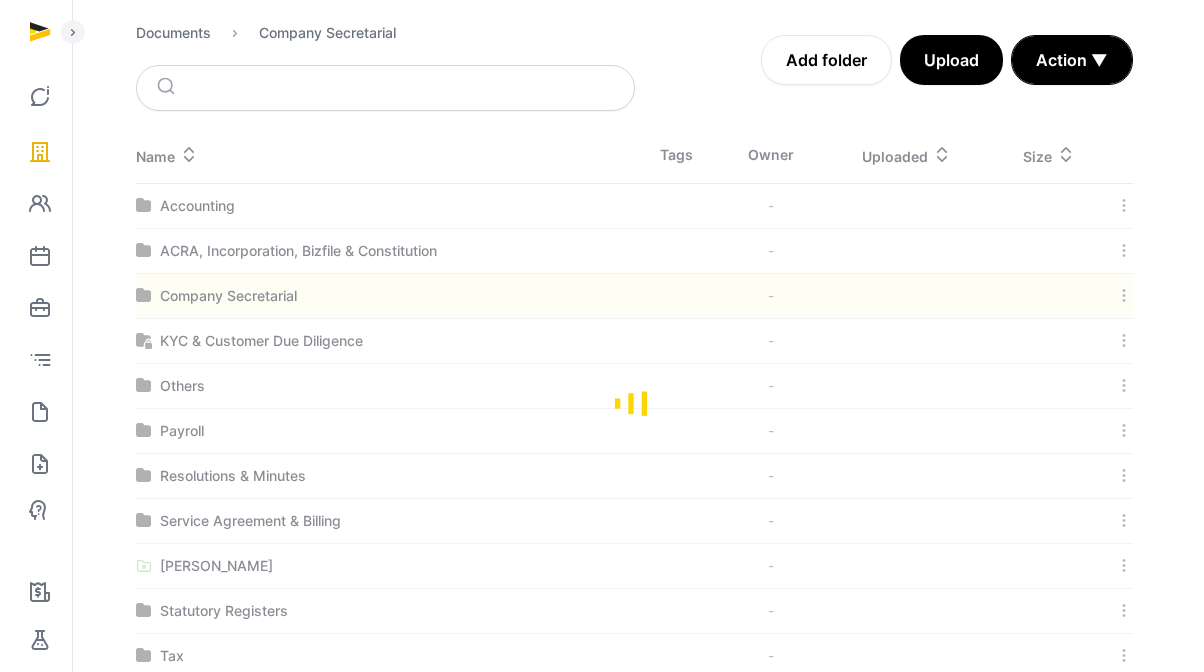 scroll, scrollTop: 0, scrollLeft: 0, axis: both 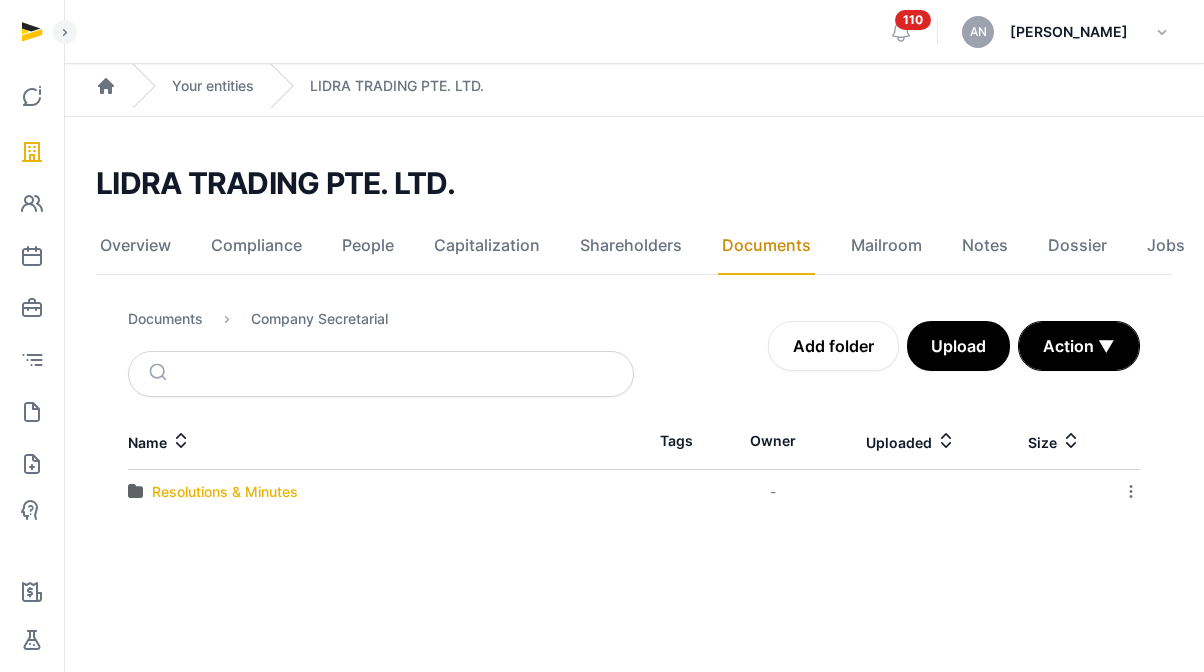 drag, startPoint x: 185, startPoint y: 483, endPoint x: 187, endPoint y: 494, distance: 11.18034 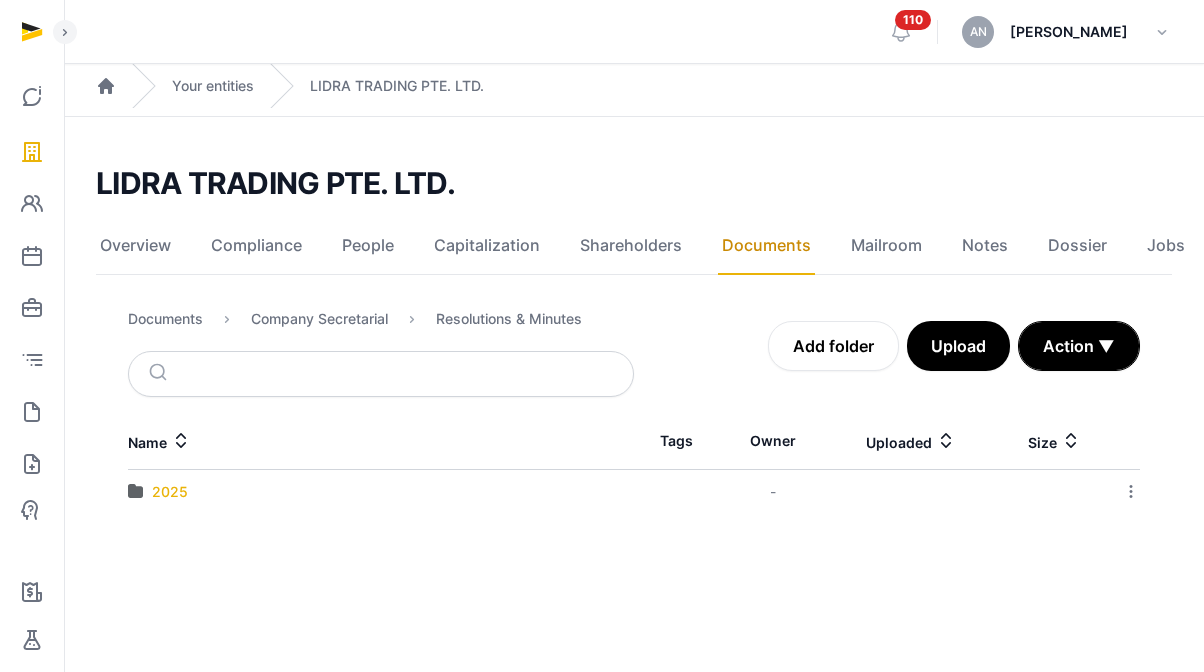 click on "2025" at bounding box center [170, 492] 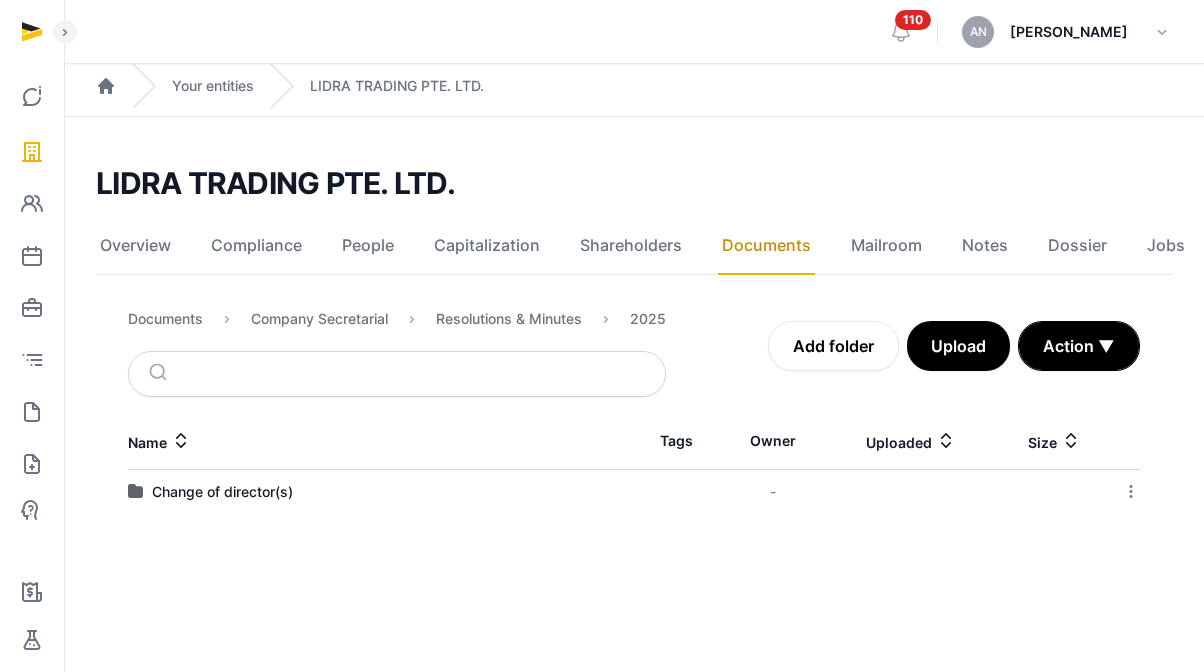 click on "Change of director(s)" at bounding box center [222, 492] 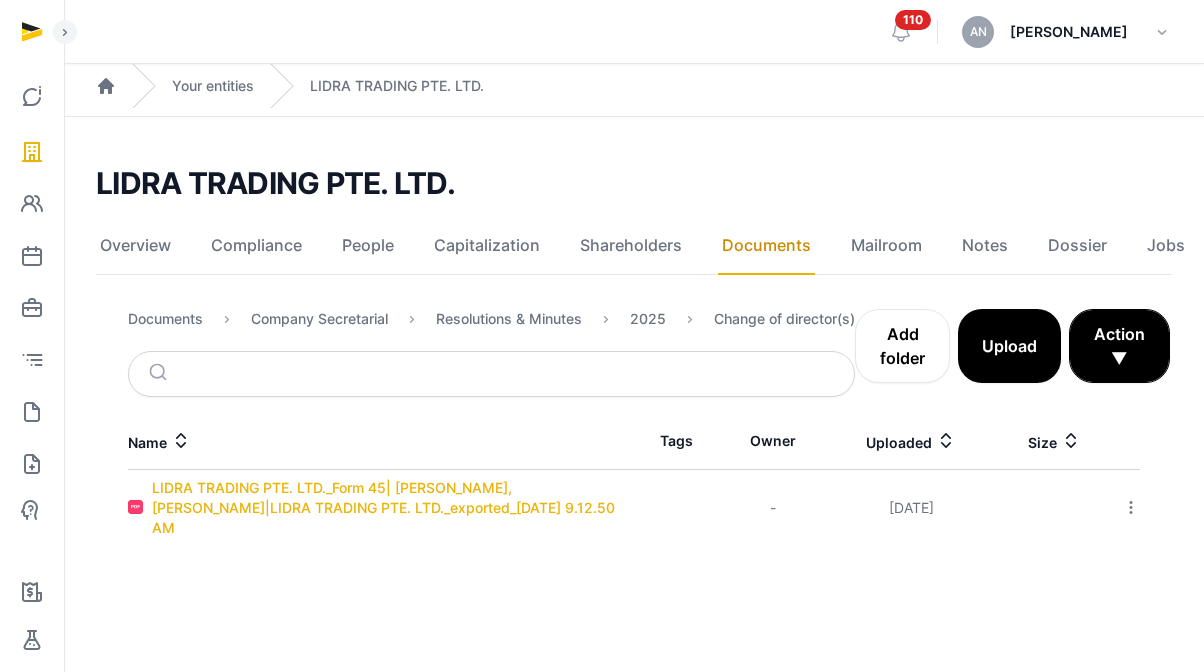 click on "LIDRA TRADING PTE. LTD._Form 45| HOON TIAN JUN, TERRENCE|LIDRA TRADING PTE. LTD._exported_2025-07-01 9.12.50 AM" at bounding box center [393, 508] 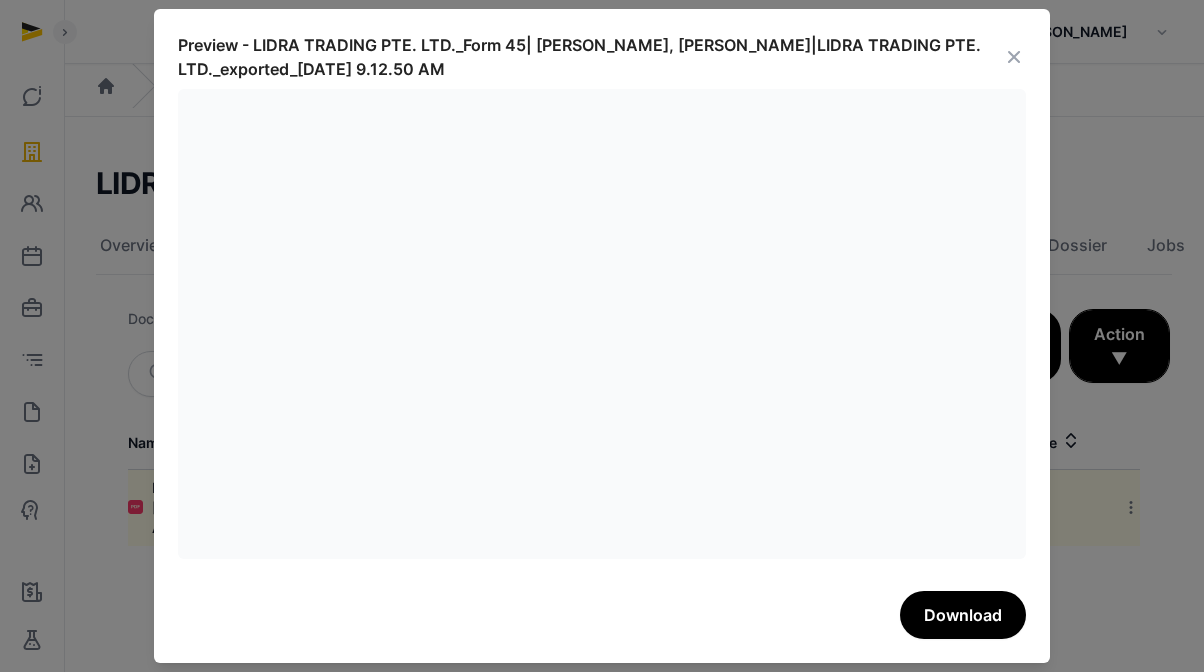 click at bounding box center (1014, 57) 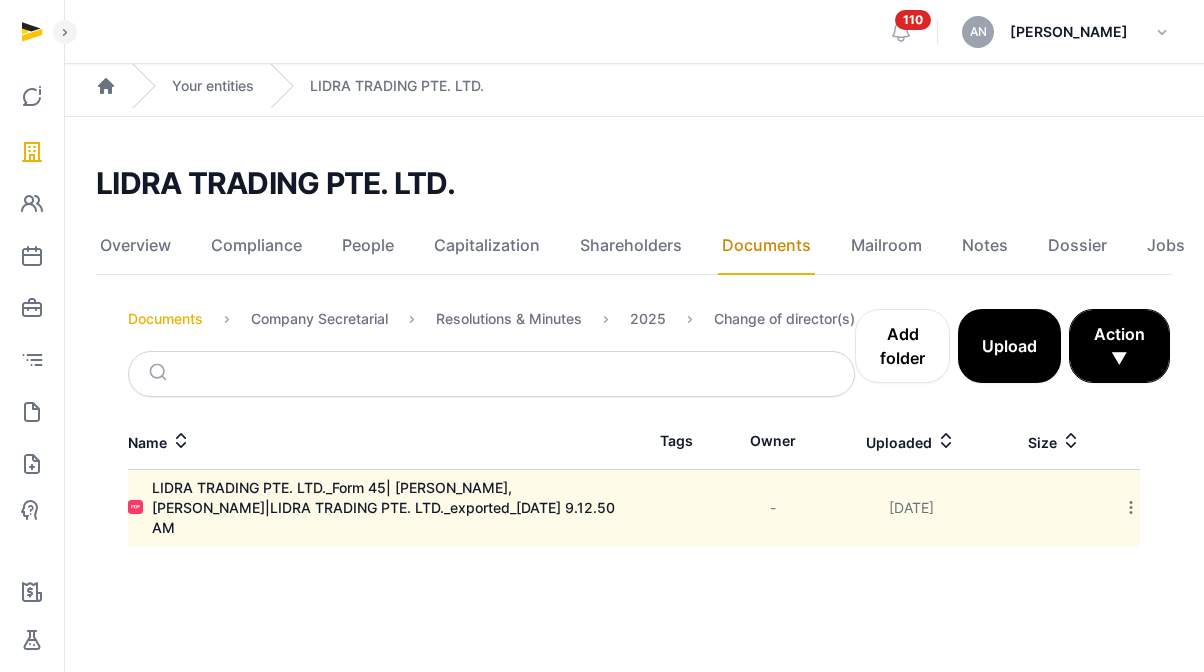 click on "Documents" at bounding box center [165, 319] 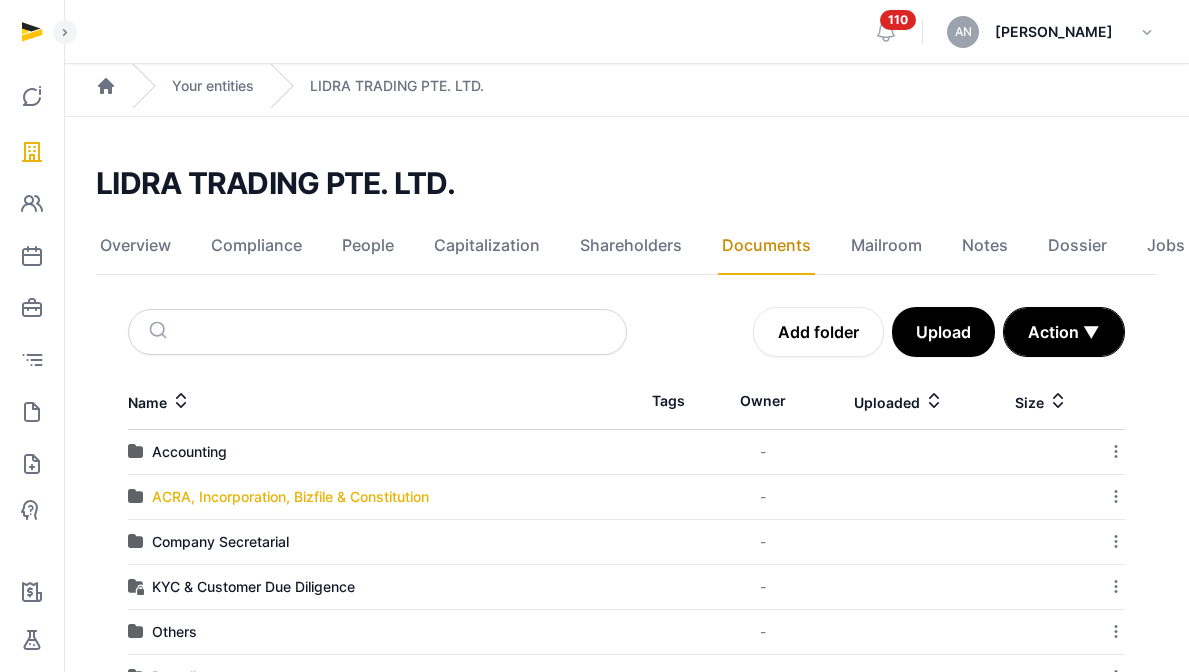 click on "ACRA, Incorporation, Bizfile & Constitution" at bounding box center [290, 497] 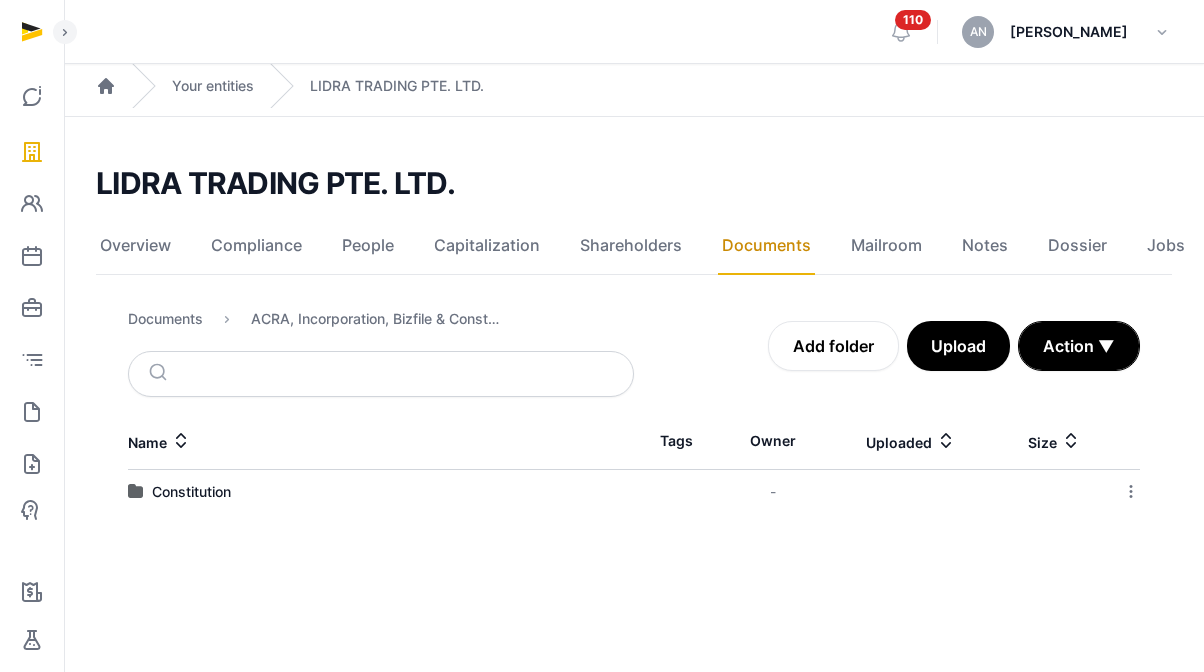 click on "Constitution" at bounding box center (191, 492) 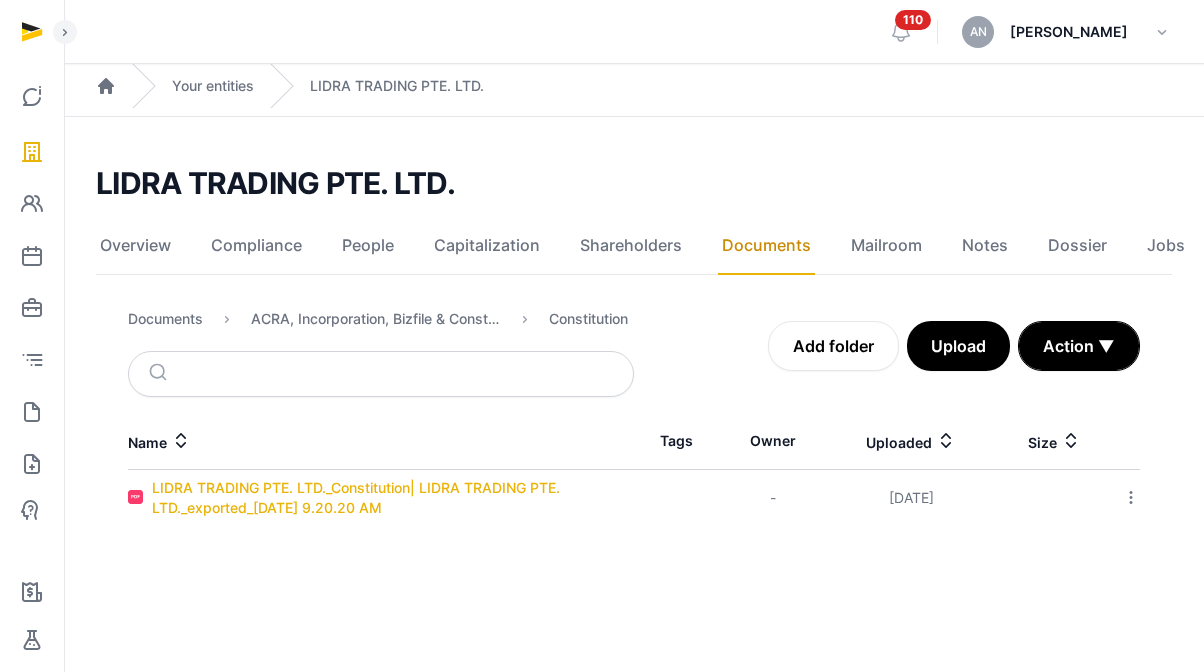 click on "LIDRA TRADING PTE. LTD._Constitution| LIDRA TRADING PTE. LTD._exported_2025-07-01 9.20.20 AM" at bounding box center [393, 498] 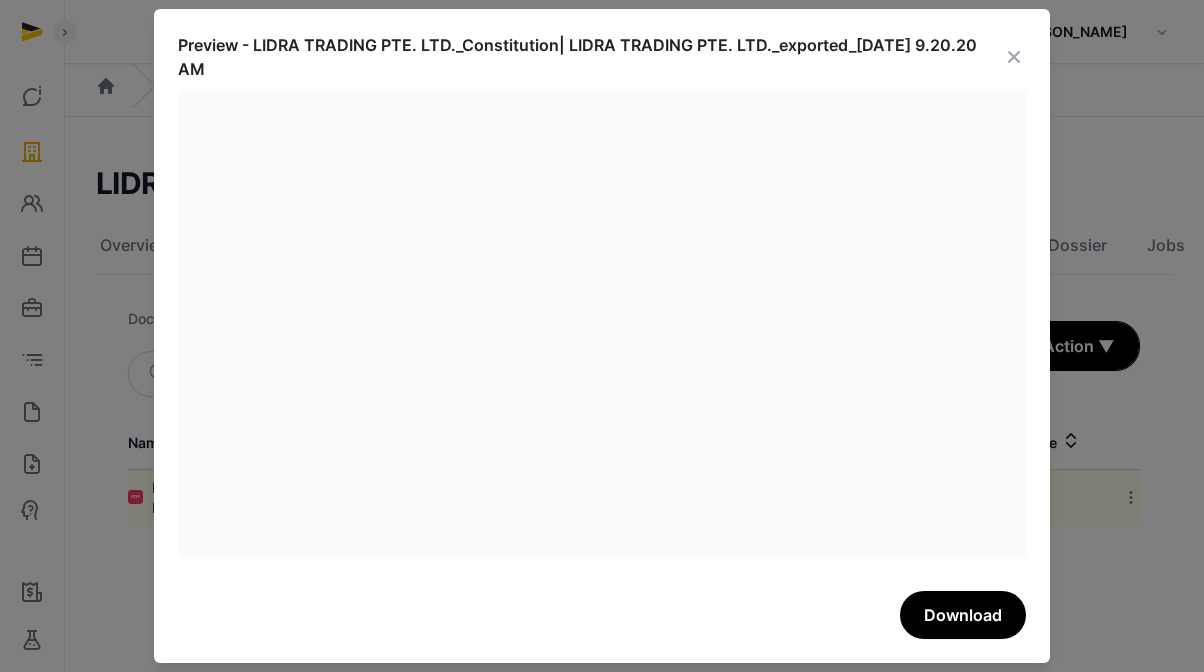 click at bounding box center (1014, 57) 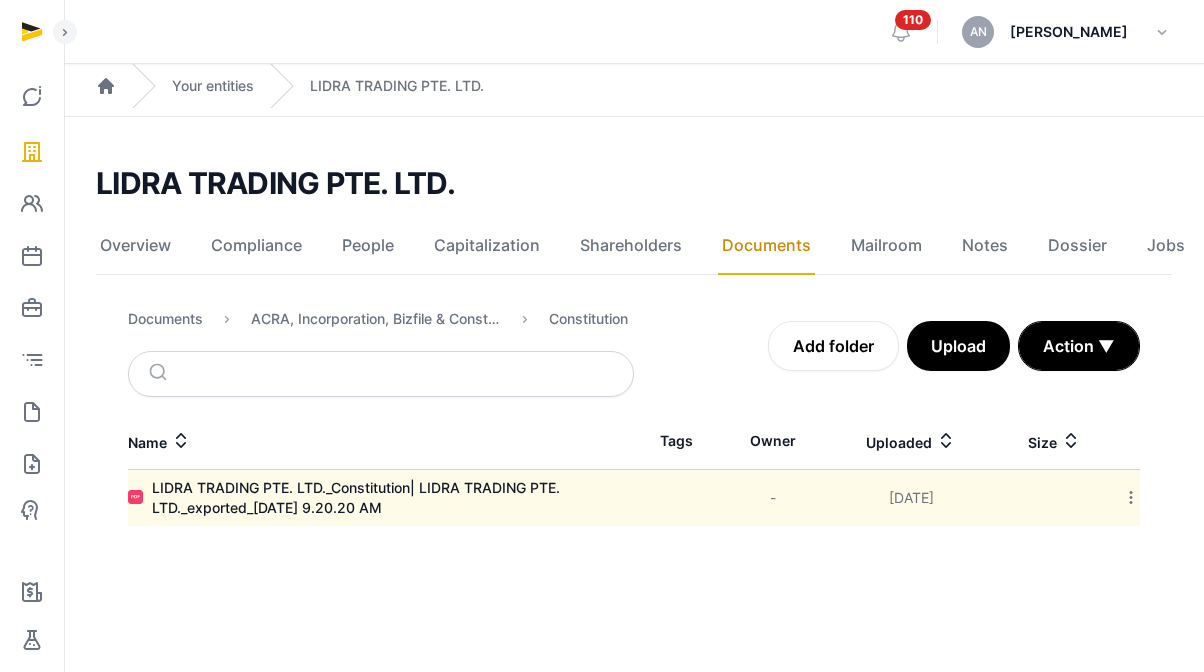 click on "LIDRA TRADING PTE. LTD." at bounding box center (275, 183) 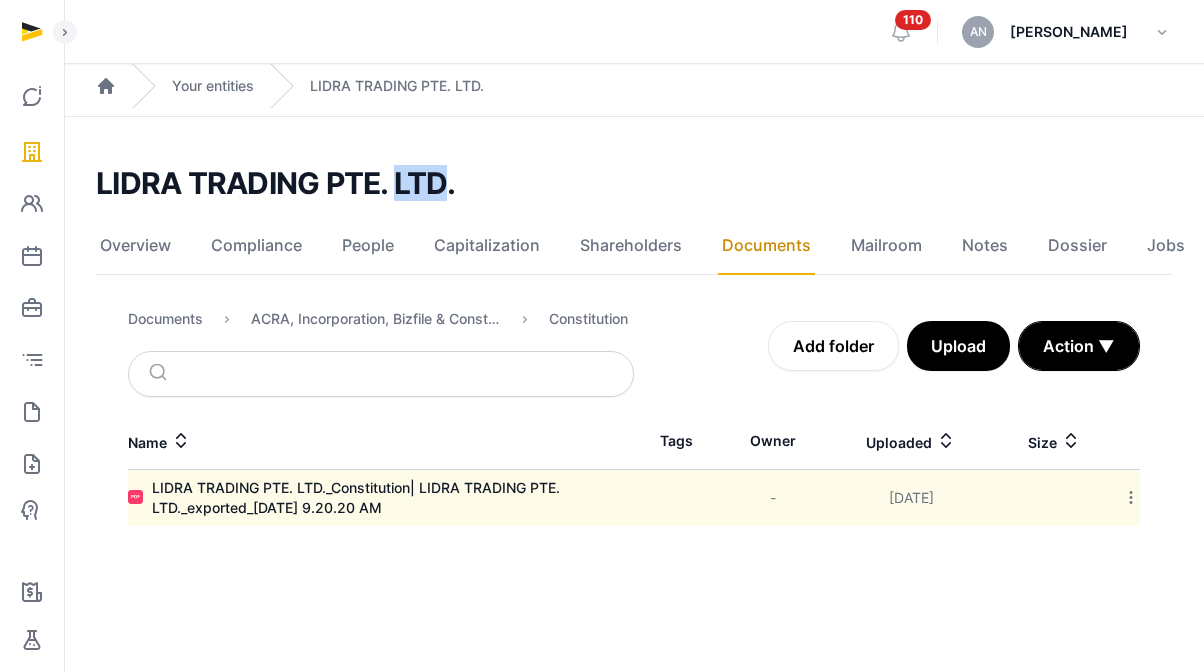 click on "LIDRA TRADING PTE. LTD." at bounding box center (275, 183) 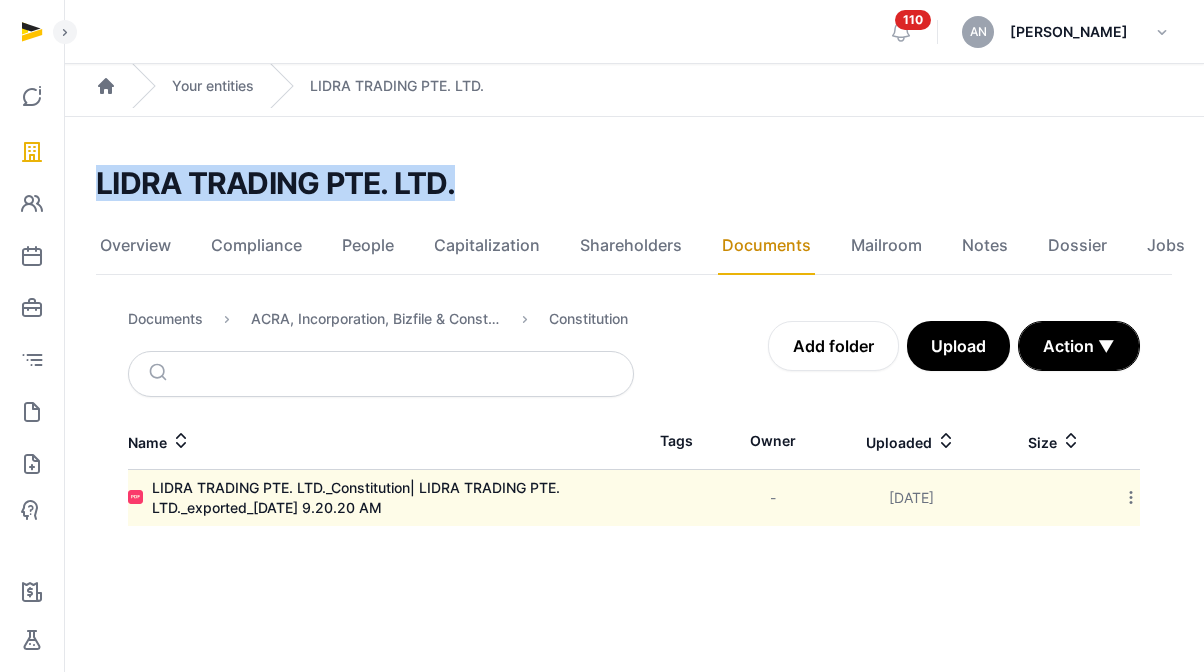 click on "LIDRA TRADING PTE. LTD." at bounding box center [275, 183] 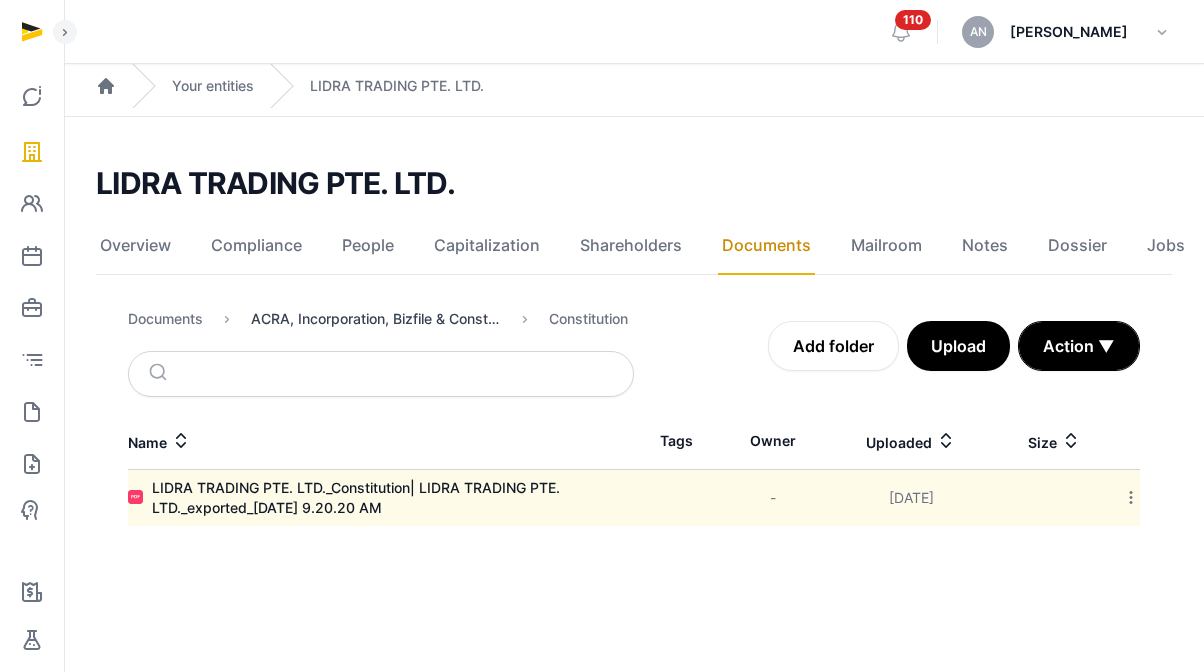 click on "ACRA, Incorporation, Bizfile & Constitution" at bounding box center (376, 319) 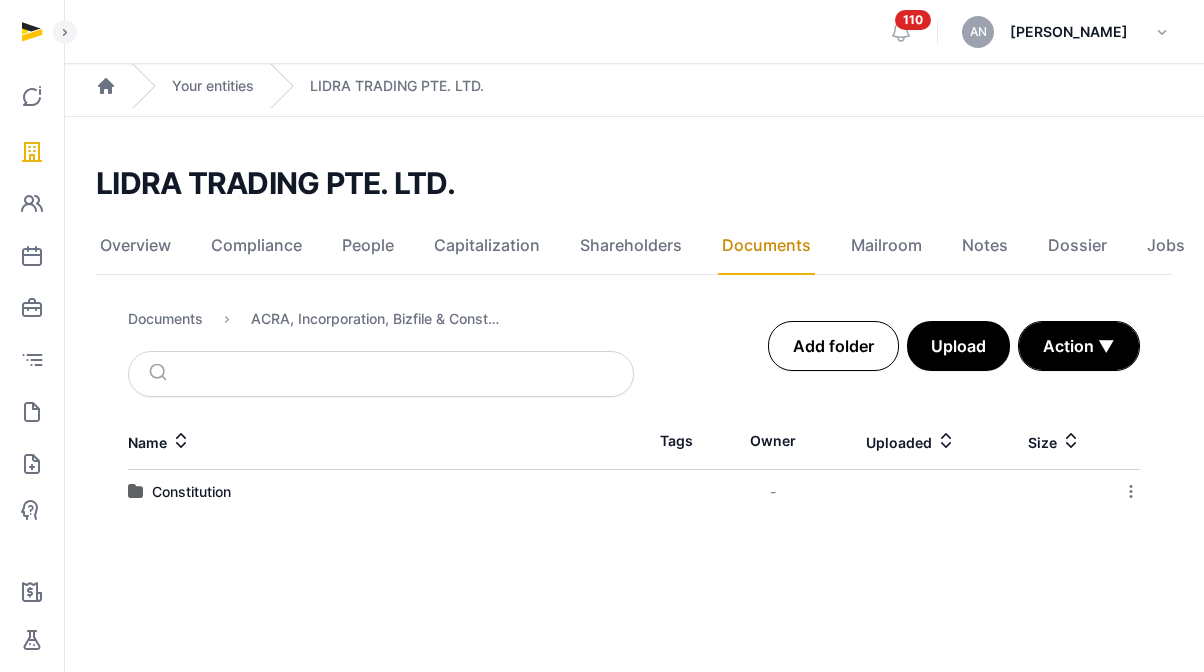click on "Add folder" at bounding box center (833, 346) 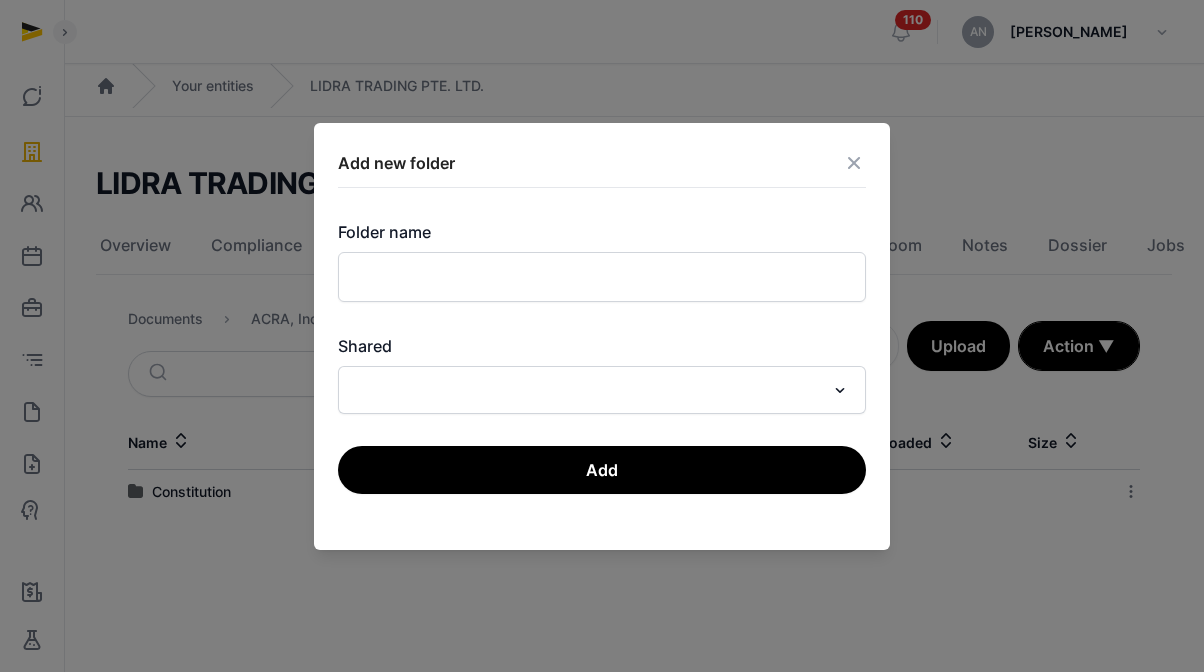 click on "Folder name" at bounding box center (602, 261) 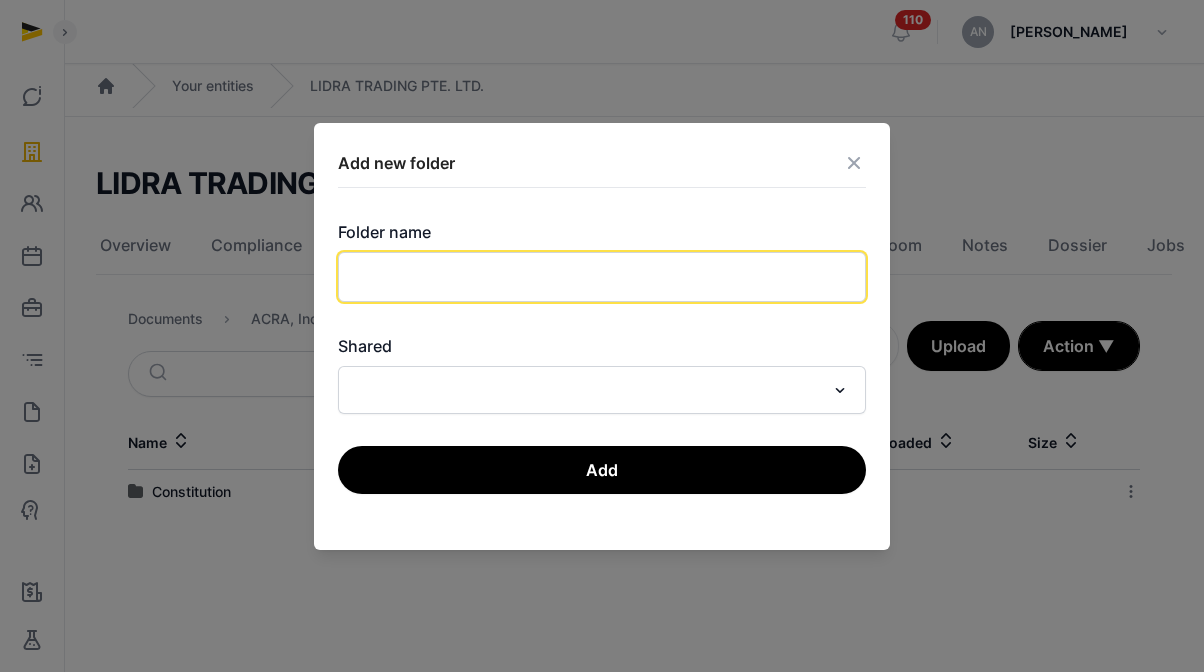click 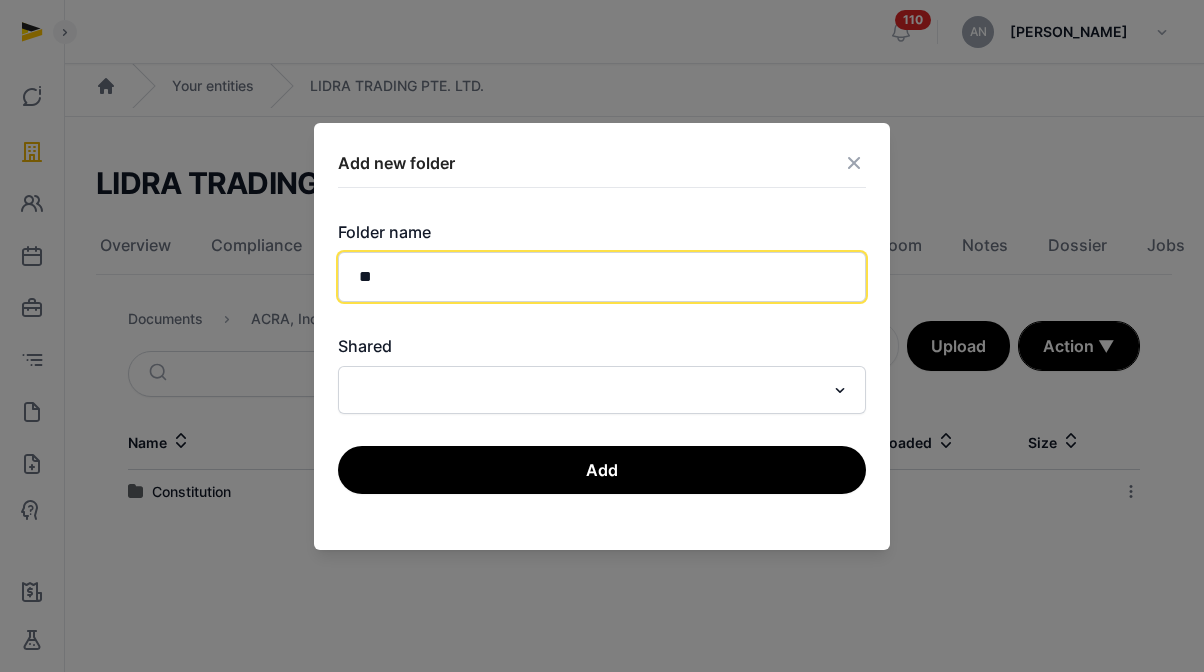 type on "*" 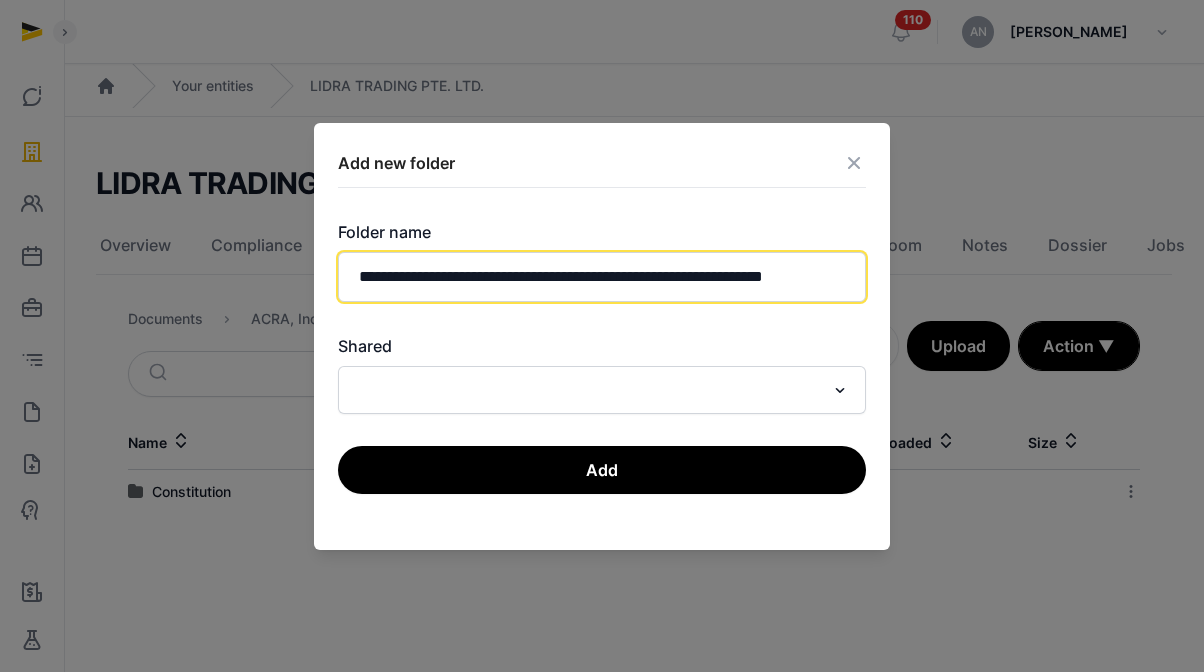 click on "**********" 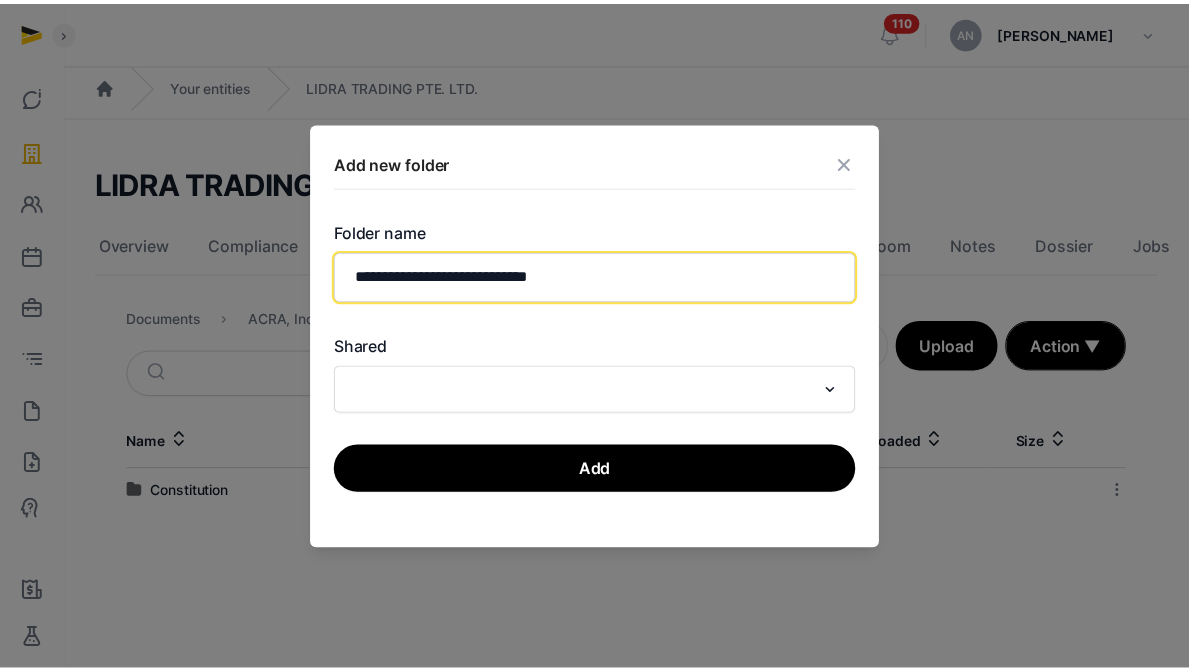 scroll, scrollTop: 0, scrollLeft: 0, axis: both 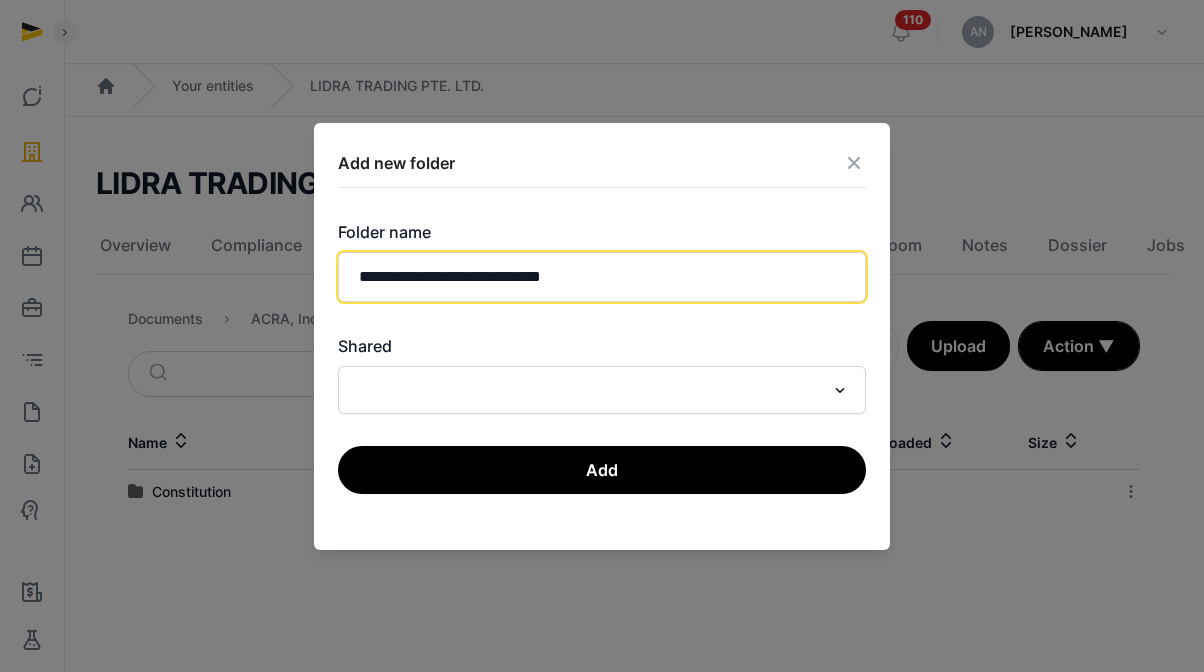 type on "**********" 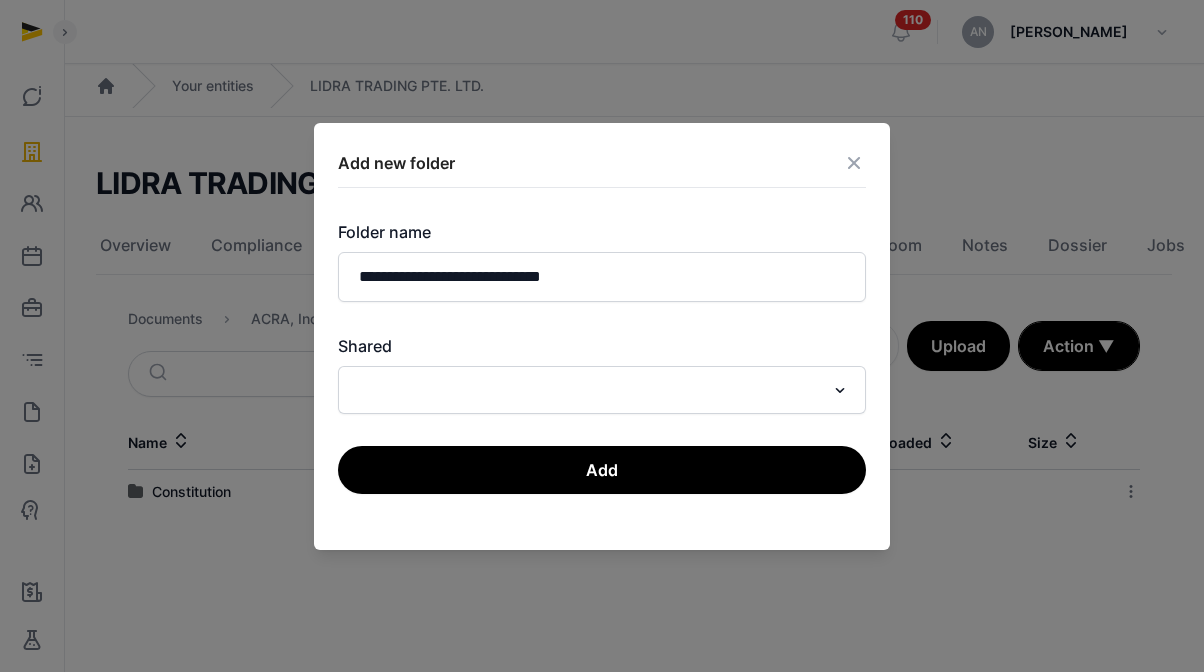 click on "**********" at bounding box center (602, 336) 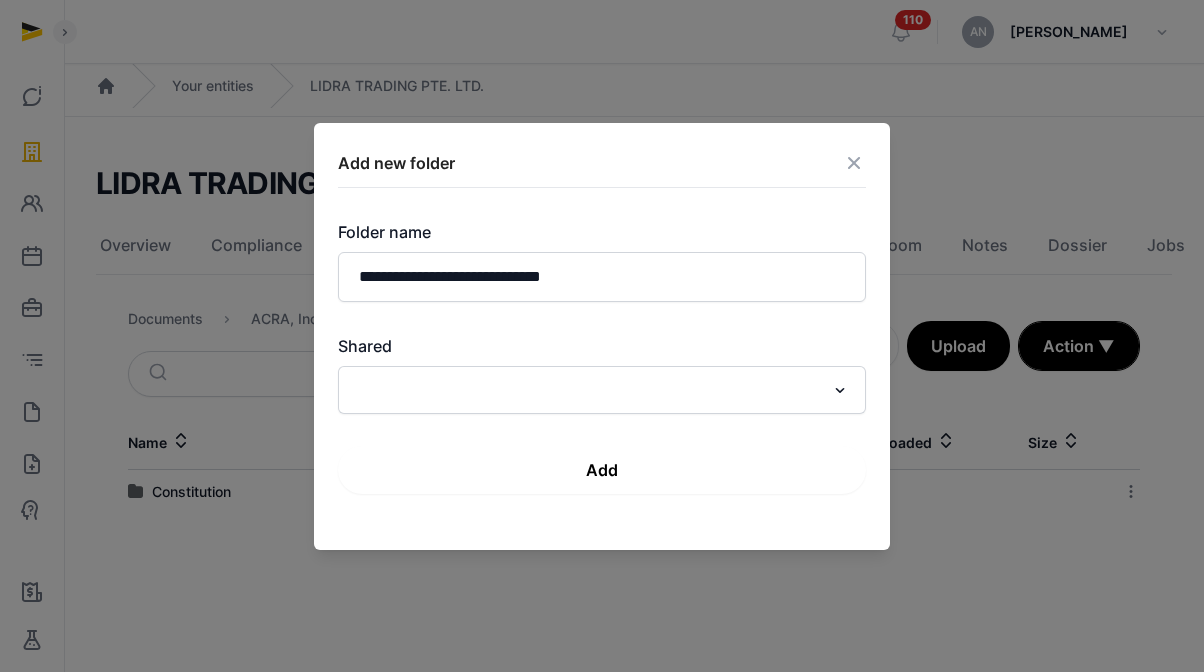 click on "Add" at bounding box center (602, 470) 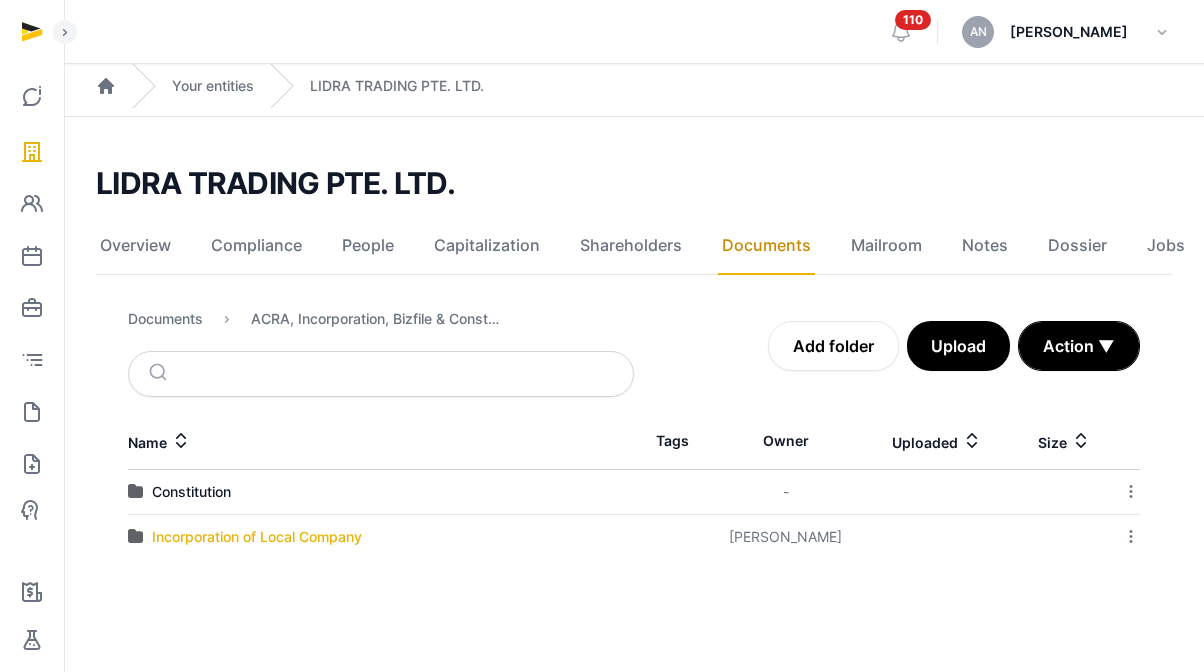 click on "Incorporation of Local Company" at bounding box center [257, 537] 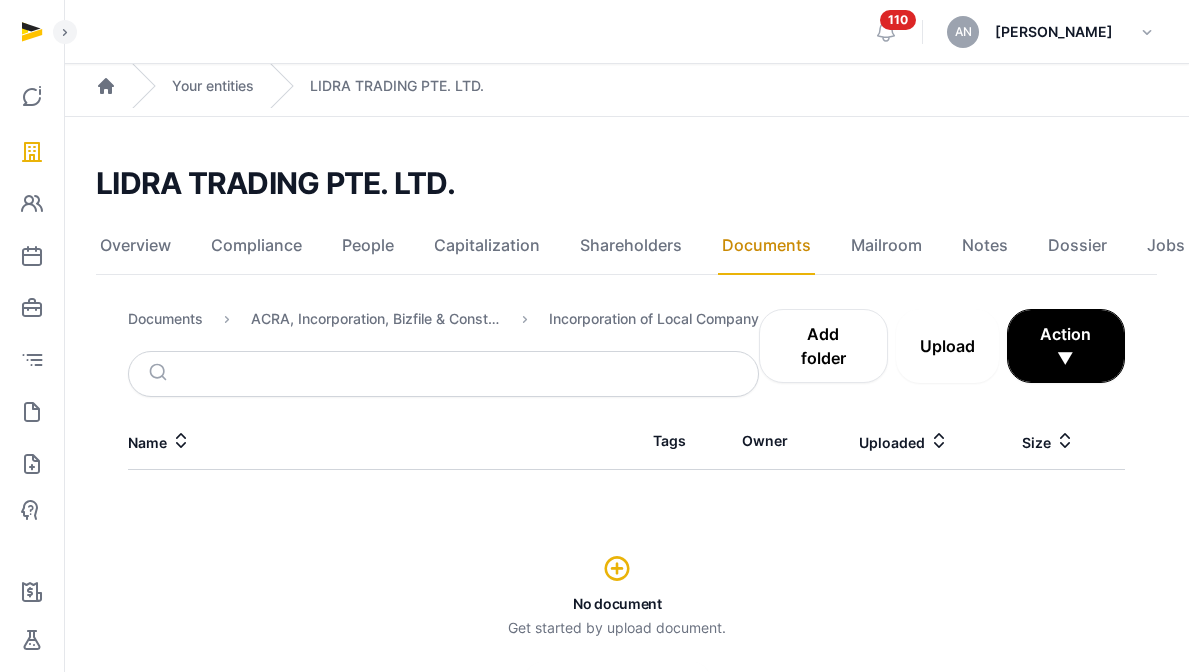 click on "Upload" at bounding box center (947, 346) 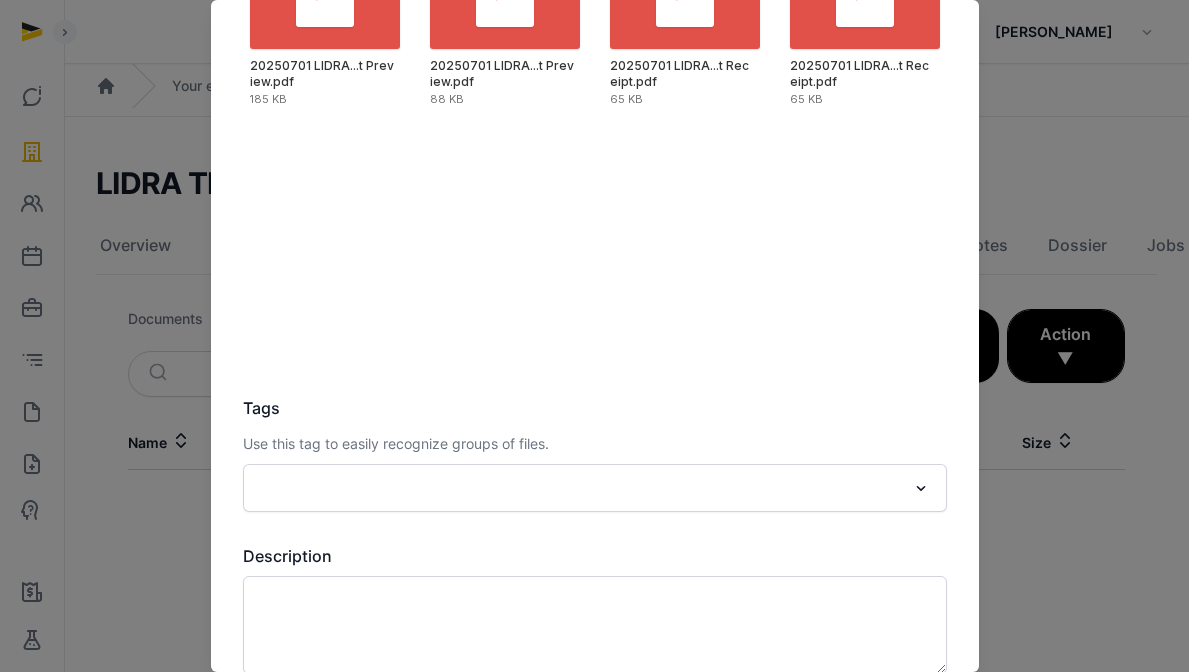 scroll, scrollTop: 306, scrollLeft: 0, axis: vertical 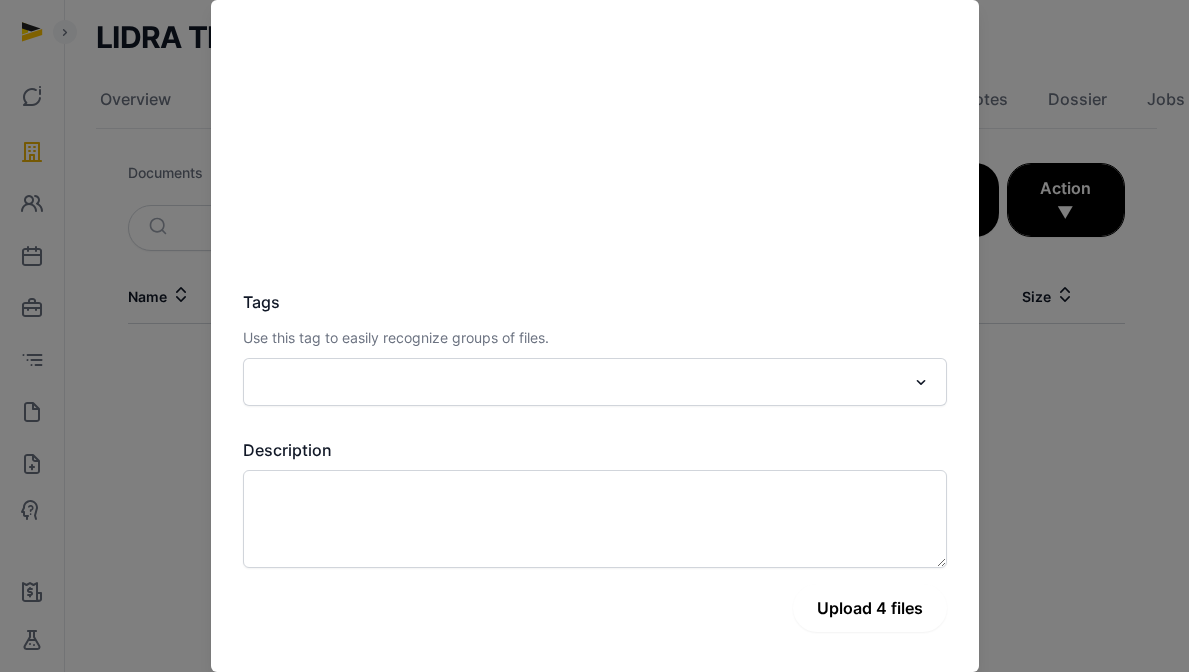 click on "Upload 4 files" at bounding box center (870, 608) 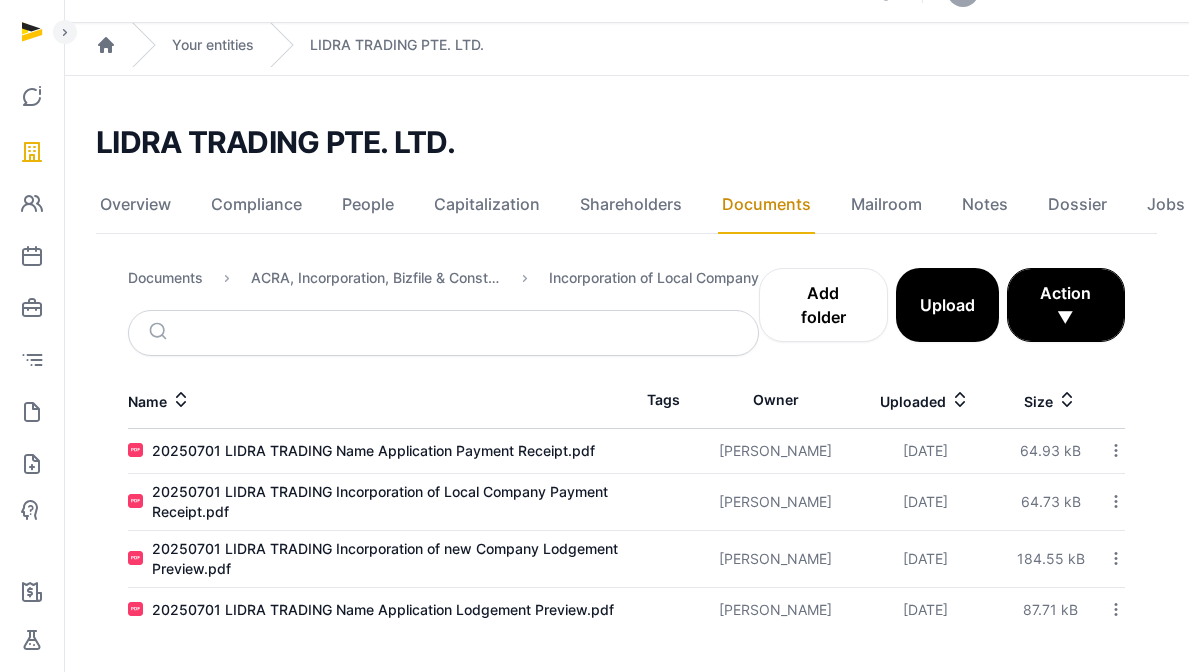 scroll, scrollTop: 41, scrollLeft: 0, axis: vertical 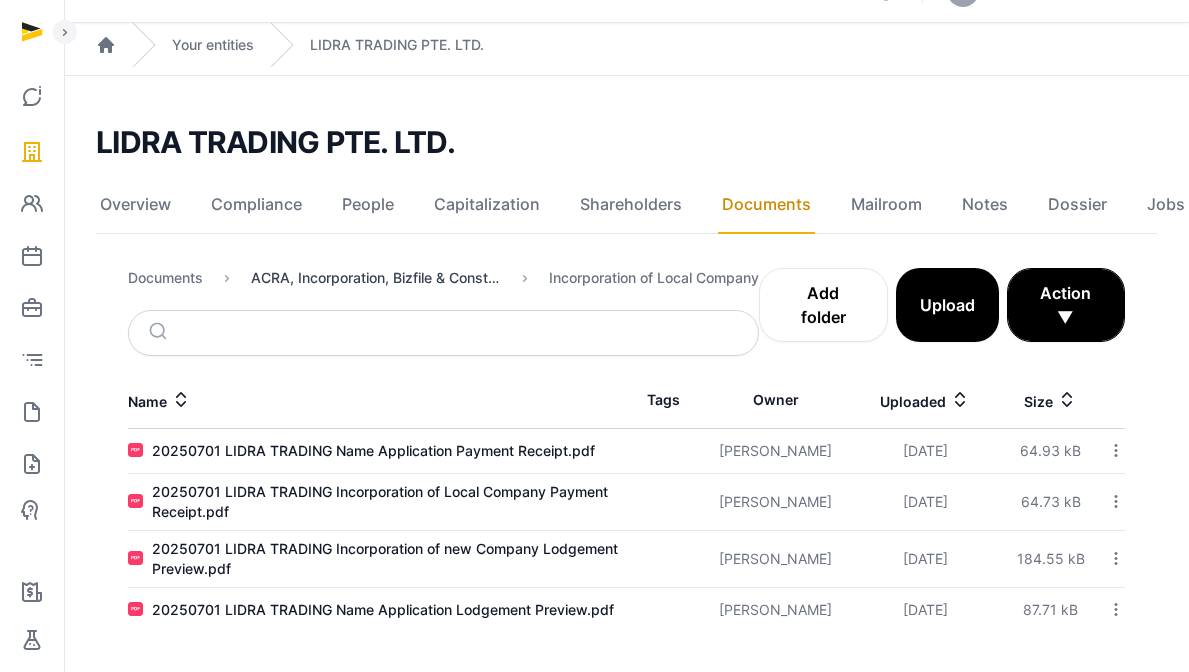 click on "ACRA, Incorporation, Bizfile & Constitution" at bounding box center (376, 278) 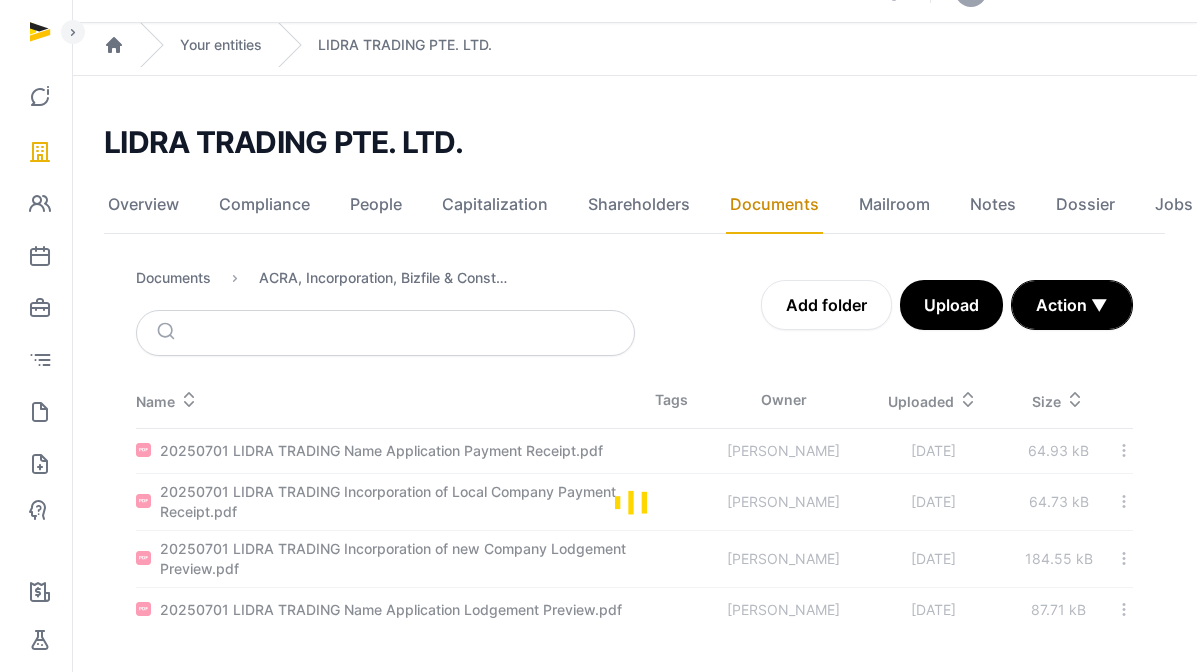 scroll, scrollTop: 0, scrollLeft: 0, axis: both 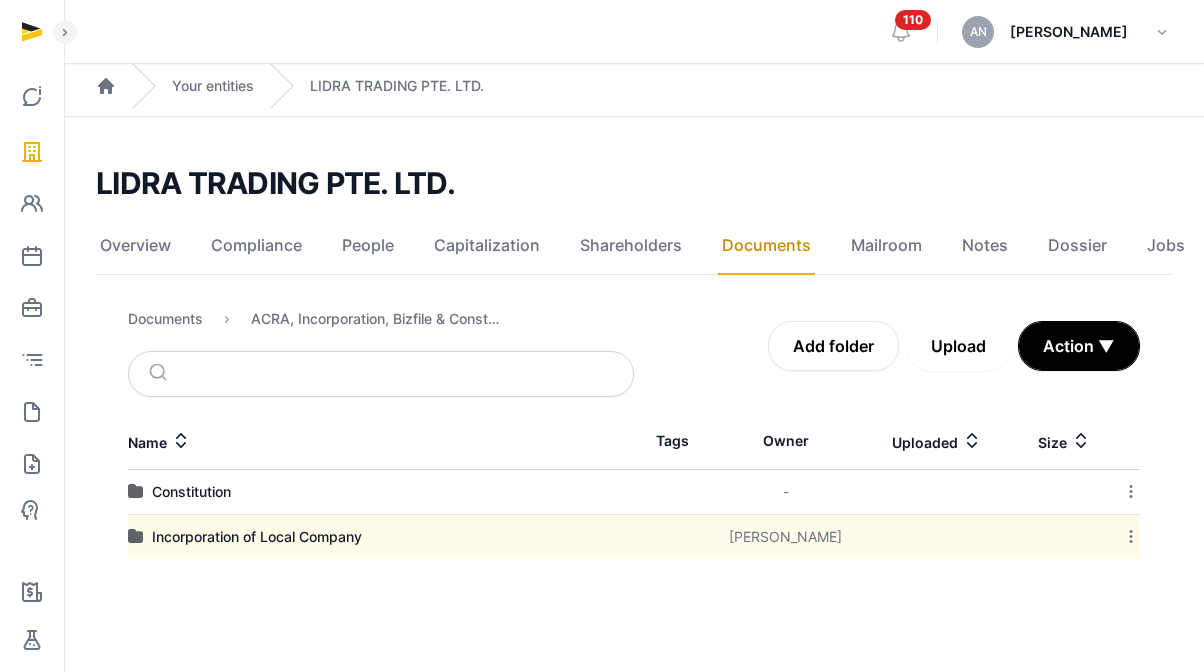 click on "Upload" at bounding box center (958, 346) 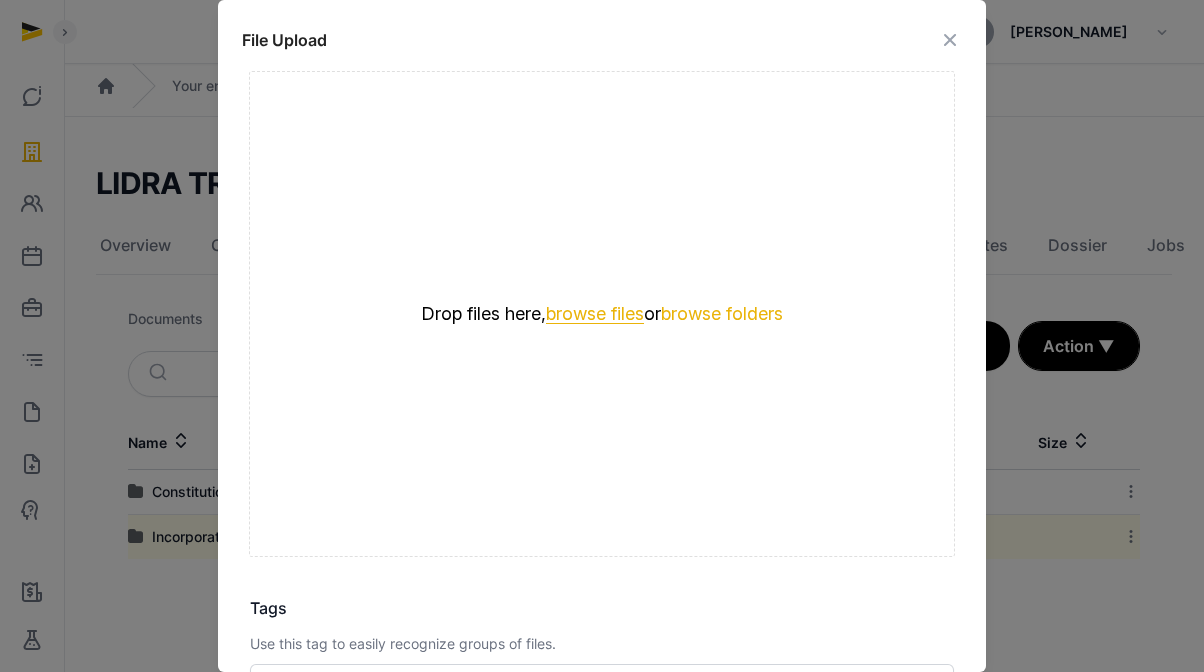 click on "browse files" at bounding box center [595, 314] 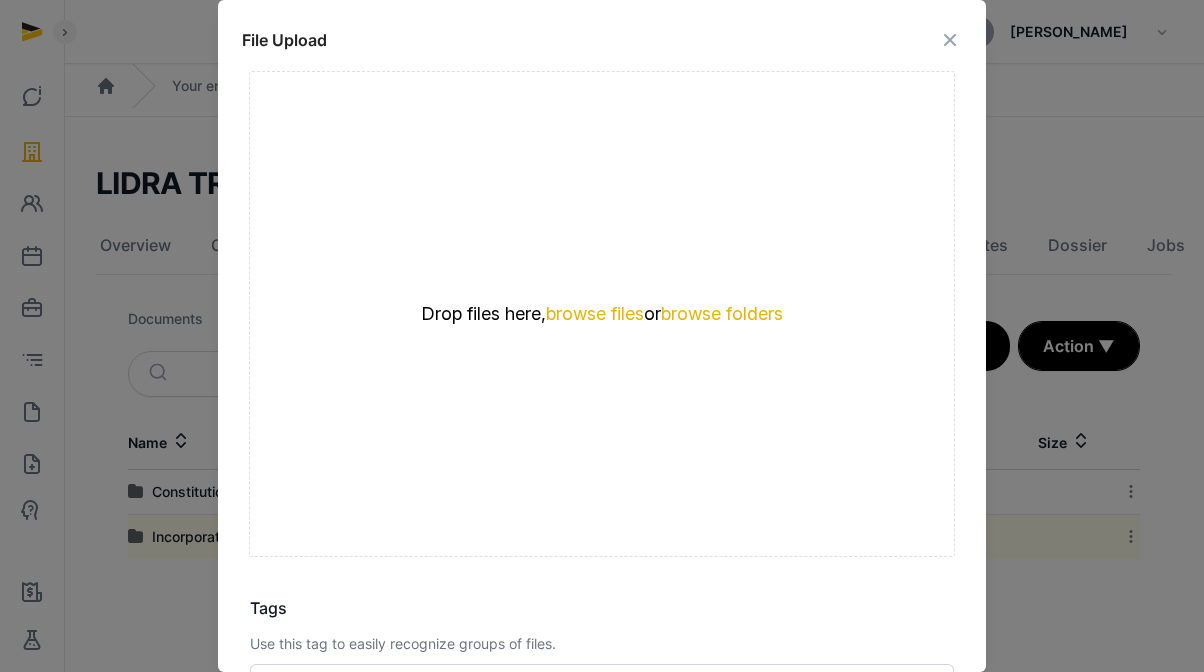 click at bounding box center (602, 336) 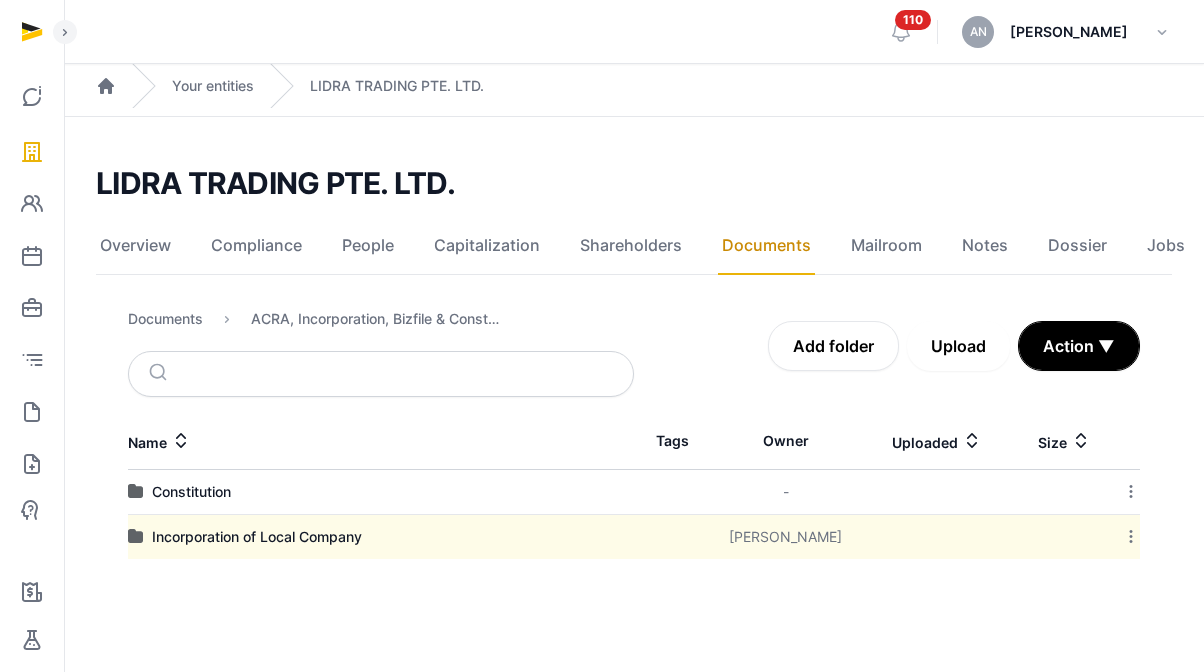 click on "Upload" at bounding box center (958, 346) 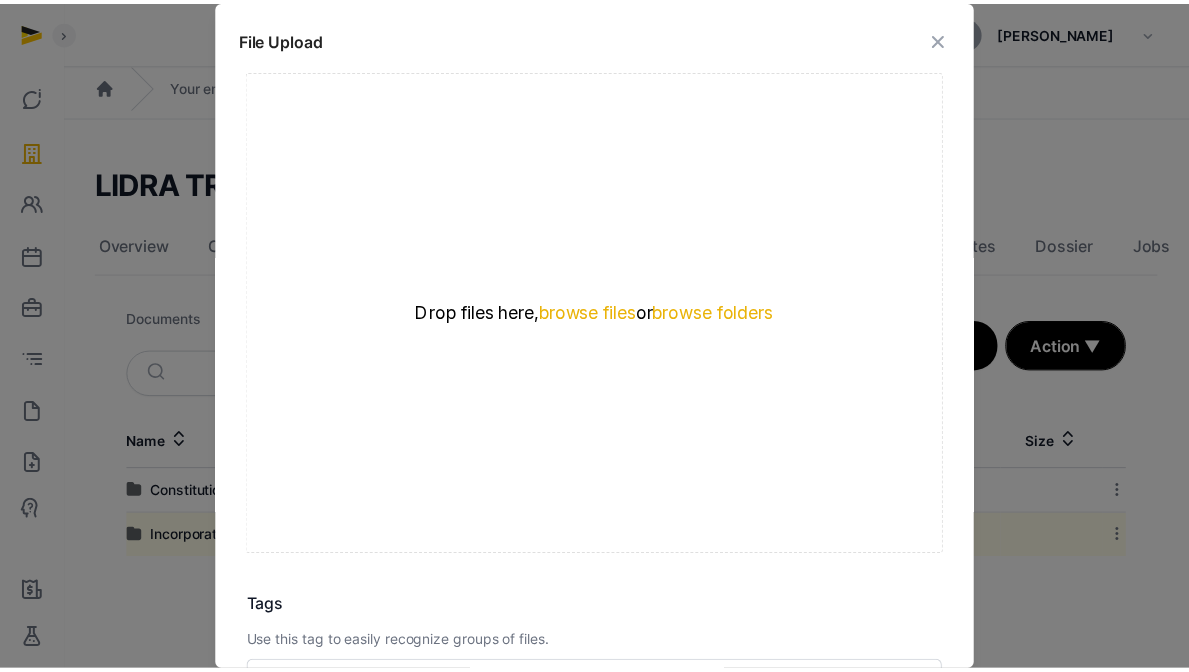 scroll, scrollTop: 0, scrollLeft: 0, axis: both 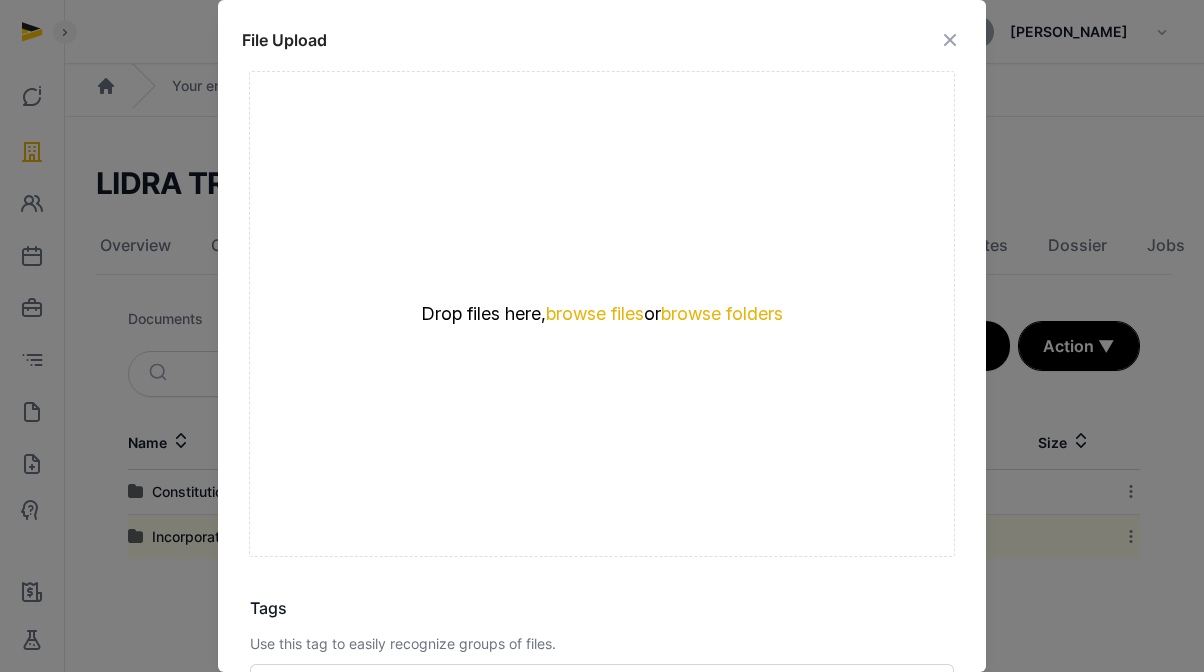 click at bounding box center (950, 40) 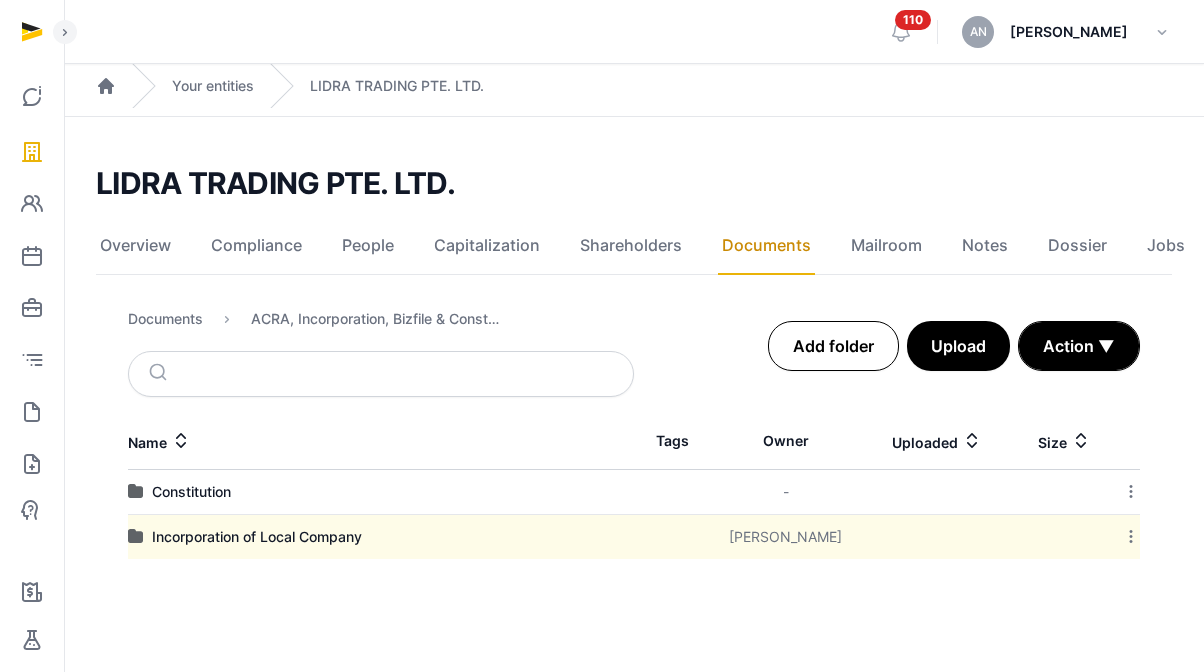 click on "Add folder" at bounding box center [833, 346] 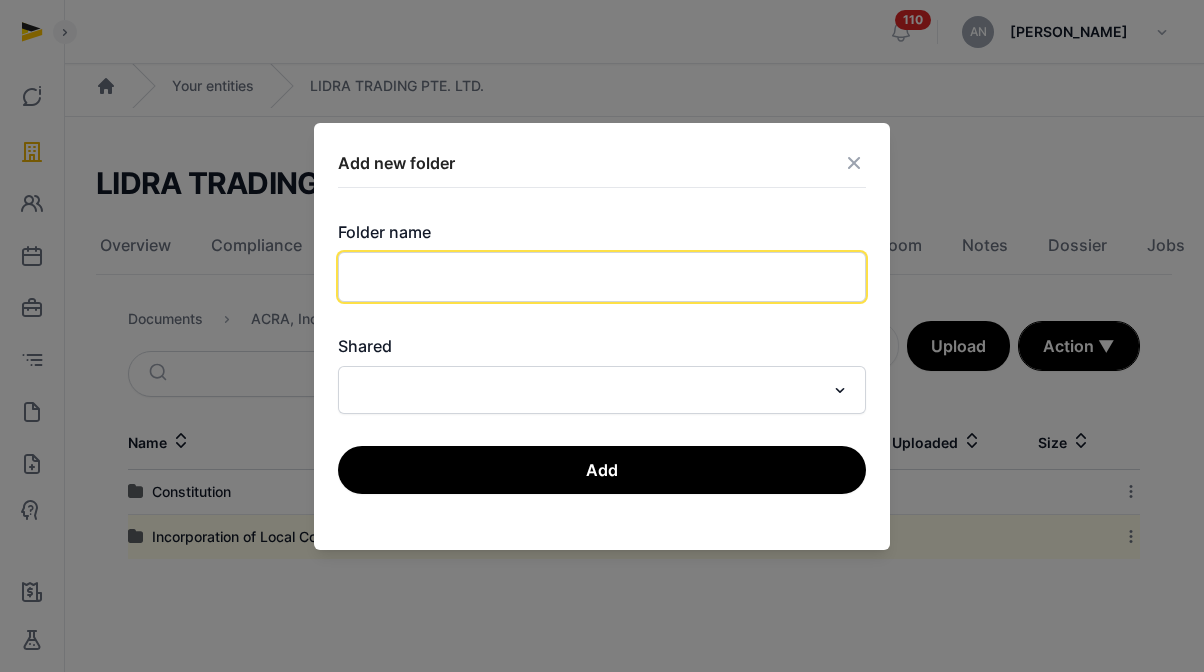 click 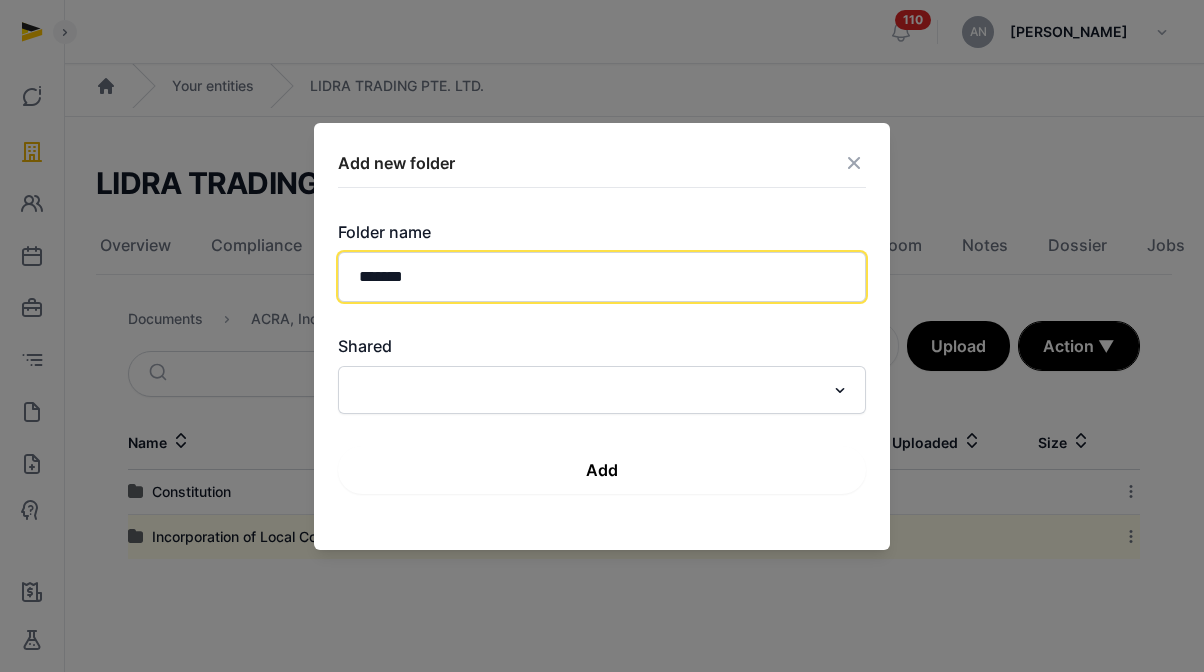 type on "*******" 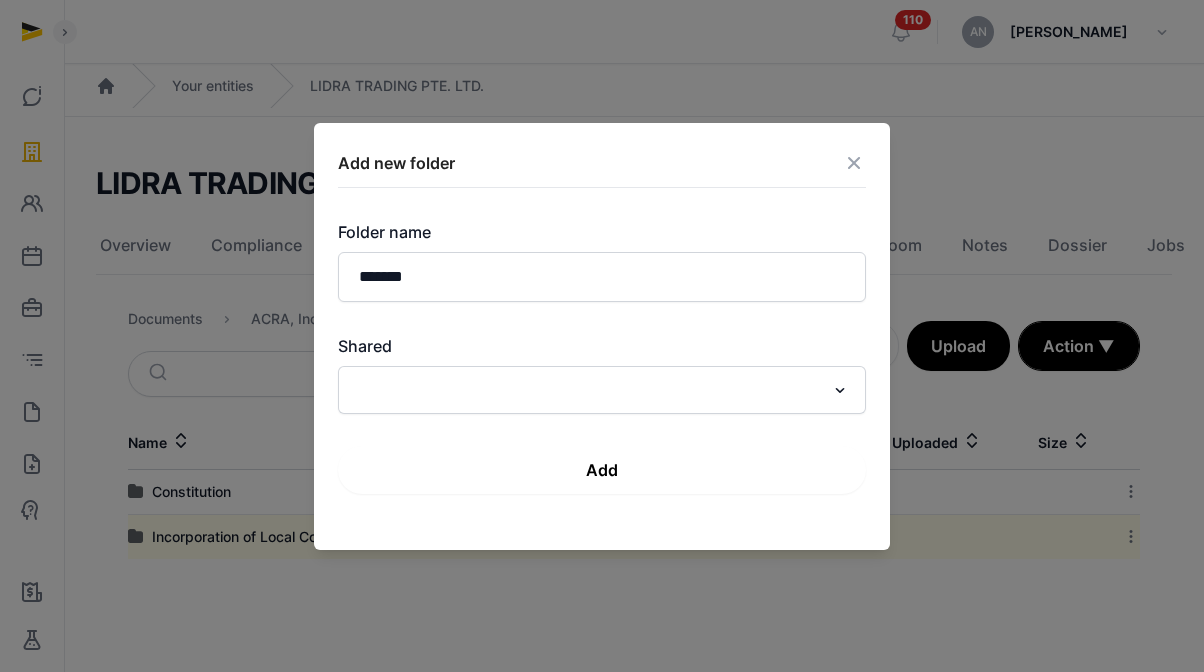 click on "Add" at bounding box center [602, 470] 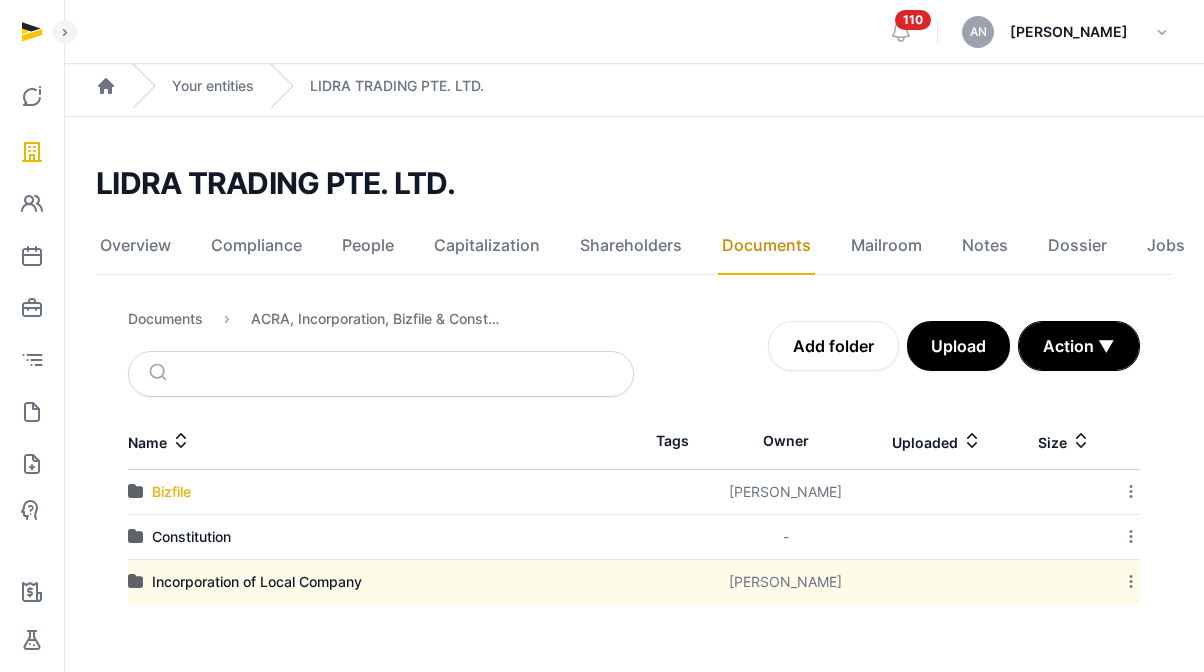 click on "Bizfile" at bounding box center [171, 492] 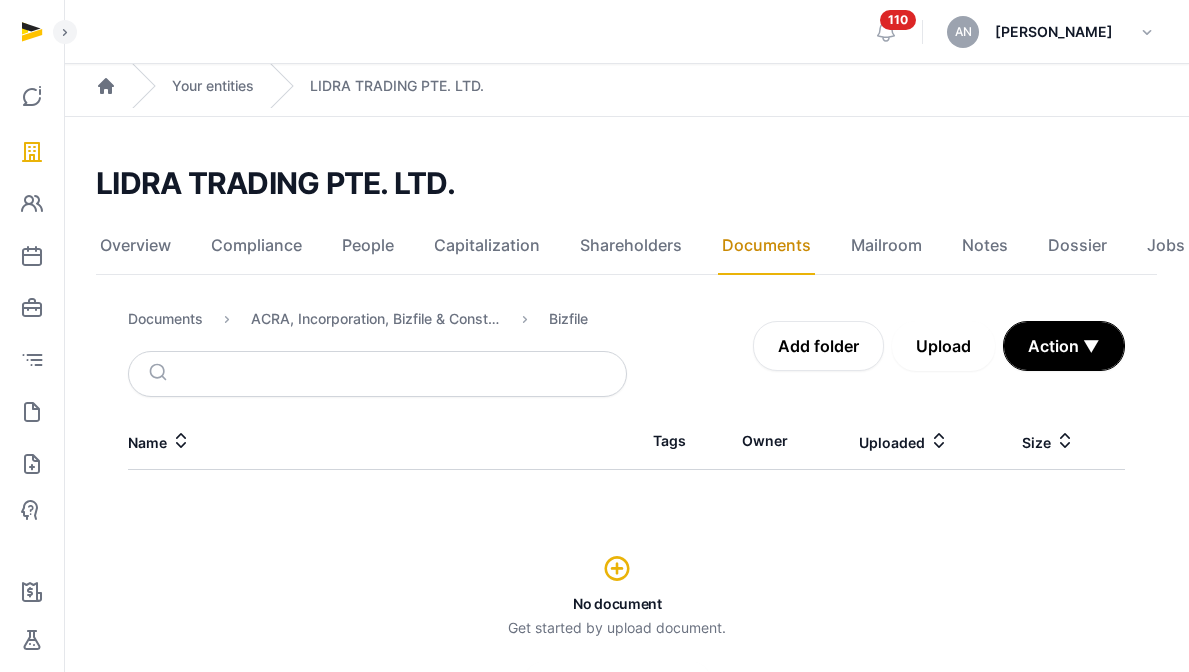 click on "Upload" at bounding box center (943, 346) 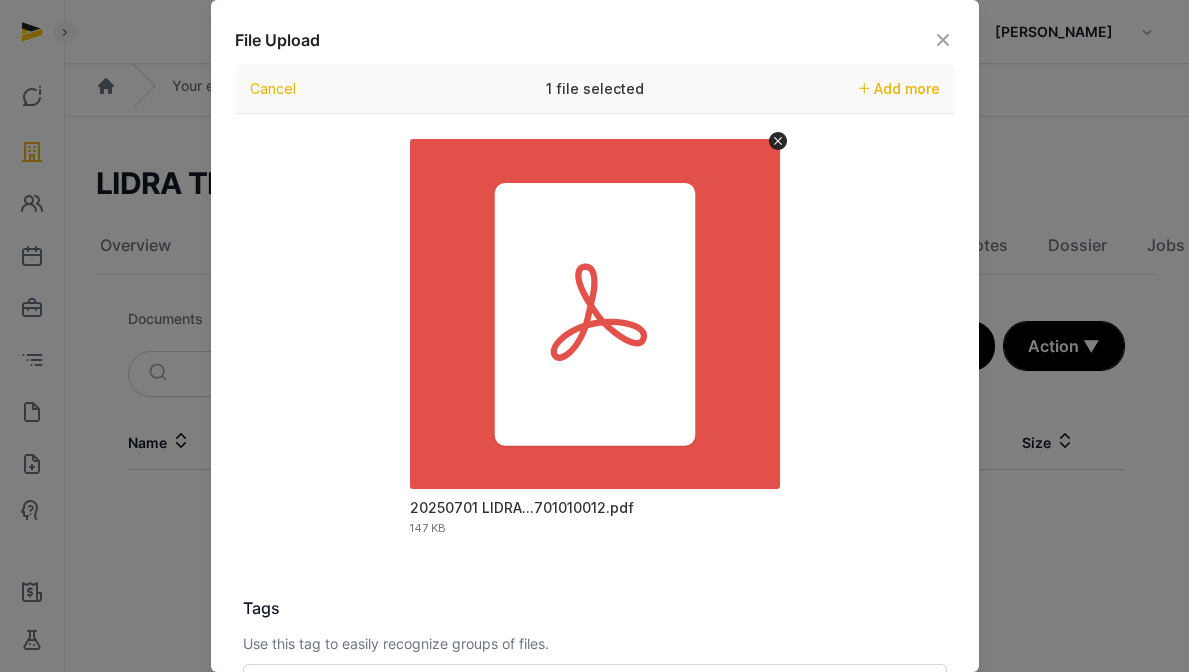 scroll, scrollTop: 306, scrollLeft: 0, axis: vertical 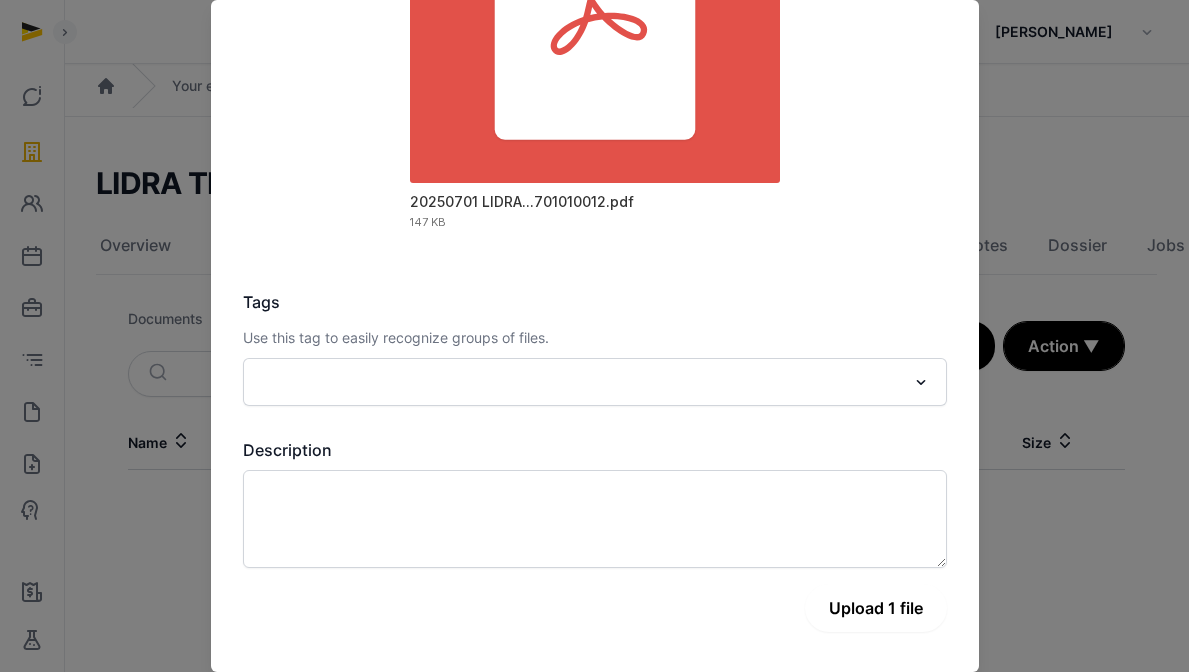 click on "Upload 1 file" at bounding box center (876, 608) 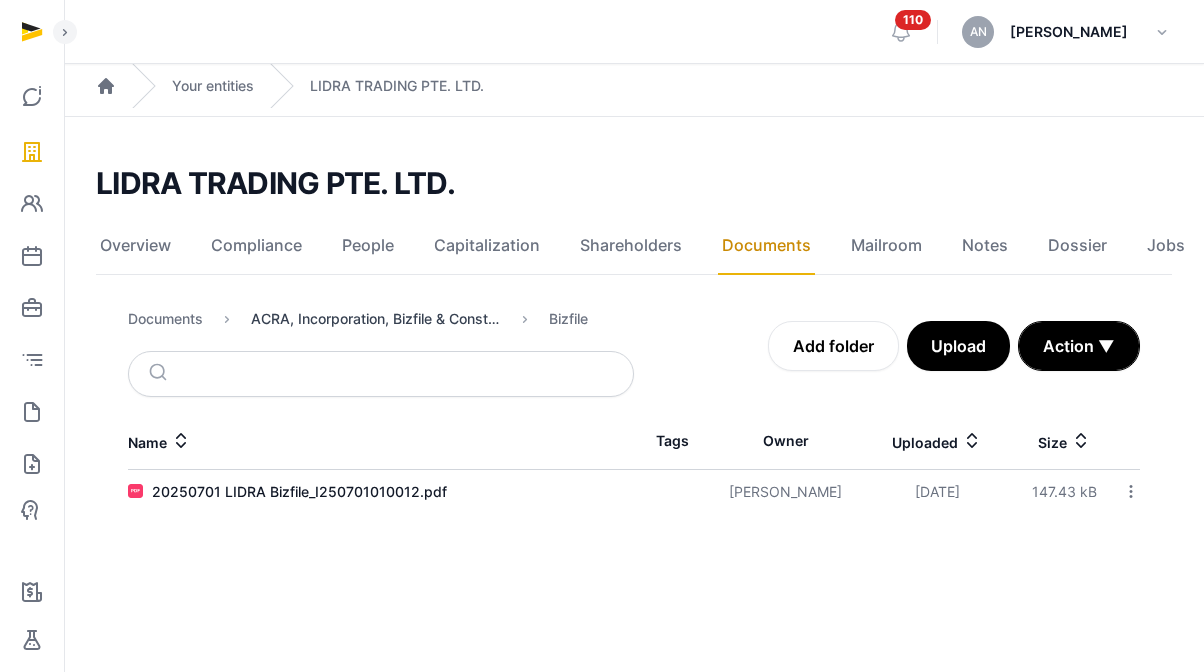 click on "ACRA, Incorporation, Bizfile & Constitution" at bounding box center [376, 319] 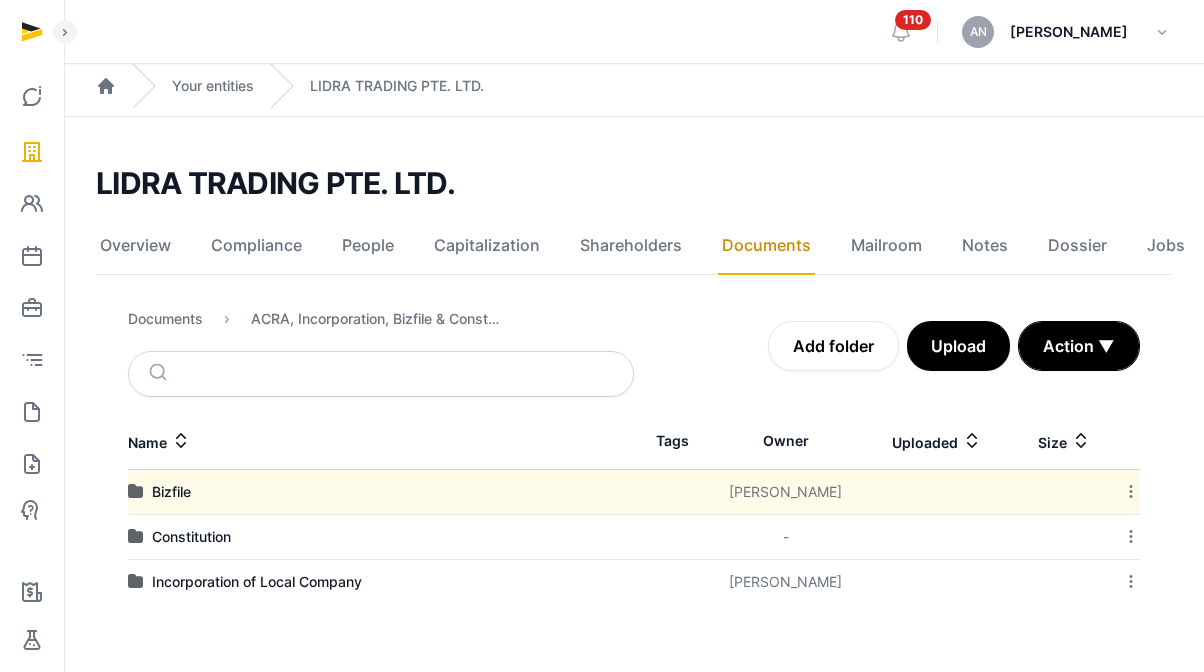 click on "Documents  ACRA, Incorporation, Bizfile & Constitution" at bounding box center [314, 323] 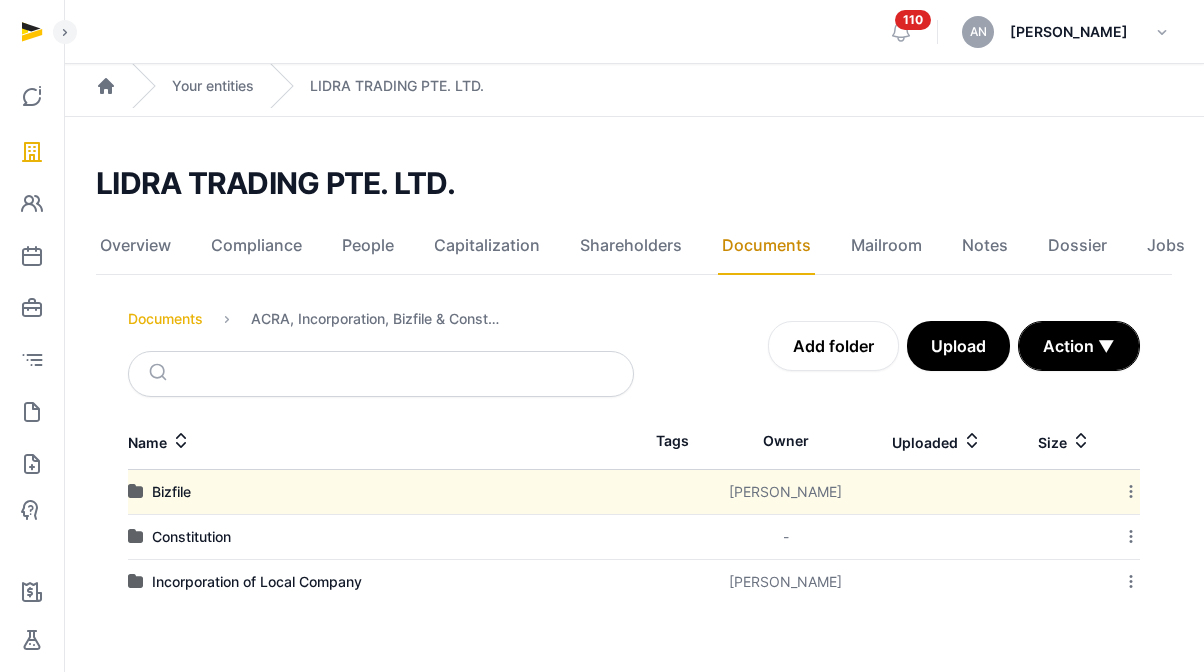 click on "Documents" at bounding box center [165, 319] 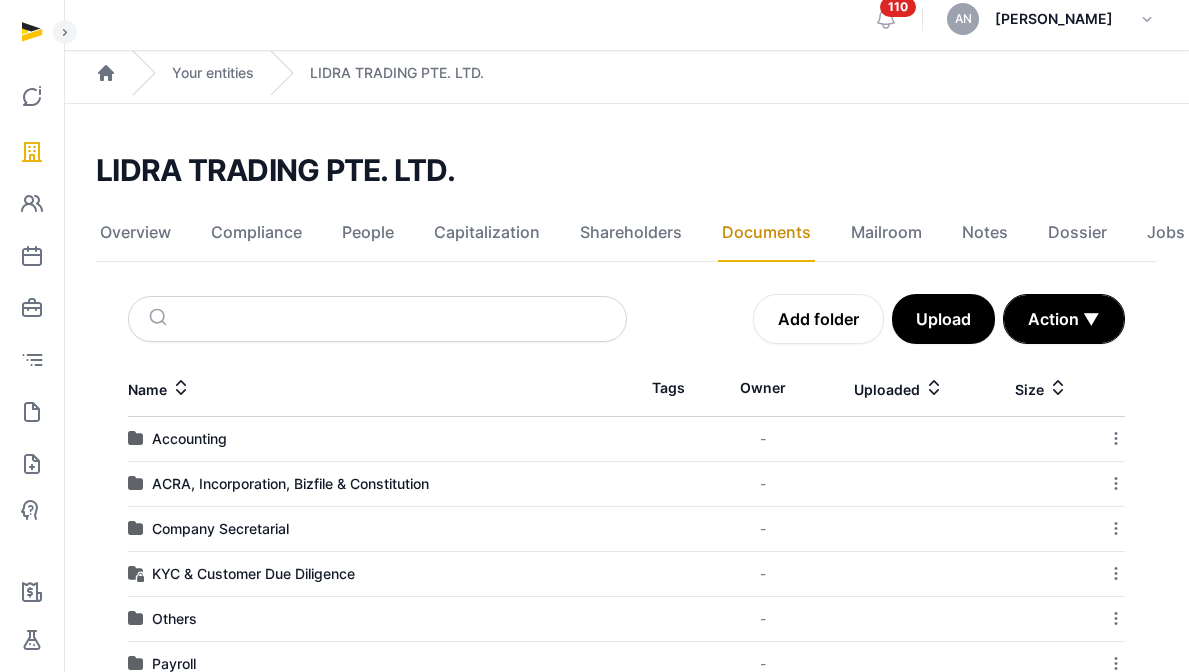 scroll, scrollTop: 40, scrollLeft: 0, axis: vertical 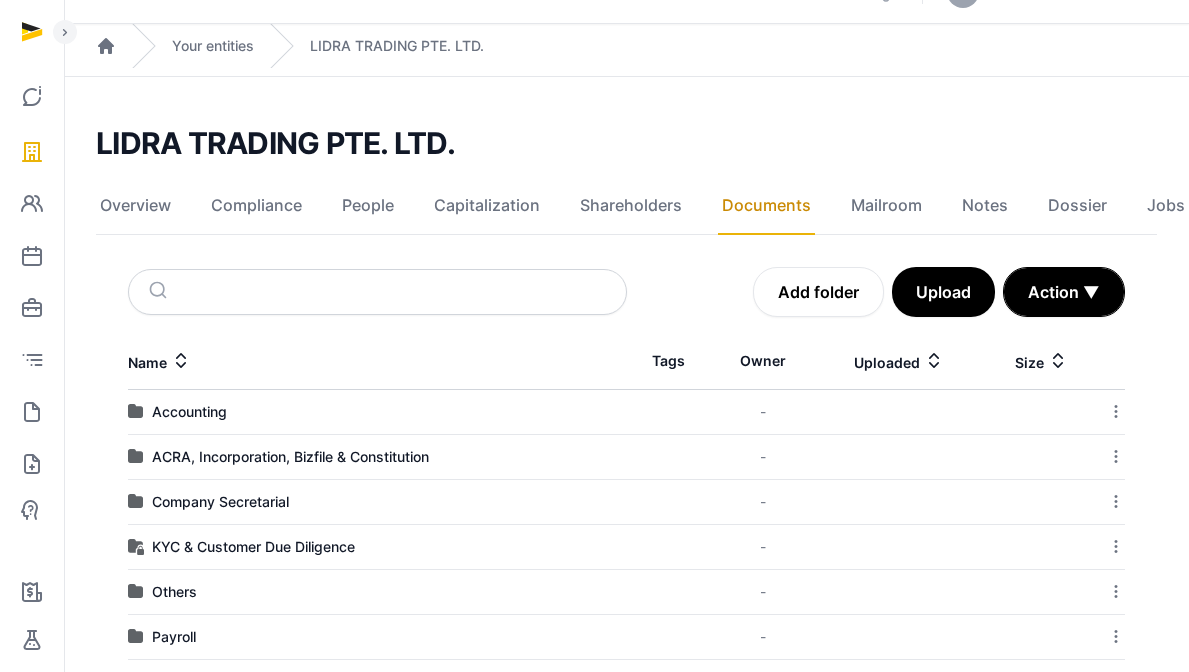 click 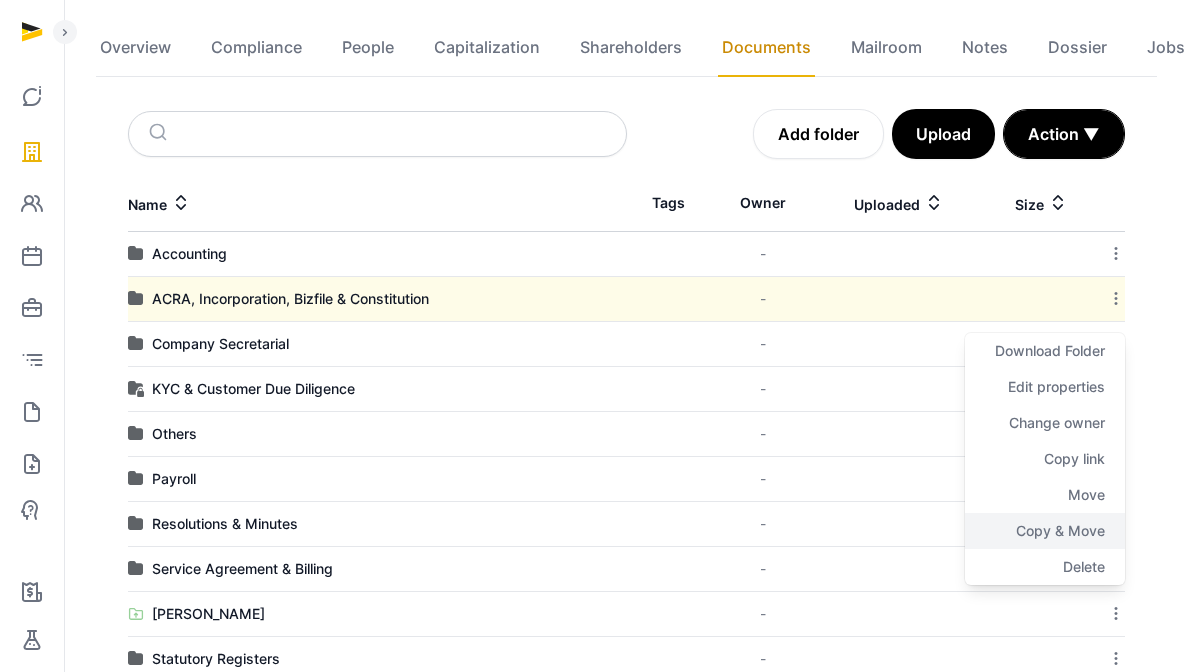scroll, scrollTop: 216, scrollLeft: 0, axis: vertical 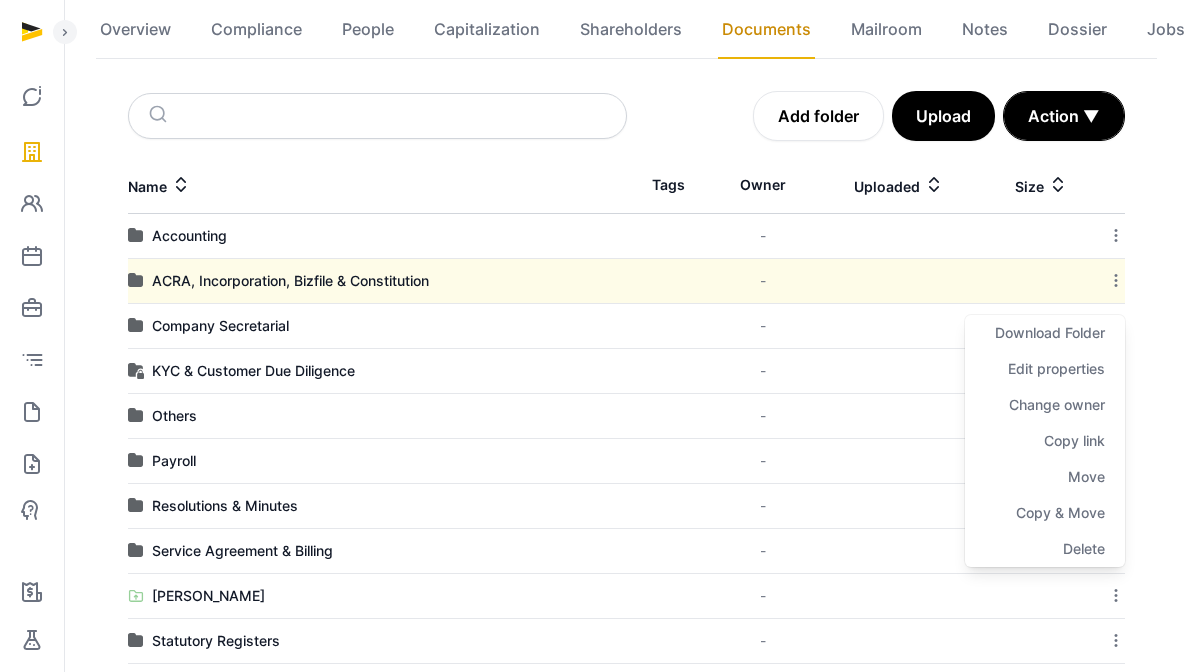 click on "ACRA, Incorporation, Bizfile & Constitution" at bounding box center (377, 281) 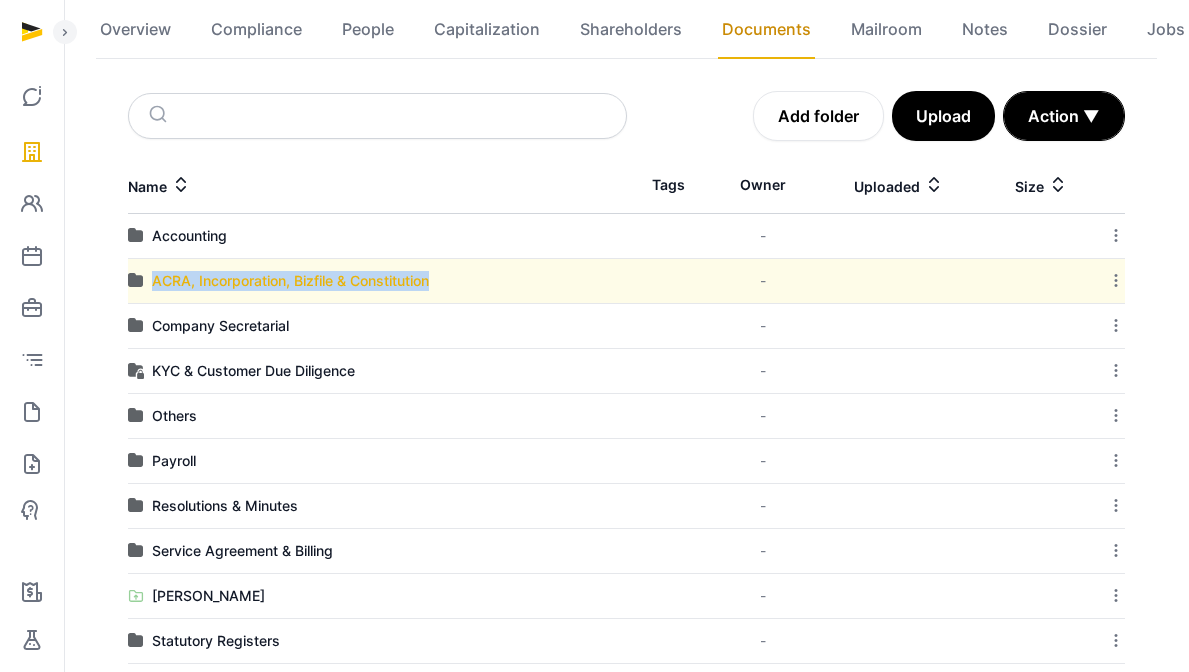 drag, startPoint x: 499, startPoint y: 286, endPoint x: 156, endPoint y: 282, distance: 343.02332 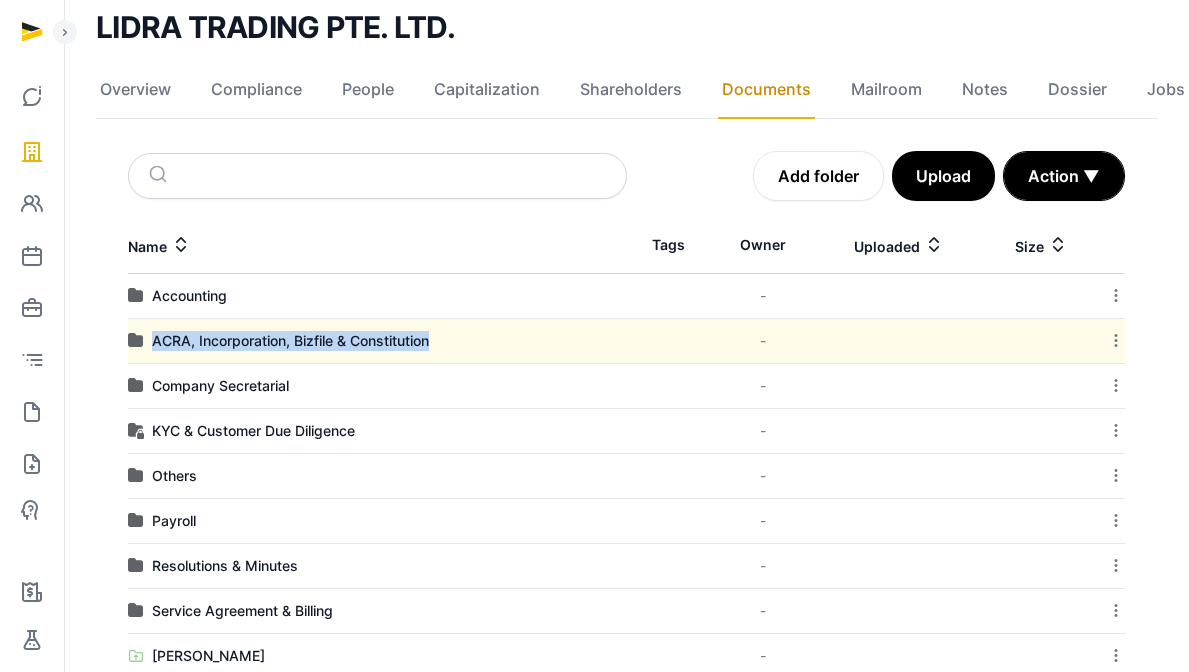 scroll, scrollTop: 154, scrollLeft: 0, axis: vertical 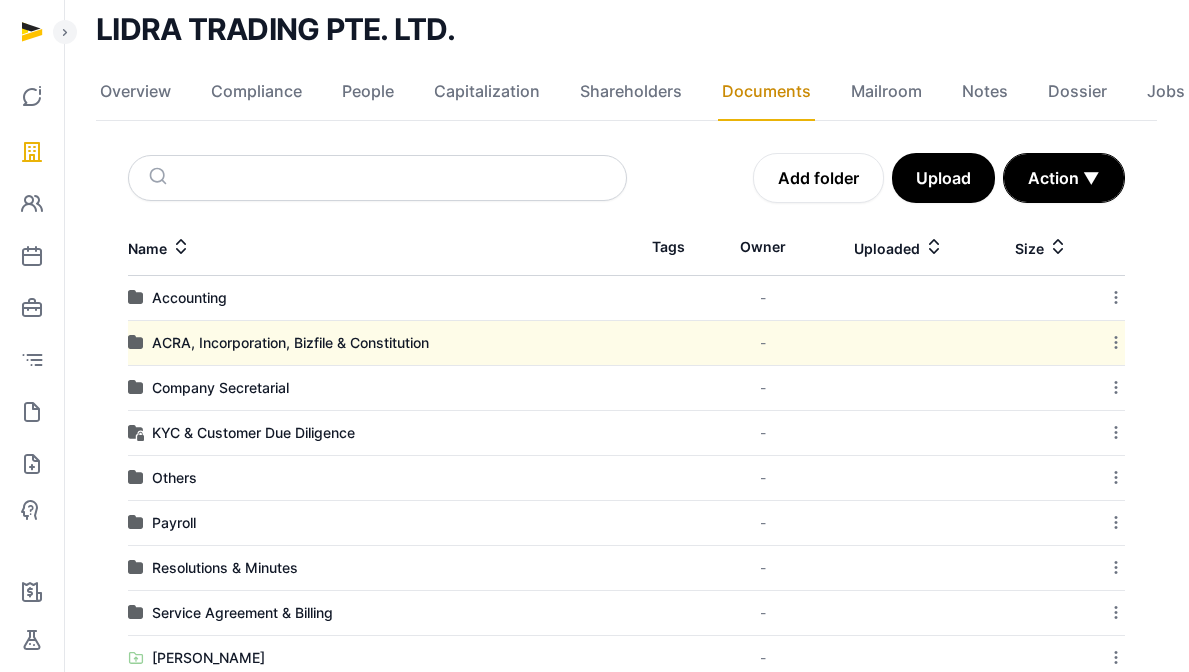 click 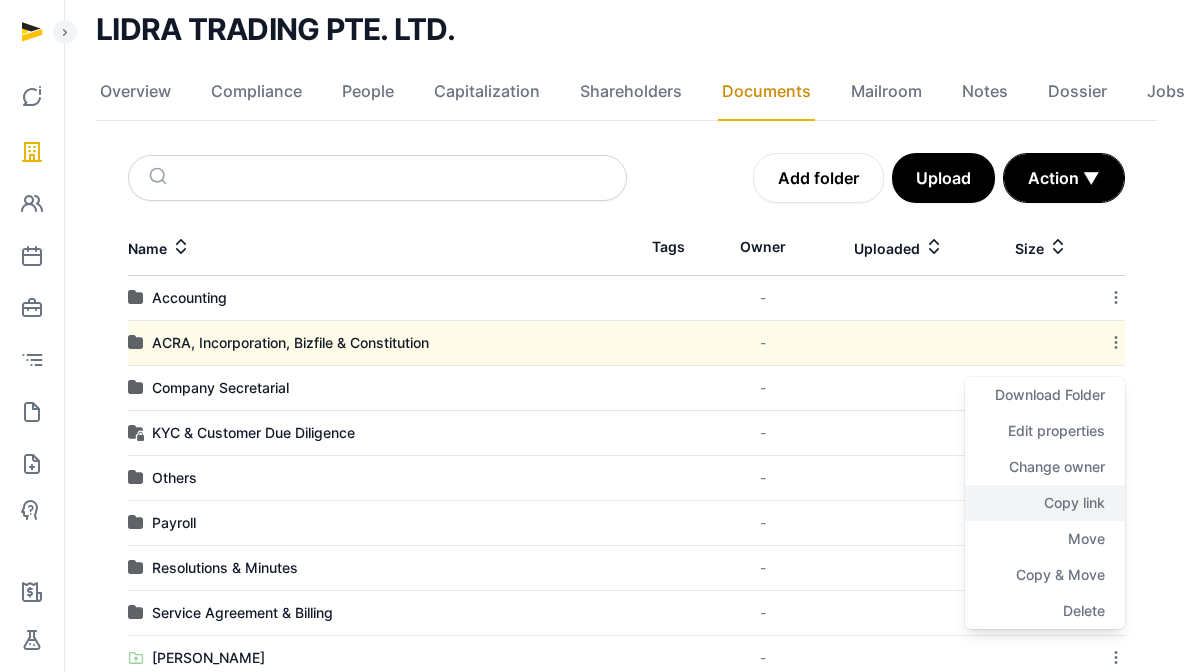 click on "Copy link" 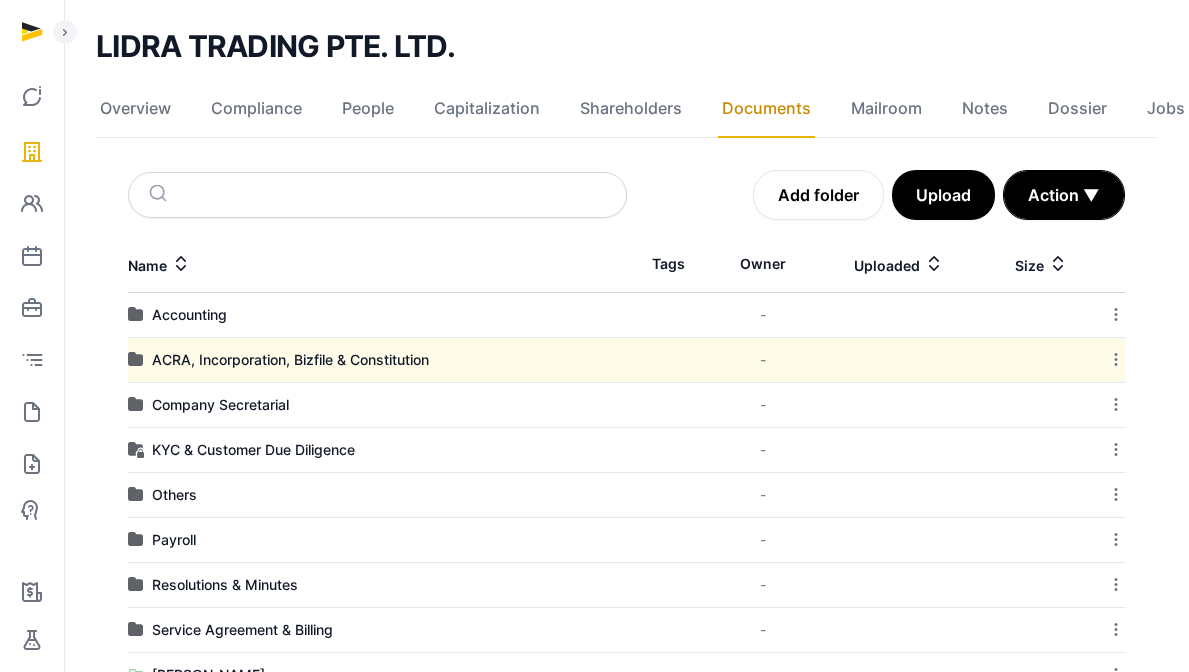 scroll, scrollTop: 114, scrollLeft: 0, axis: vertical 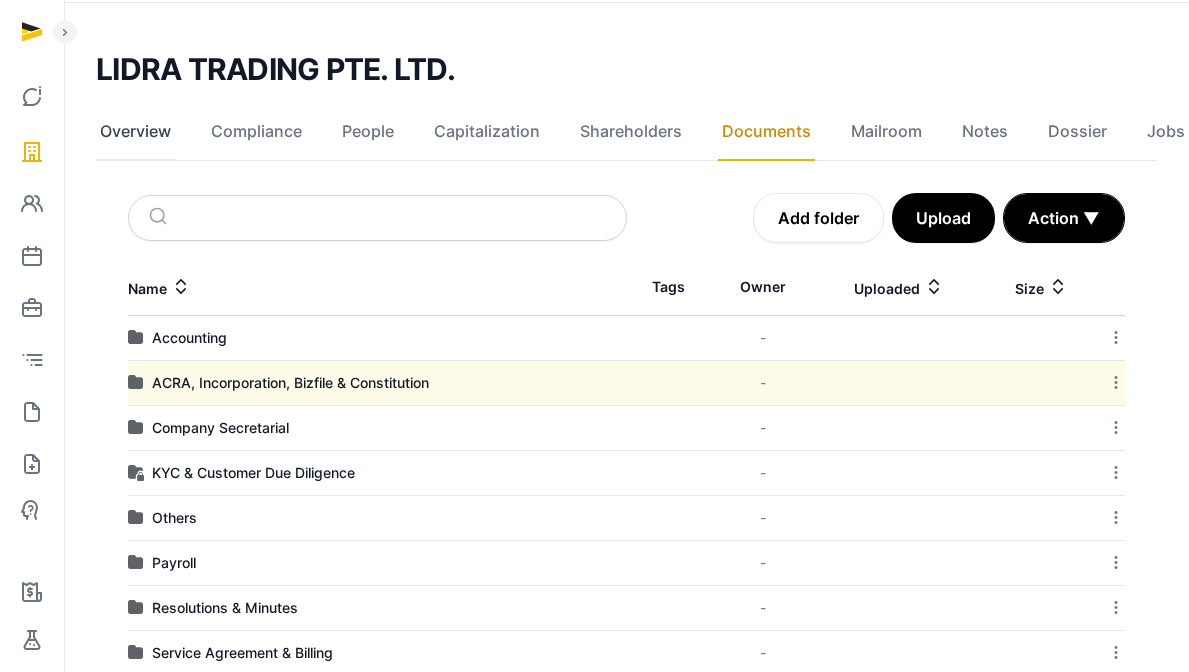 click on "Overview" 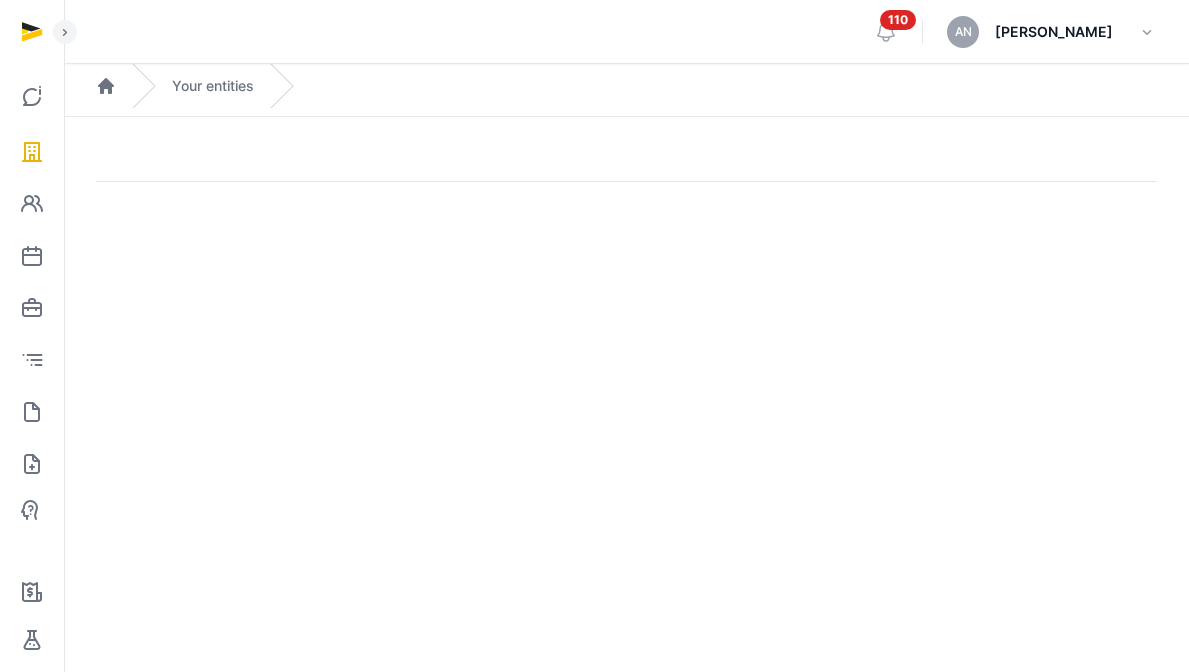 scroll, scrollTop: 0, scrollLeft: 0, axis: both 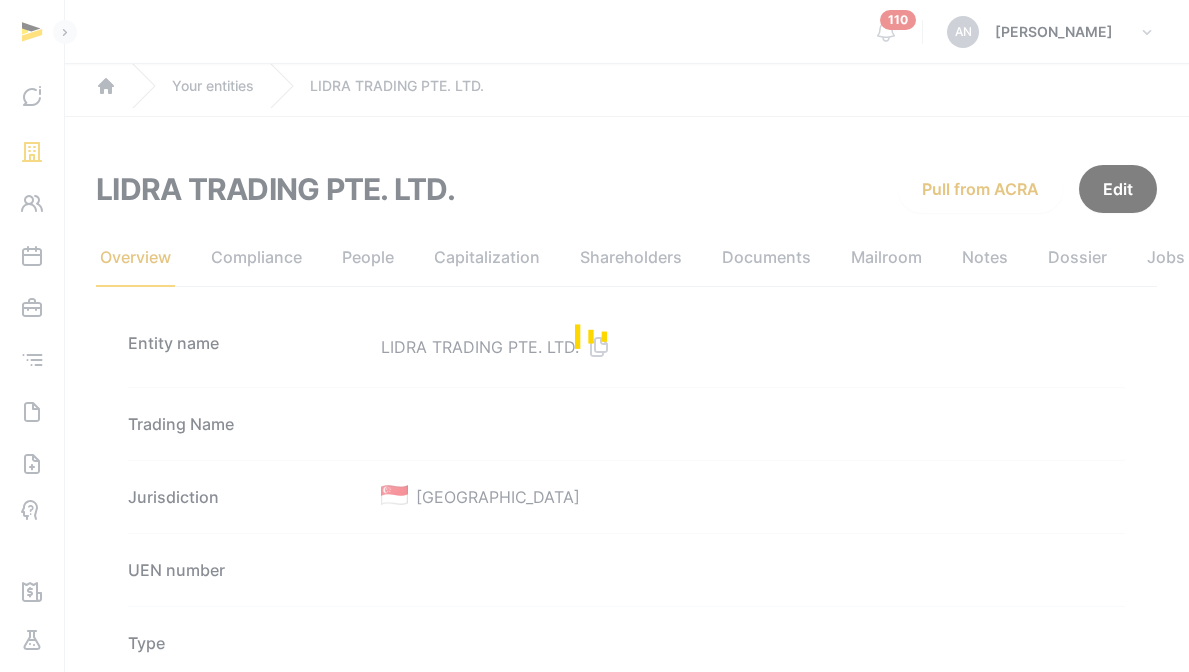 click on "Edit" at bounding box center (1118, 189) 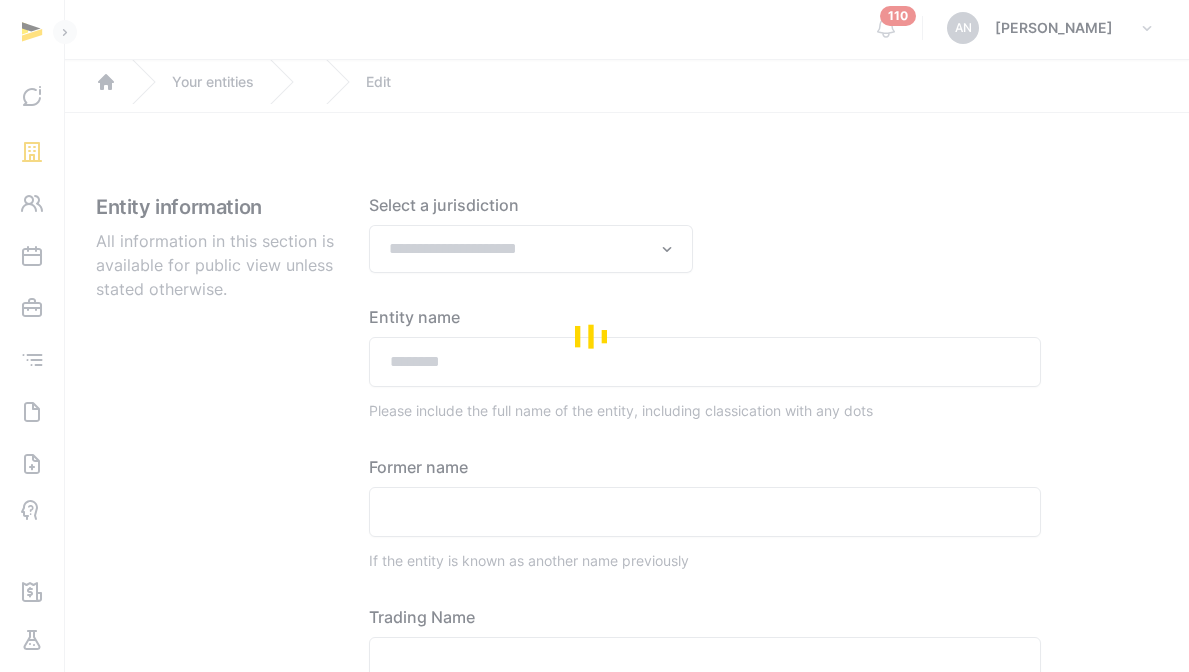 type on "**********" 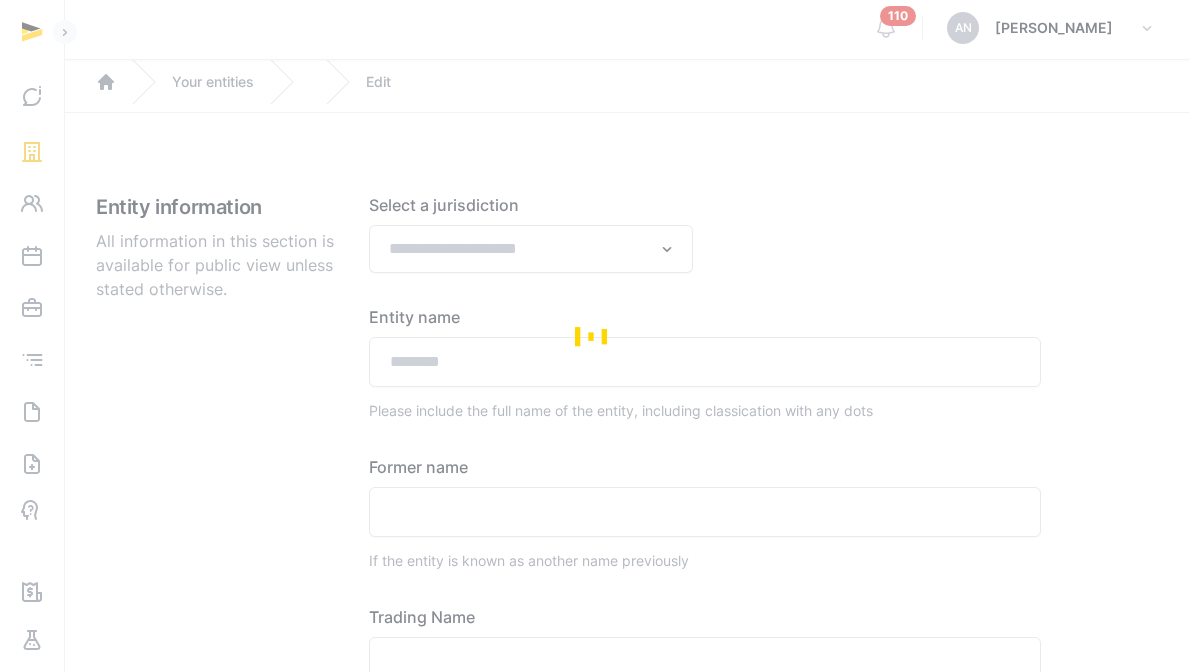 type on "**********" 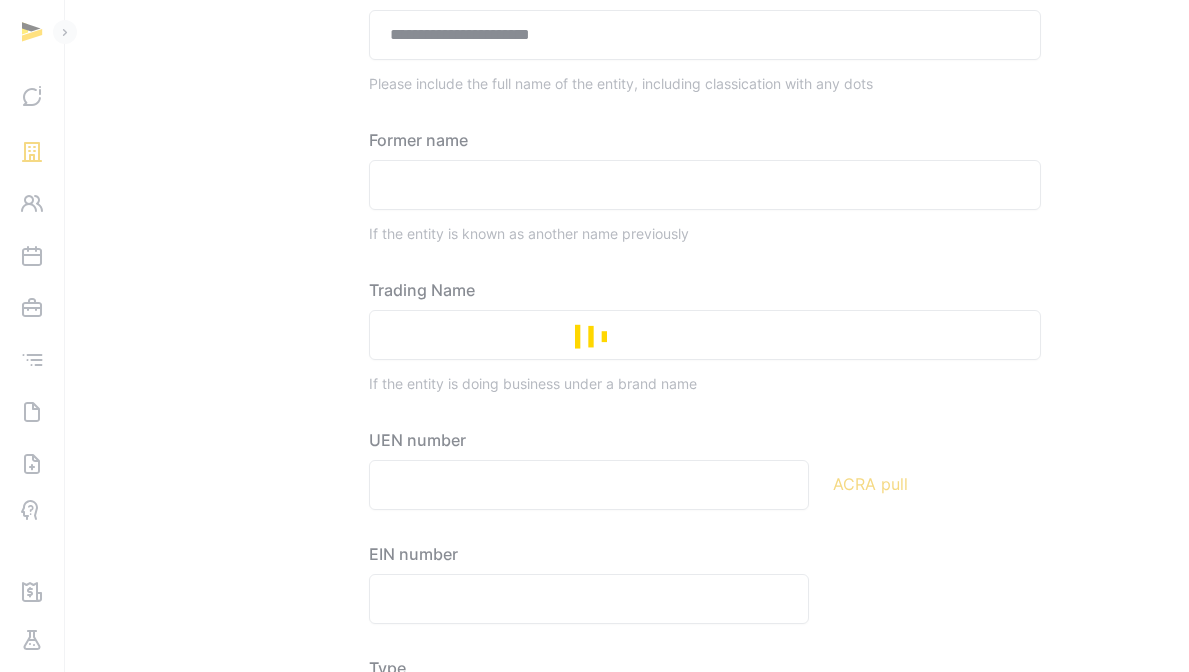 scroll, scrollTop: 332, scrollLeft: 0, axis: vertical 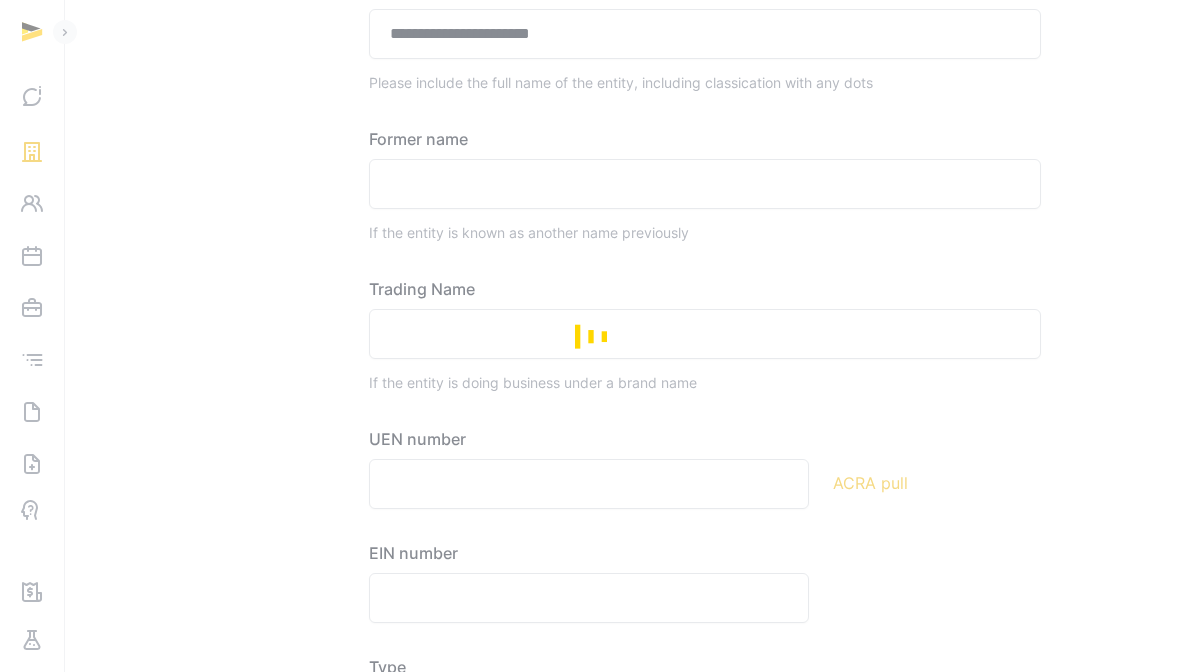 click at bounding box center [594, 336] 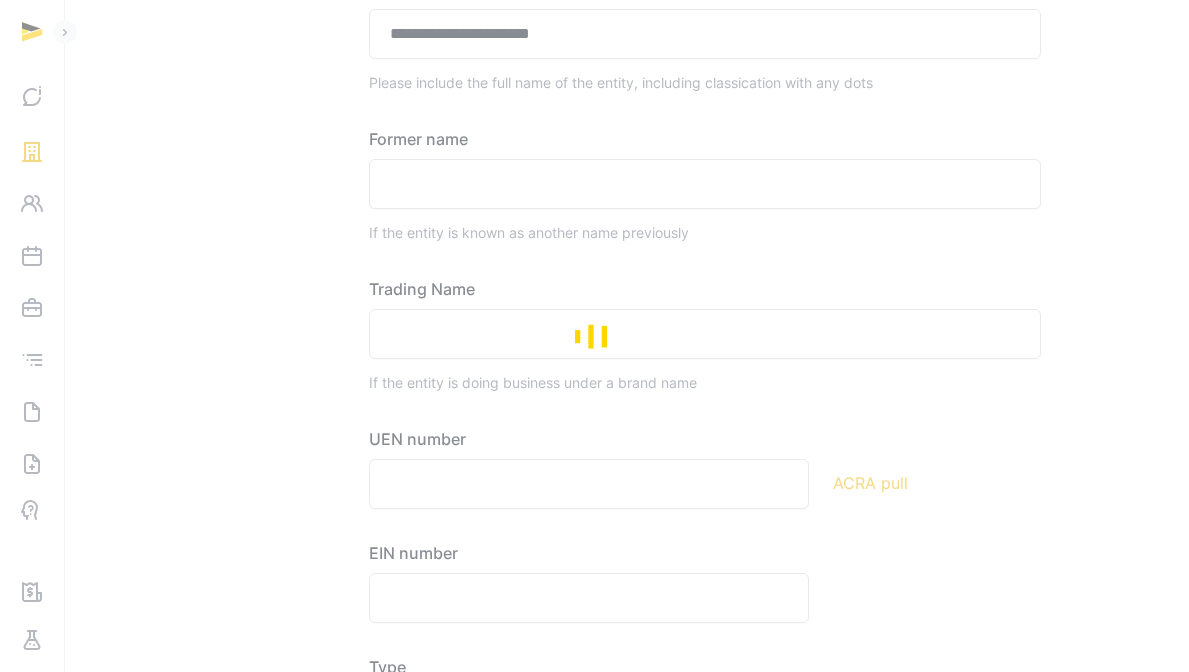 click at bounding box center [594, 336] 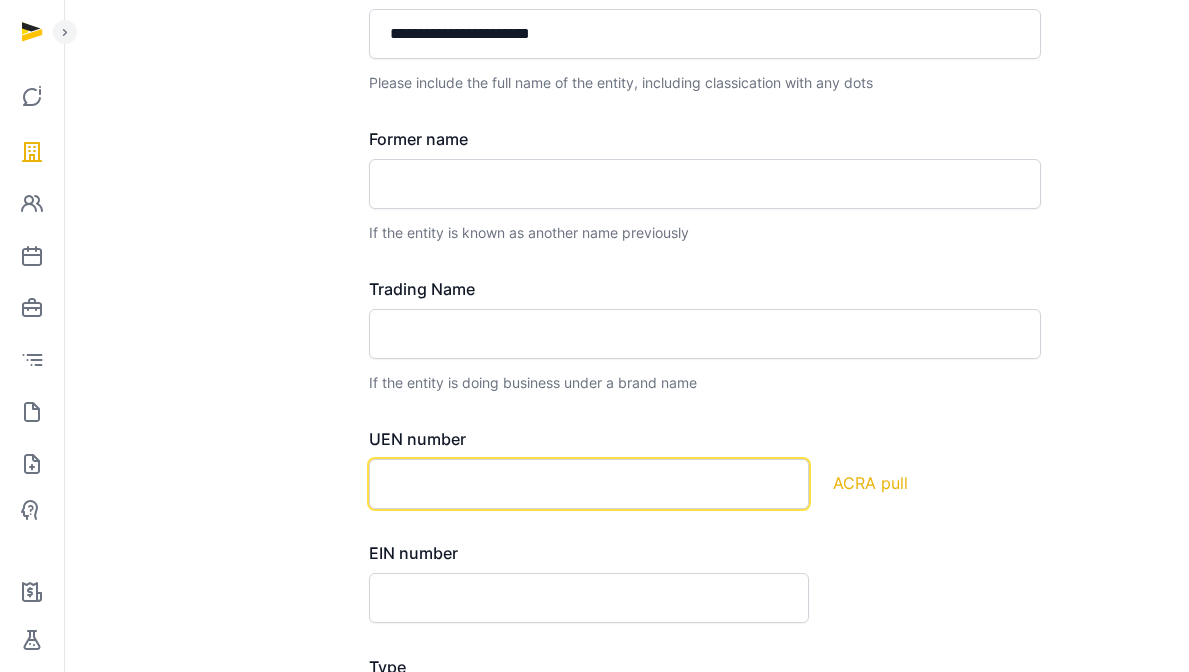 click 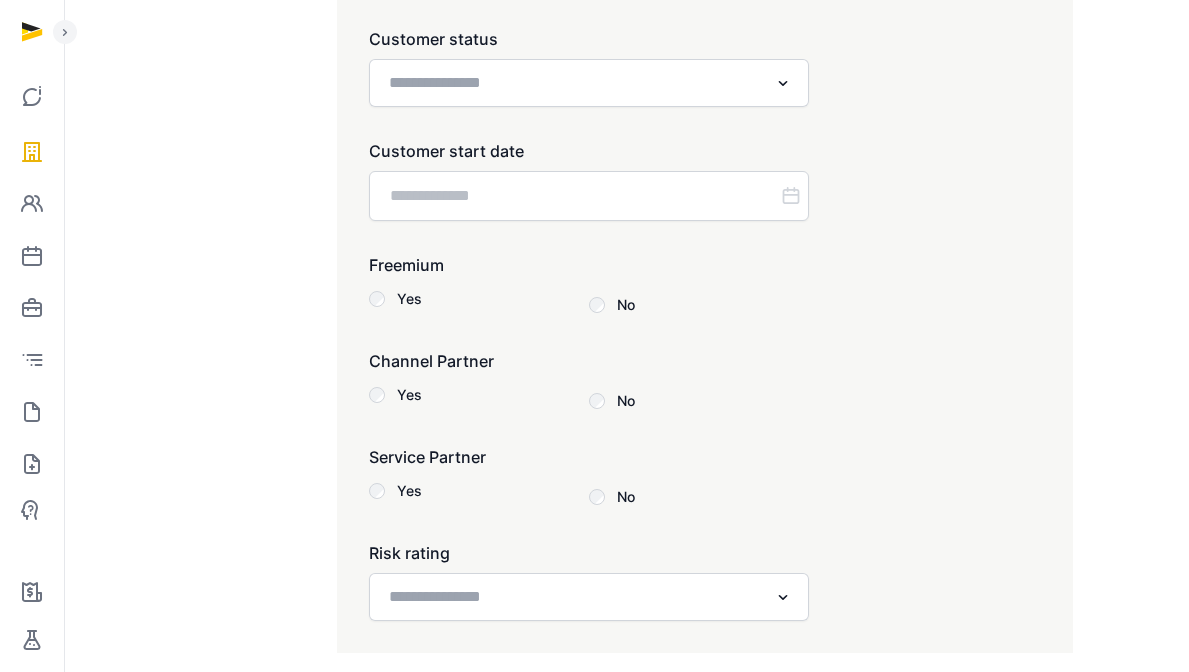 scroll, scrollTop: 2777, scrollLeft: 0, axis: vertical 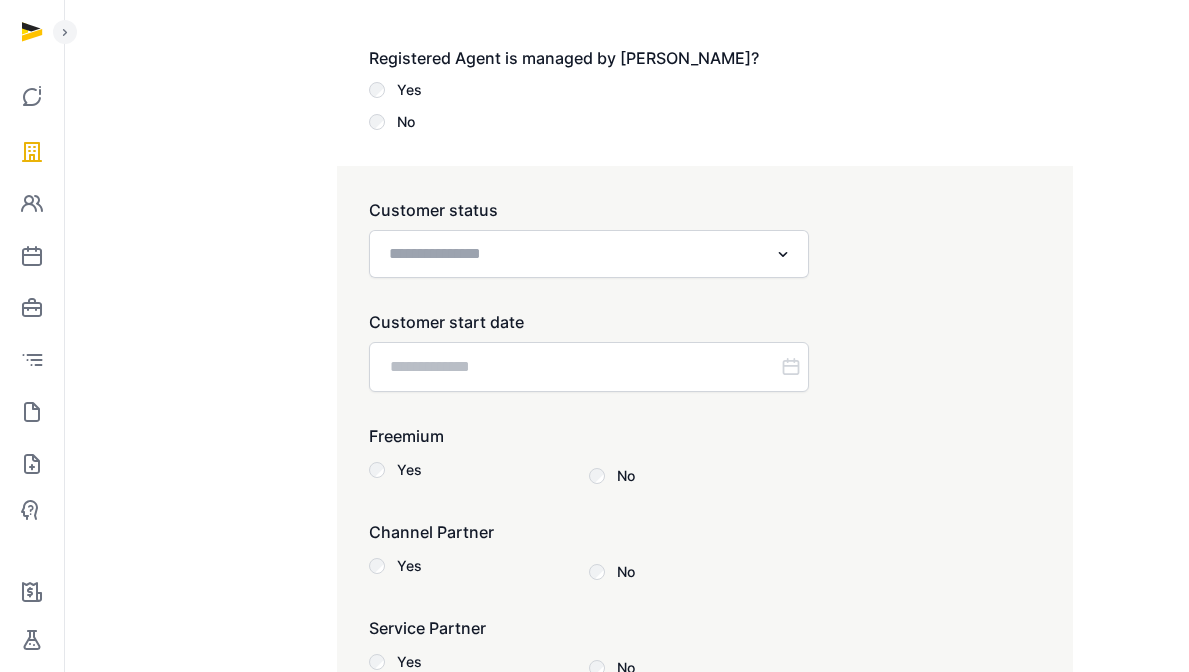 type on "**********" 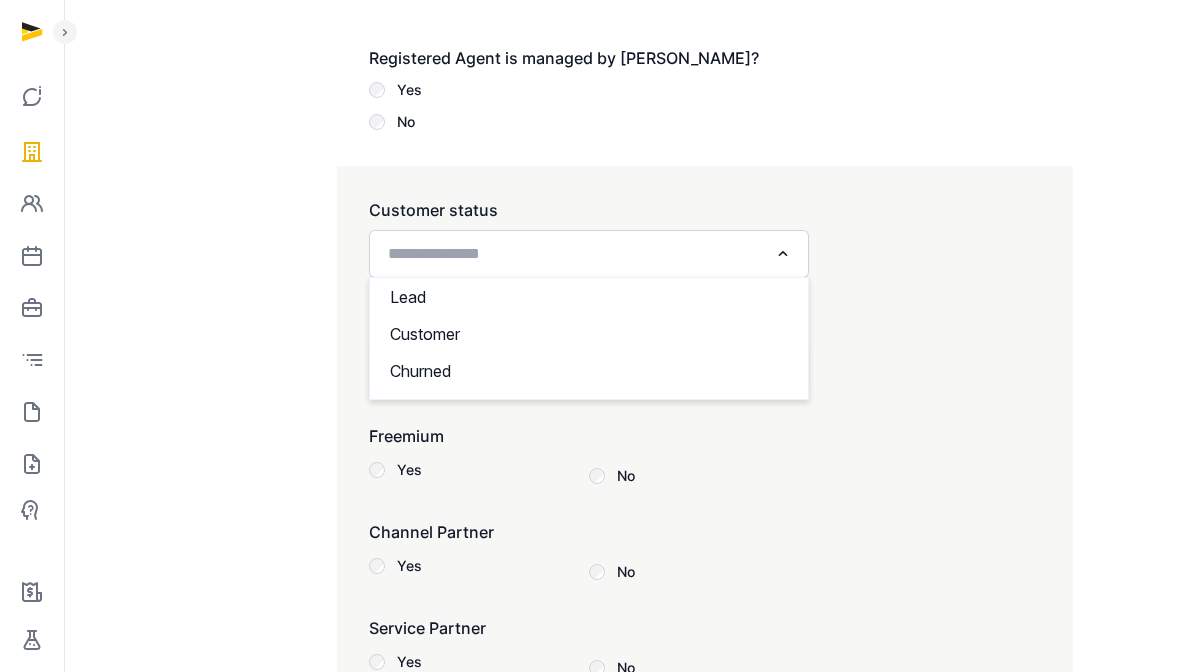 click 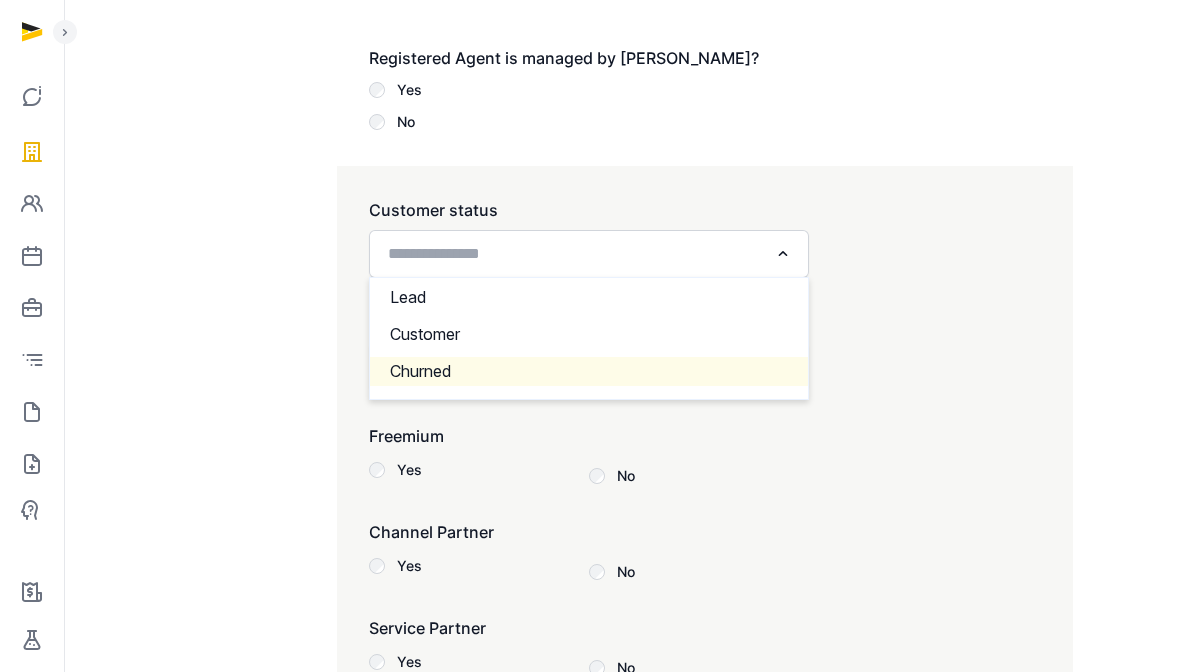 click on "Churned" 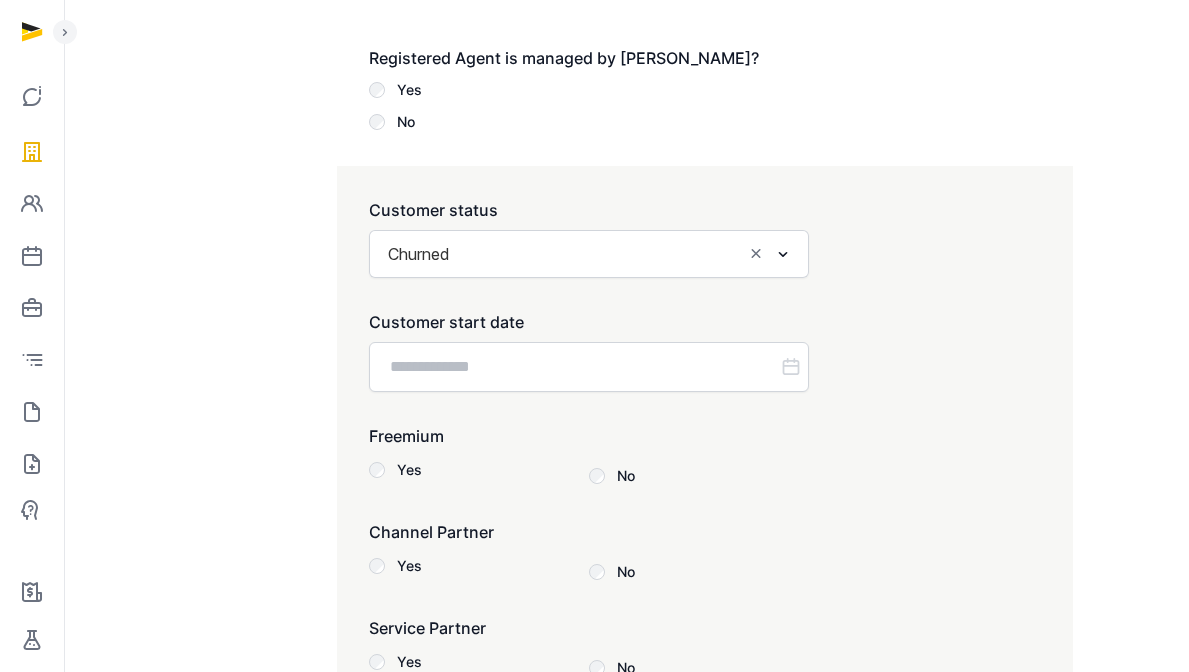 click 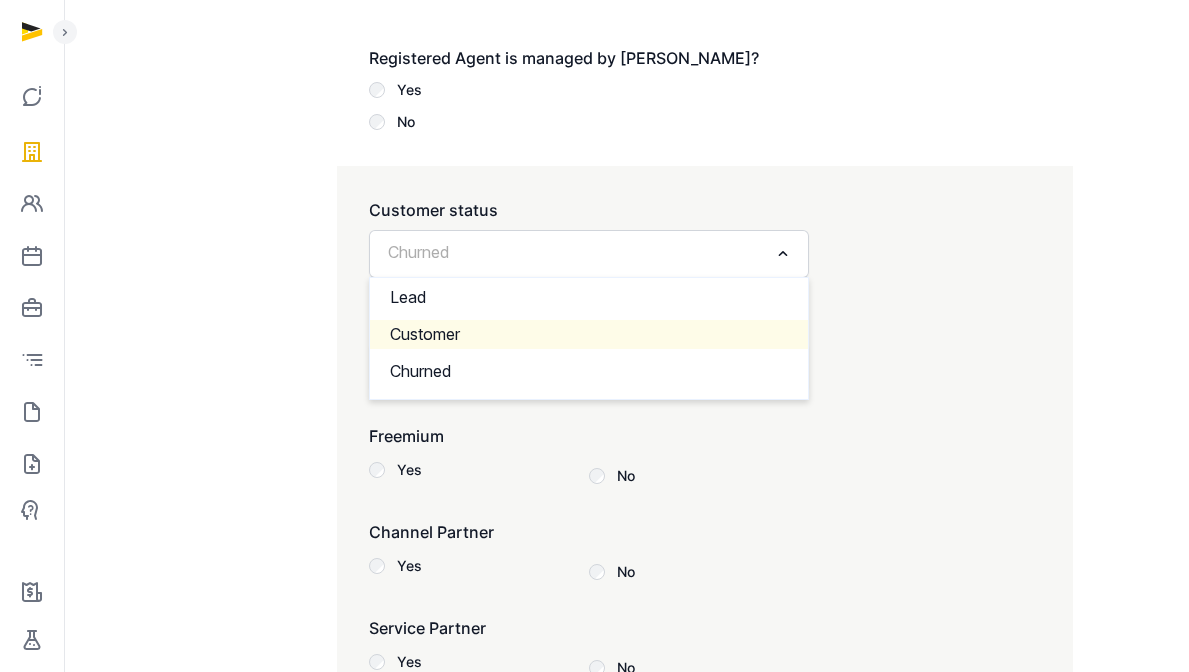 click on "Customer" 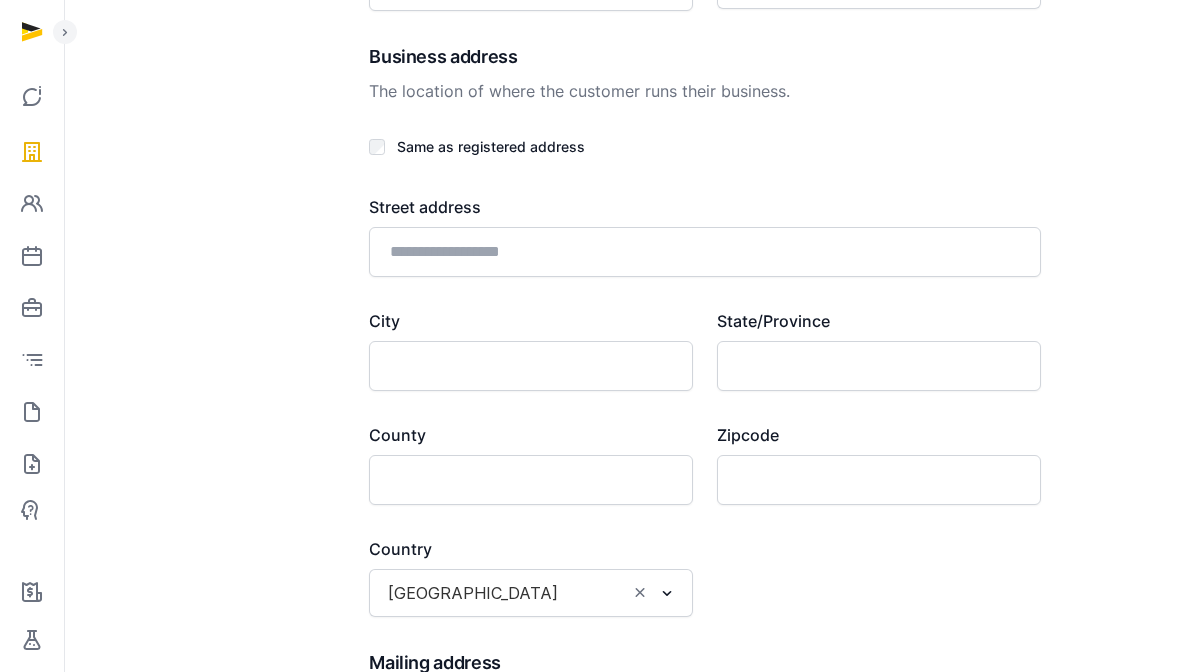 scroll, scrollTop: 4795, scrollLeft: 0, axis: vertical 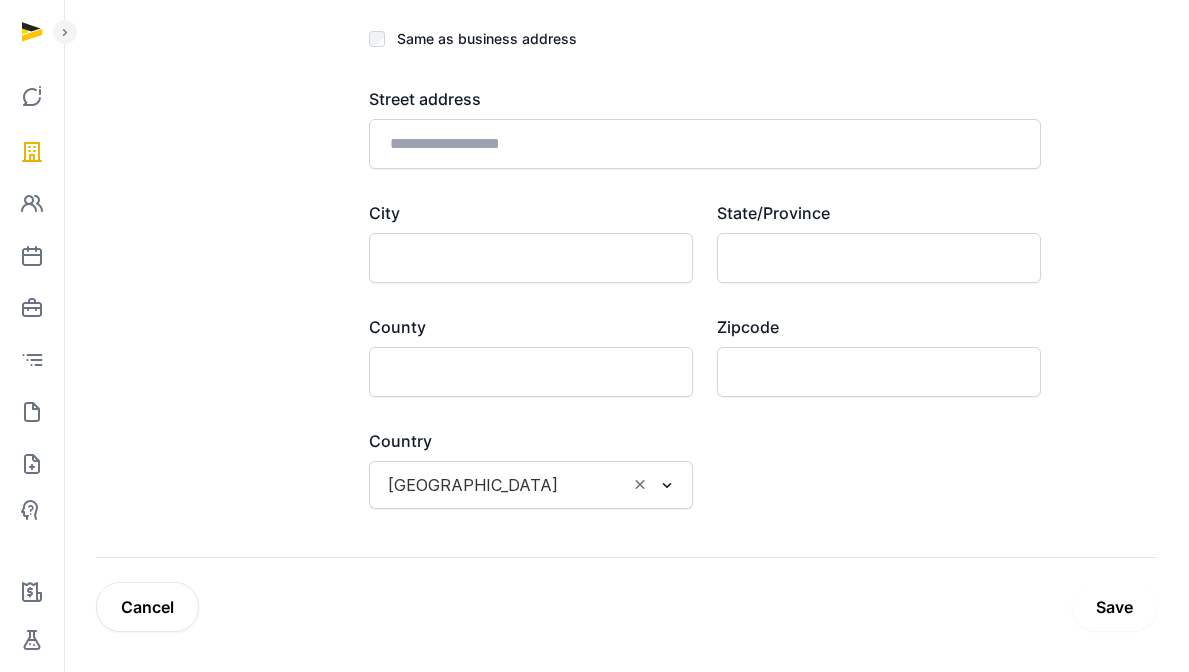 click on "Save" at bounding box center [1114, 607] 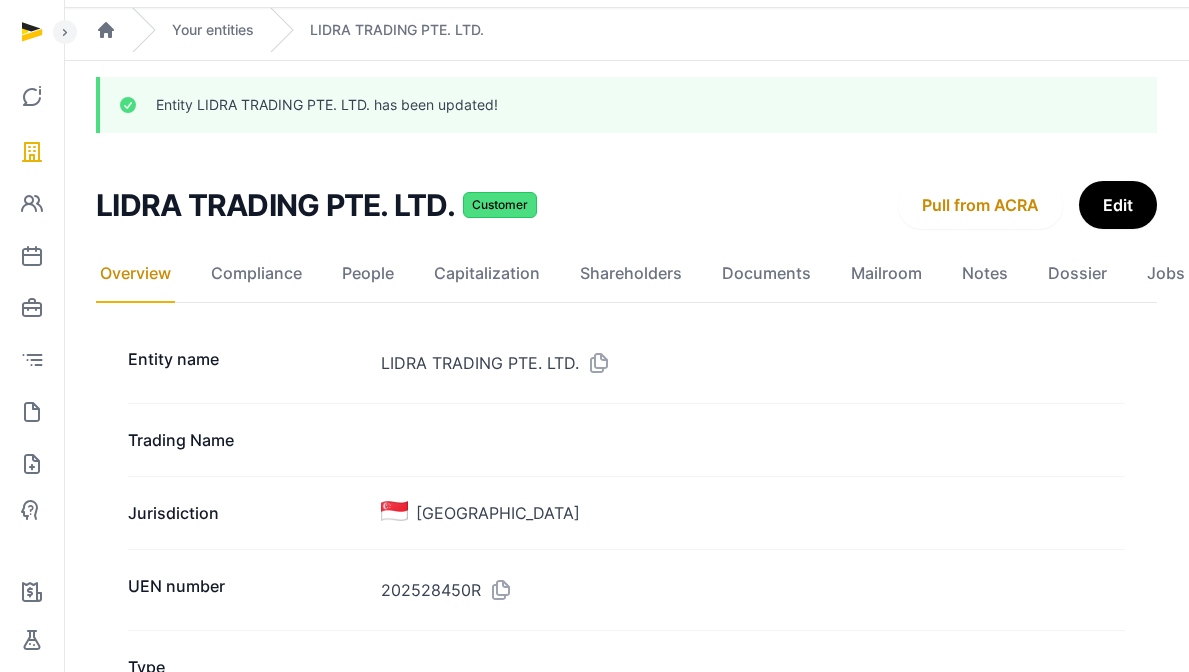 scroll, scrollTop: 0, scrollLeft: 0, axis: both 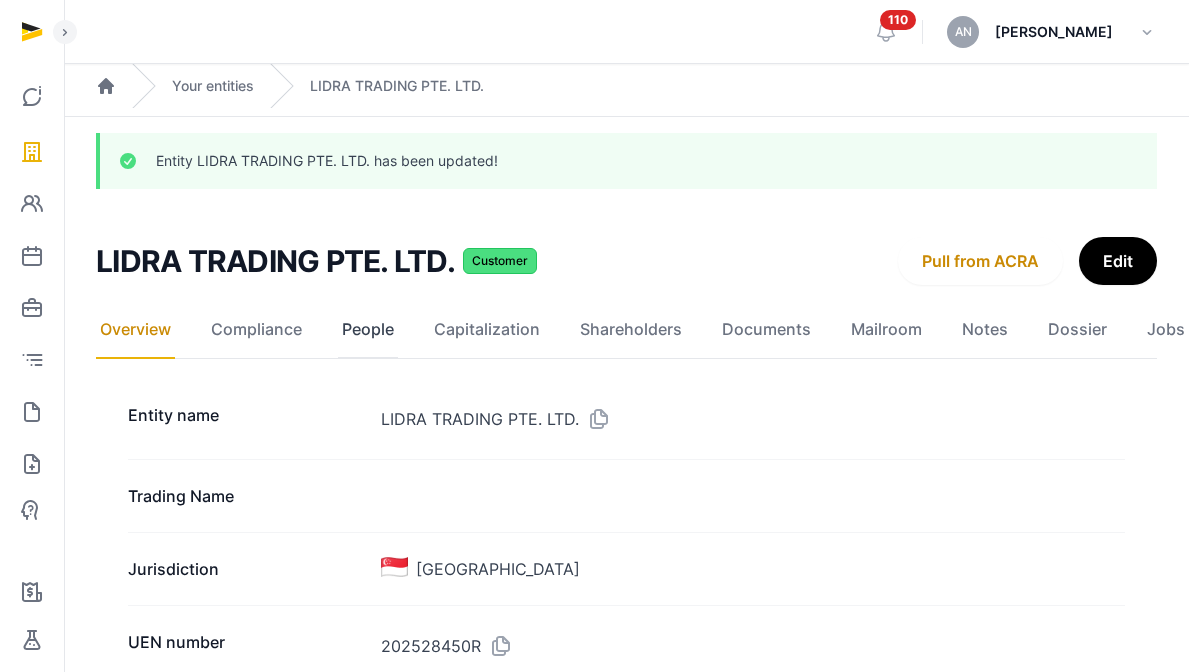 click on "People" 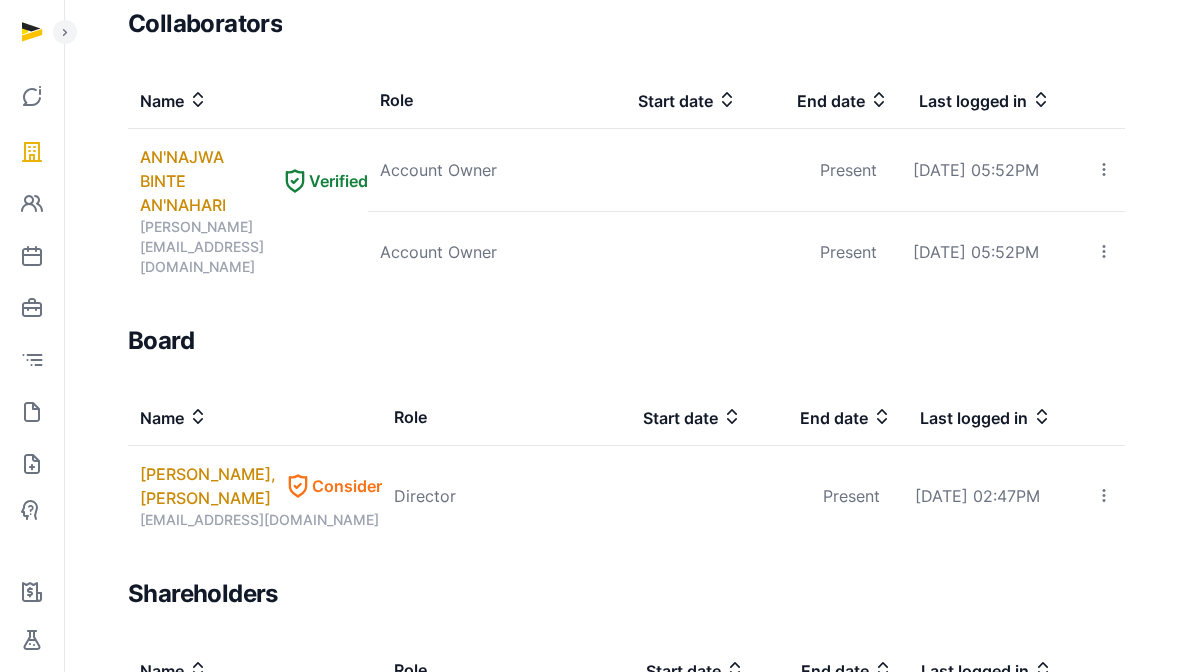 scroll, scrollTop: 1105, scrollLeft: 0, axis: vertical 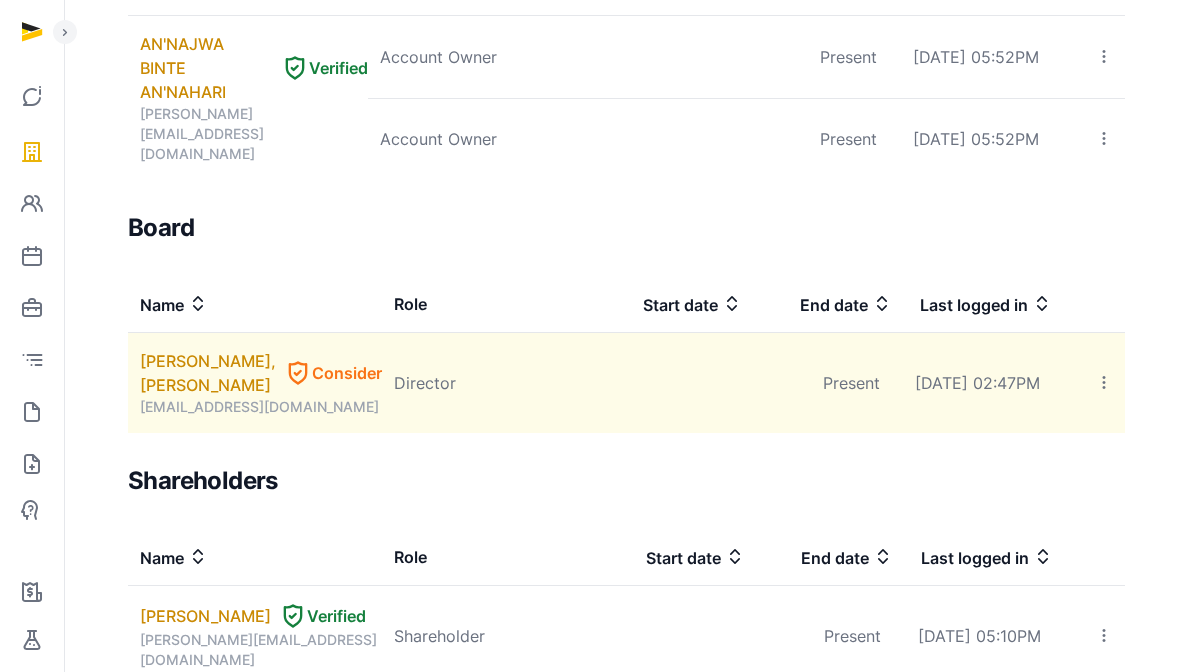 click on "terrencehoon@gmail.com" at bounding box center [261, 407] 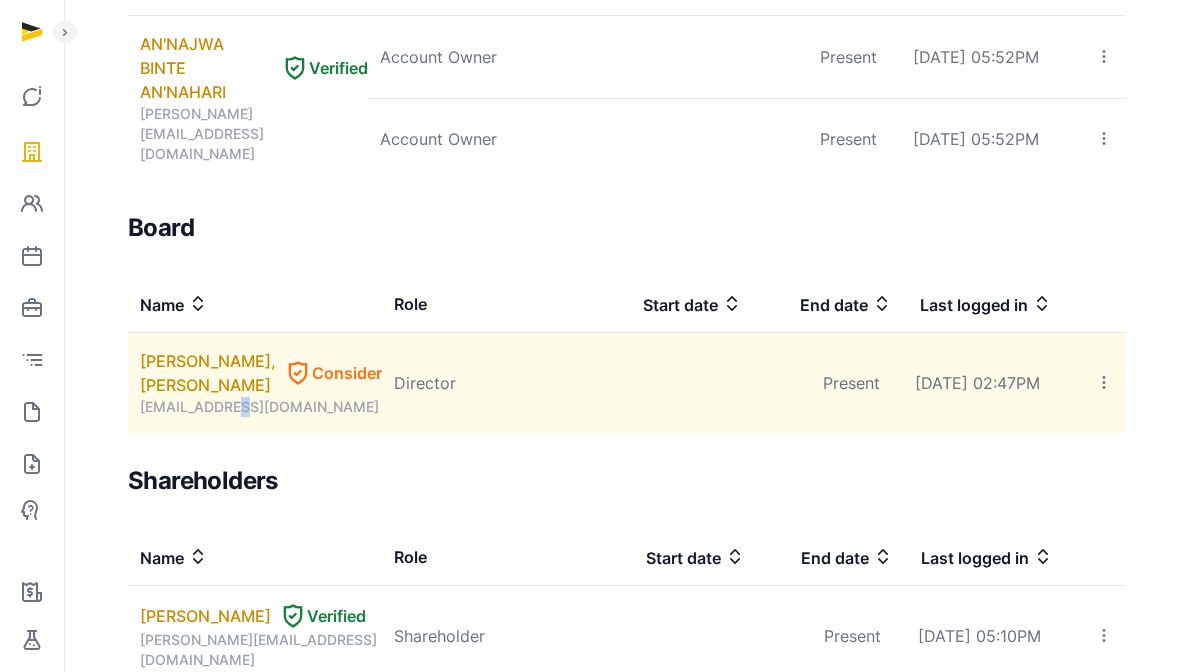 click on "terrencehoon@gmail.com" at bounding box center [261, 407] 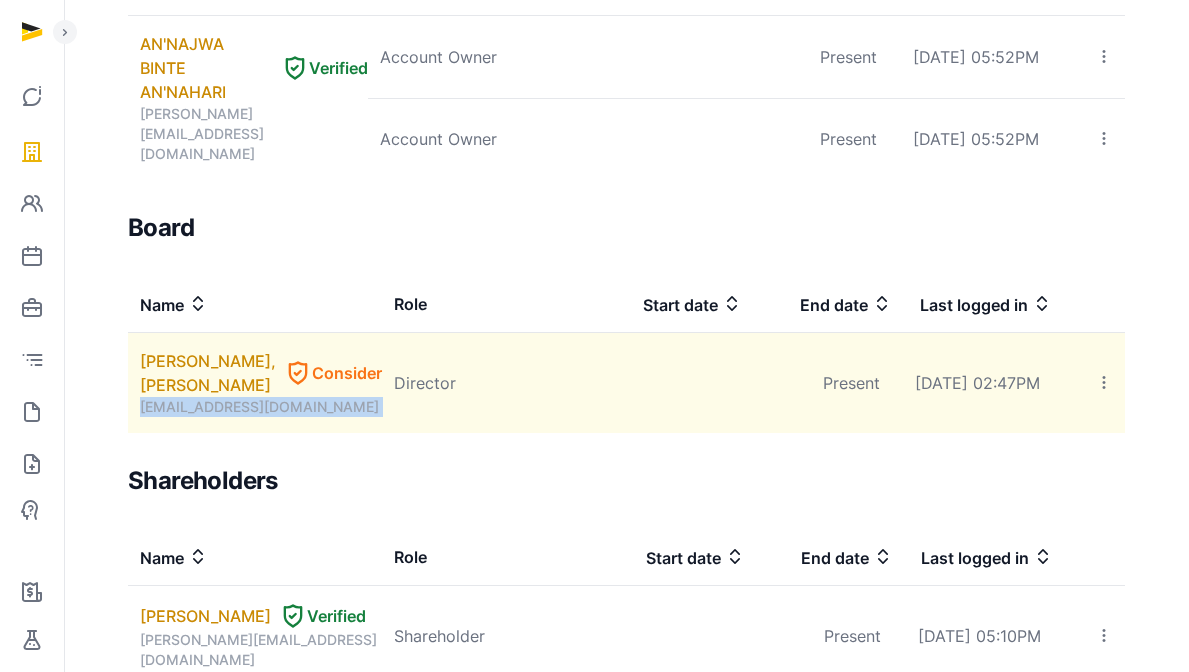 click on "terrencehoon@gmail.com" at bounding box center [261, 407] 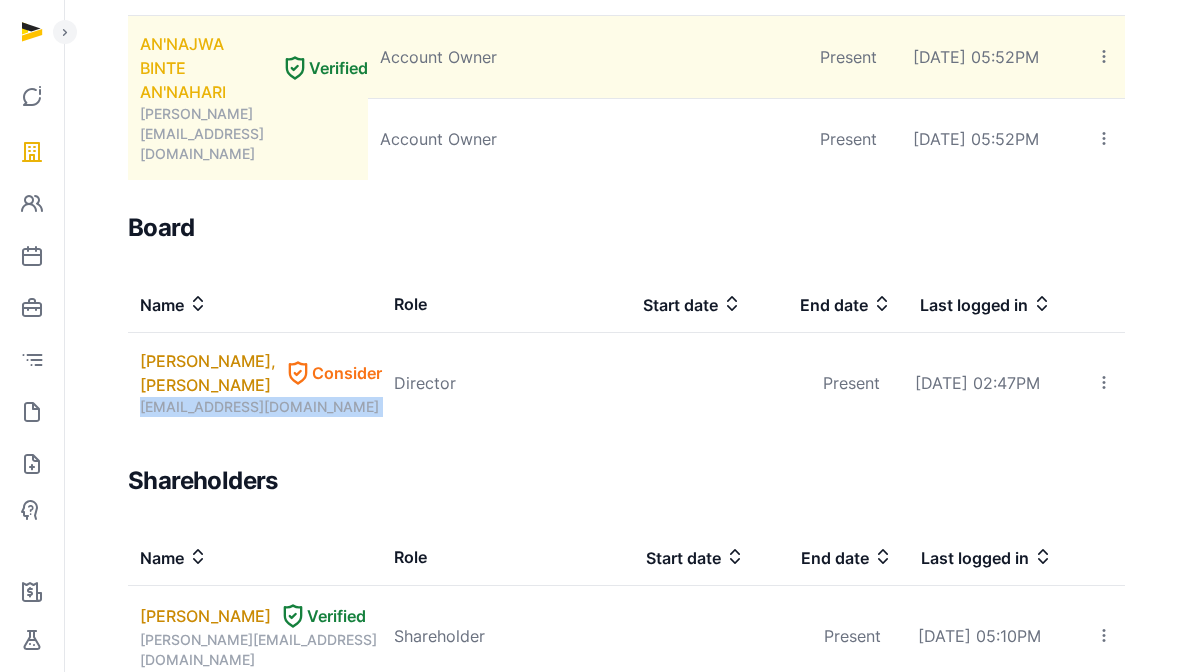 copy on "terrencehoon@gmail.com" 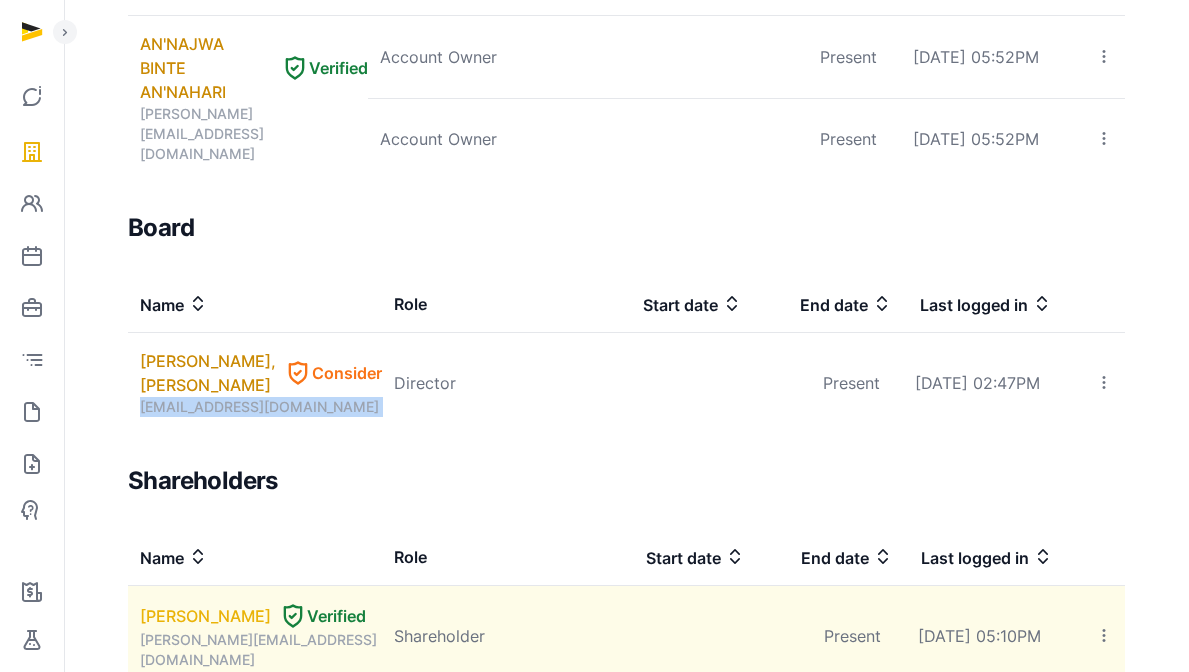 drag, startPoint x: 132, startPoint y: 592, endPoint x: 196, endPoint y: 616, distance: 68.35203 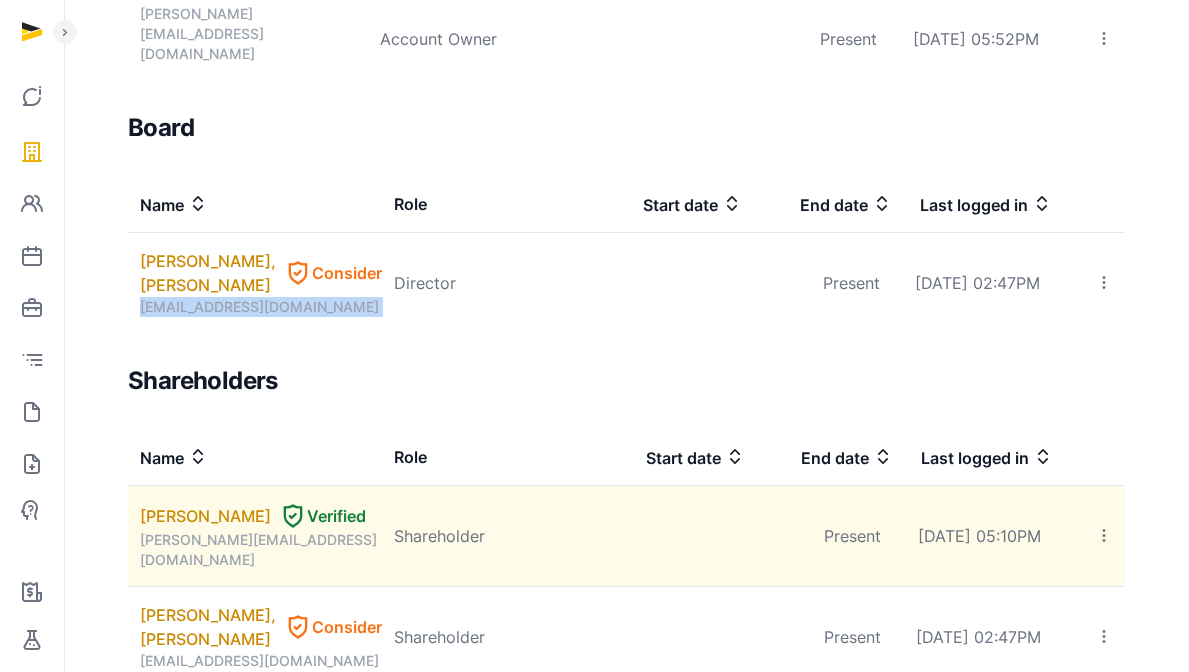 scroll, scrollTop: 1206, scrollLeft: 0, axis: vertical 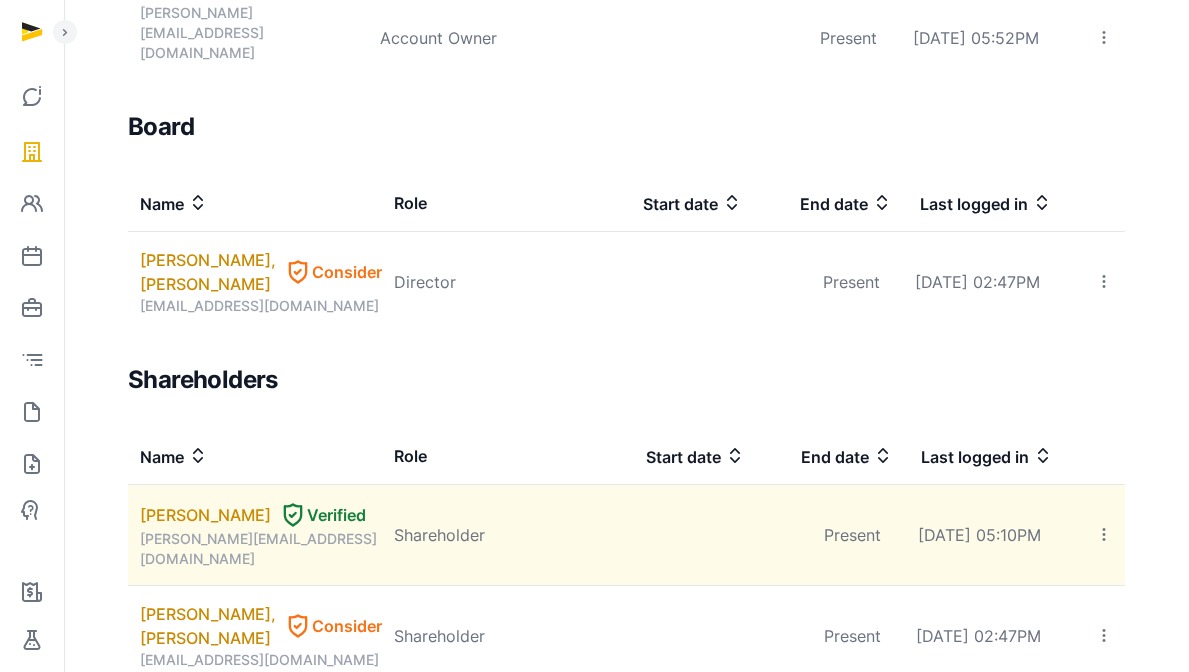 click on "[PERSON_NAME][EMAIL_ADDRESS][DOMAIN_NAME]" at bounding box center [261, 549] 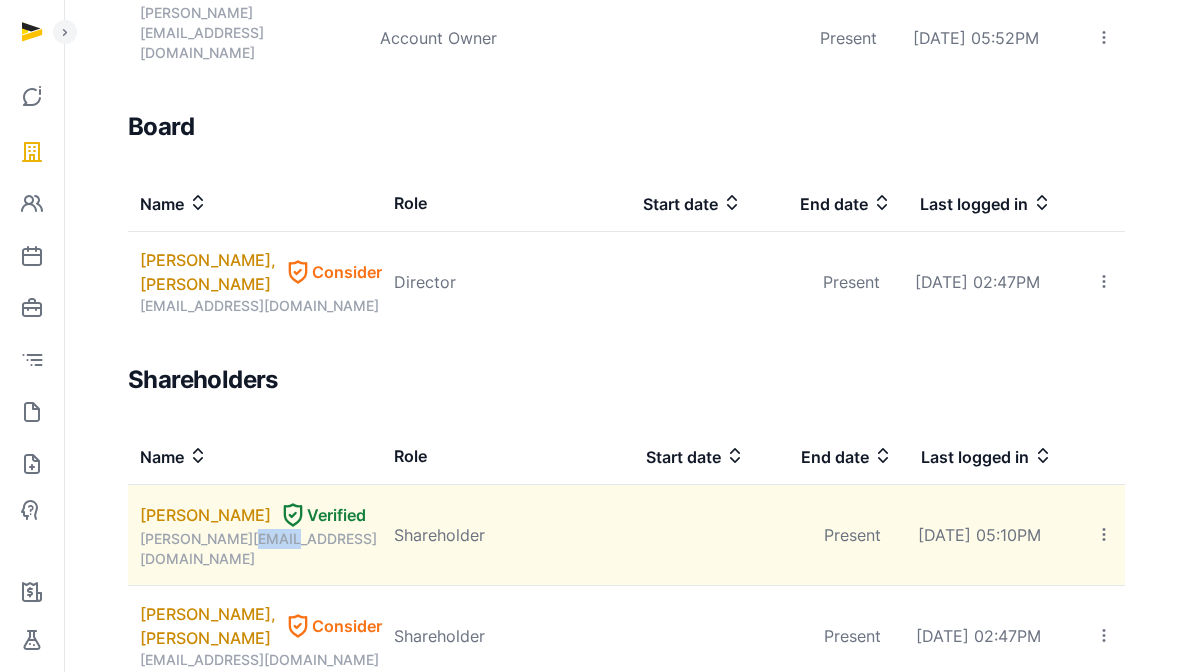 click on "[PERSON_NAME][EMAIL_ADDRESS][DOMAIN_NAME]" at bounding box center (261, 549) 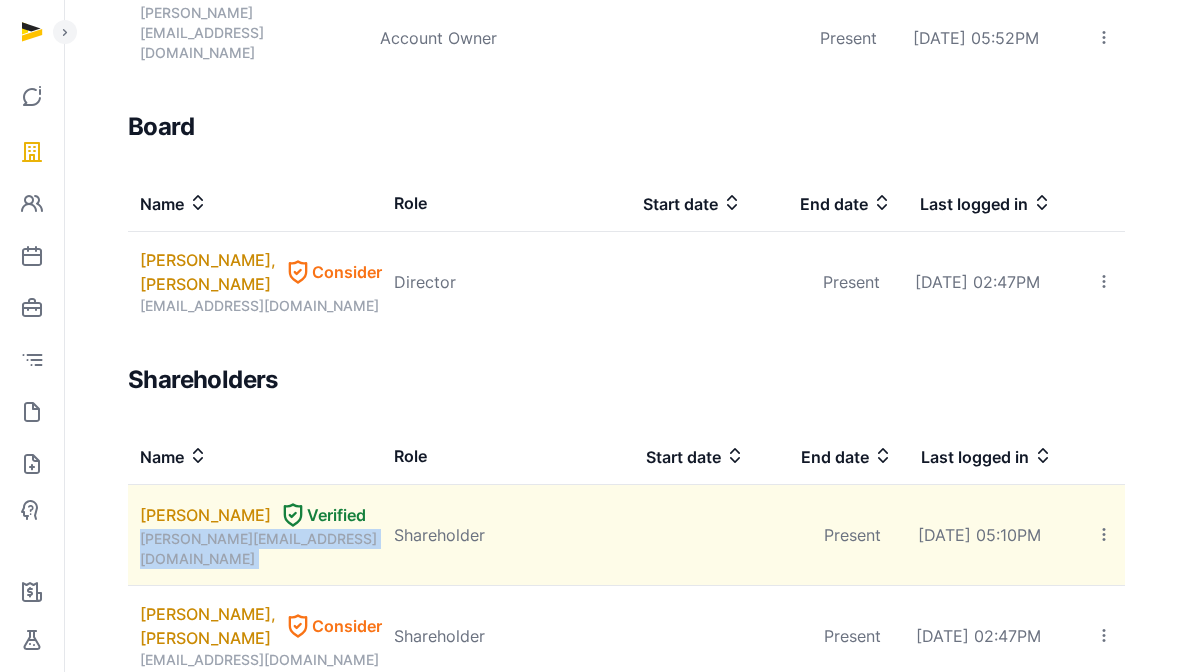 click on "[PERSON_NAME][EMAIL_ADDRESS][DOMAIN_NAME]" at bounding box center (261, 549) 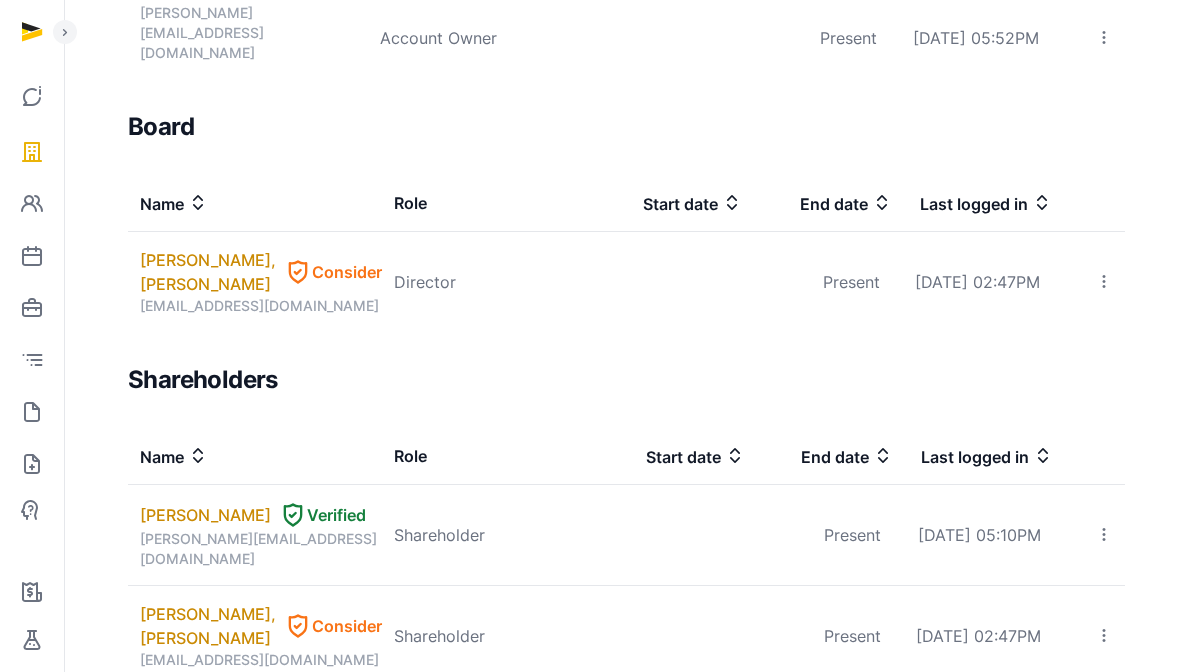 click on "Shareholders  Name   Role   Start date   End date   Last logged in  CHIAM HUNG LOONG Verified jason.chiamhl@gmail.com Shareholder Present Jul 01, 2025 05:10PM Invite user Edit role Delete HOON TIAN JUN, TERRENCE Consider terrencehoon@gmail.com Shareholder Present Jul 01, 2025 02:47PM Invite user Edit role Delete" at bounding box center (626, 525) 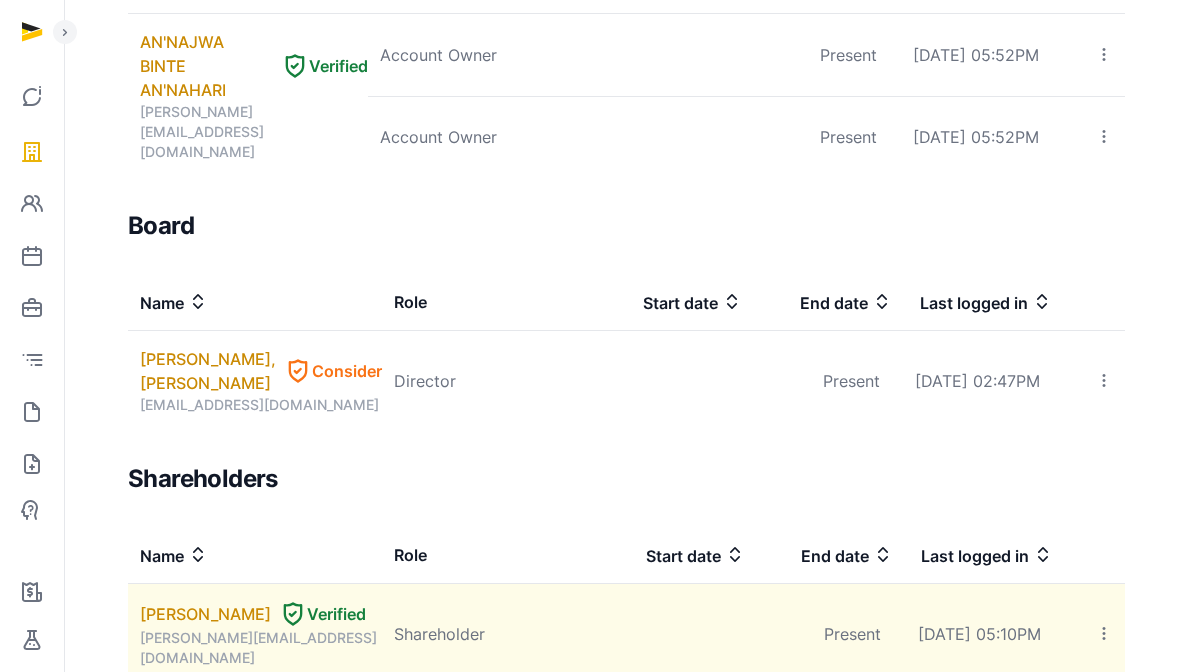 scroll, scrollTop: 1265, scrollLeft: 0, axis: vertical 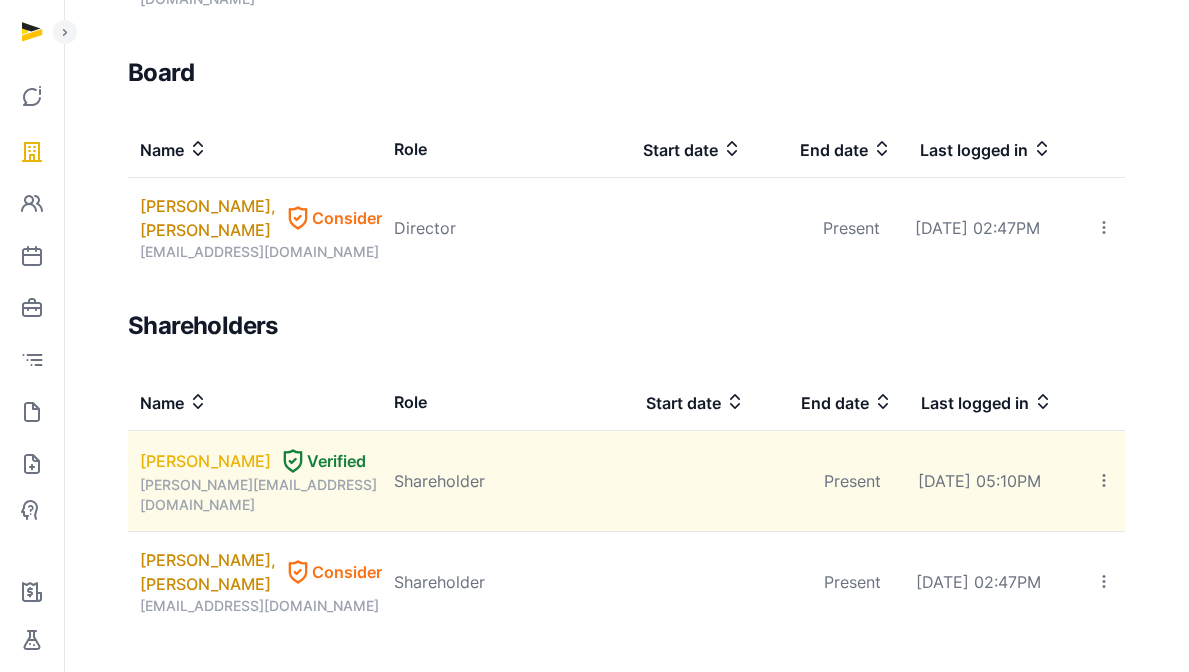 click on "[PERSON_NAME]" at bounding box center (205, 461) 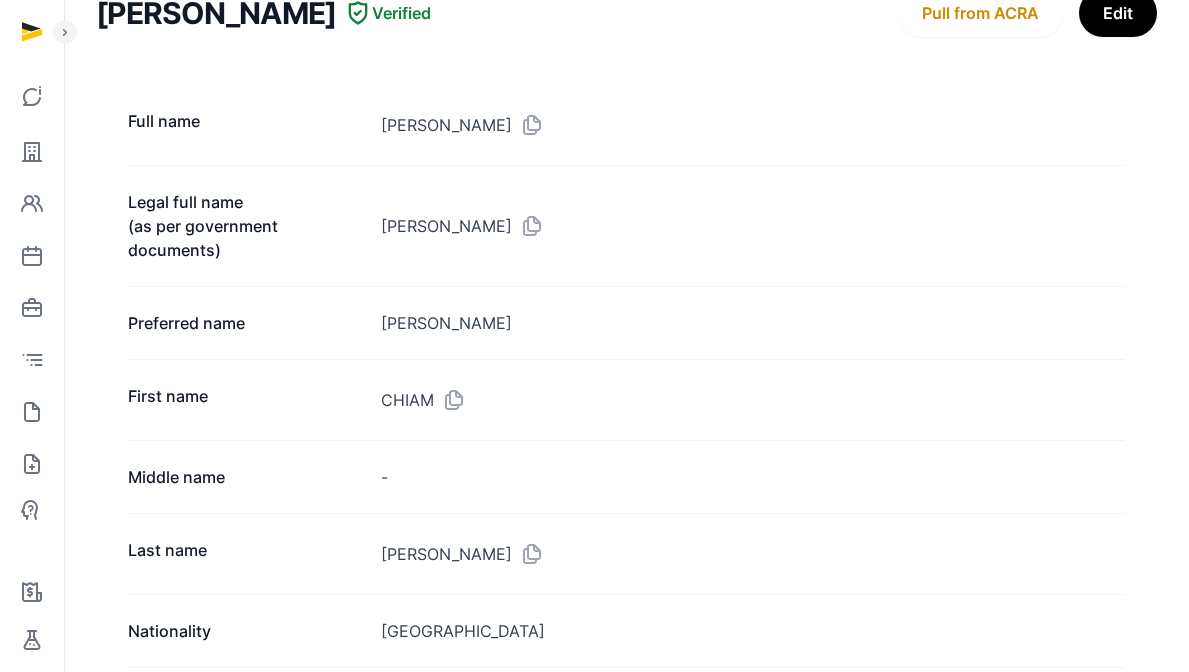 scroll, scrollTop: 0, scrollLeft: 0, axis: both 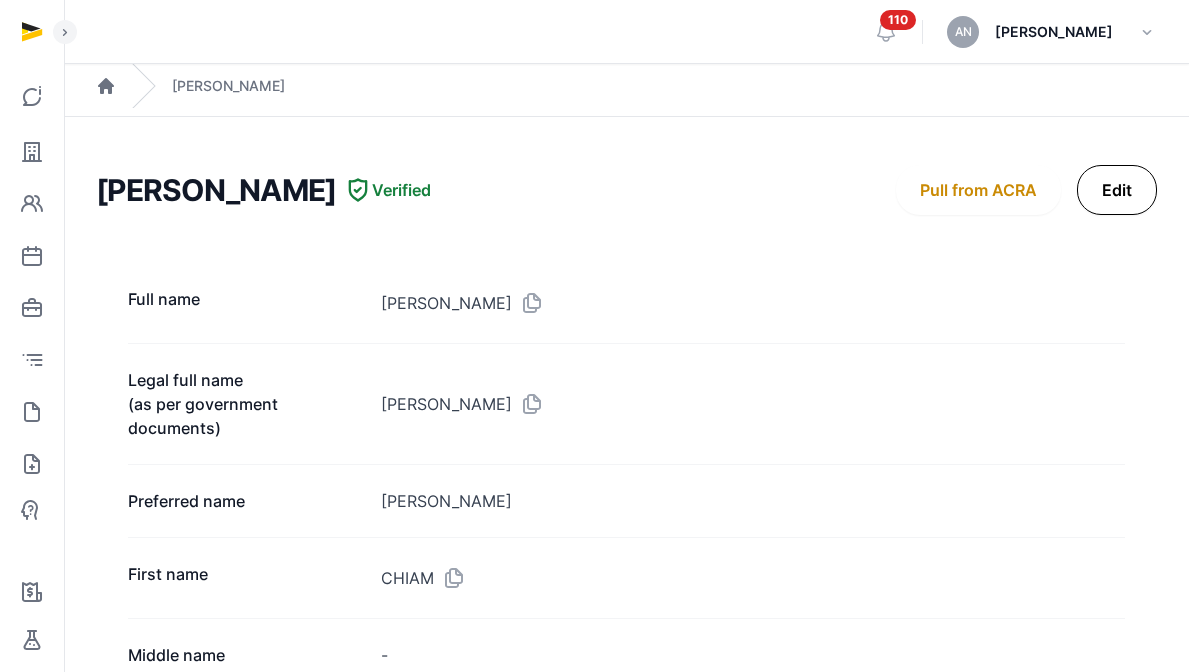 click on "Edit" at bounding box center [1117, 190] 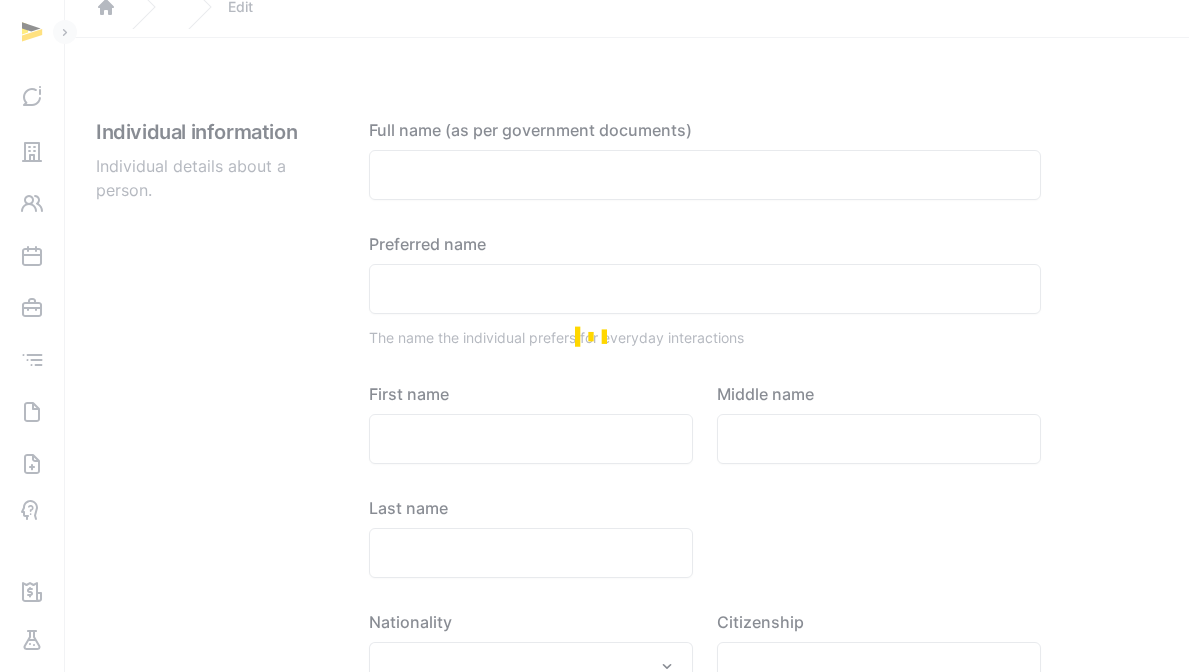 scroll, scrollTop: 189, scrollLeft: 0, axis: vertical 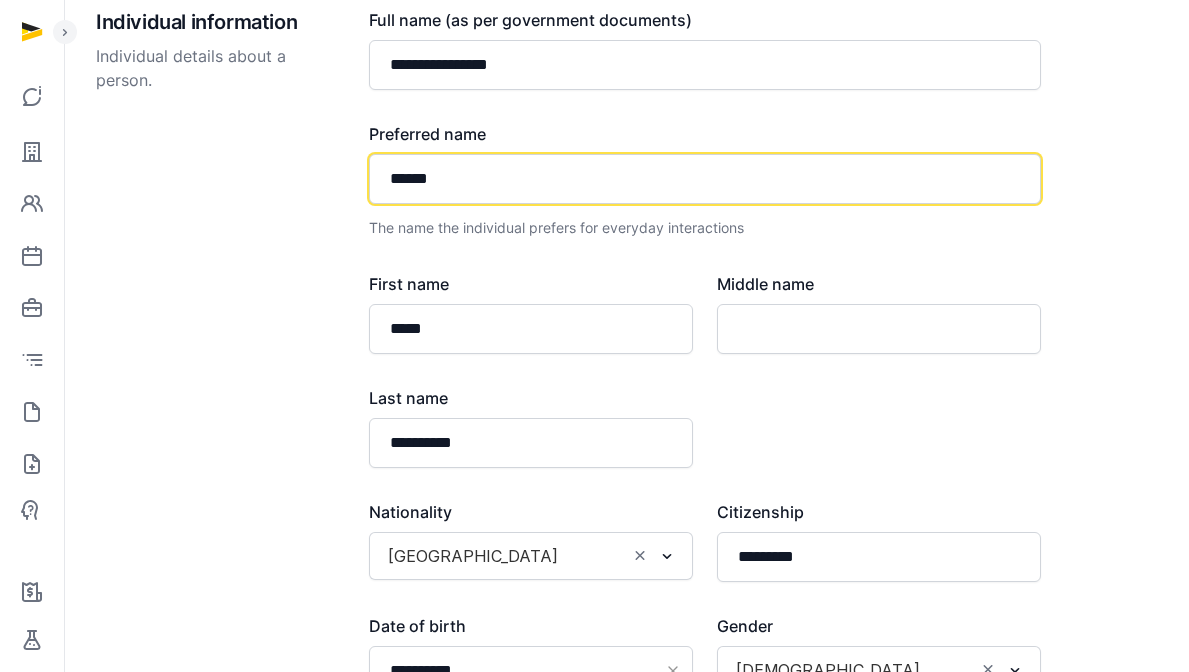 click on "******" 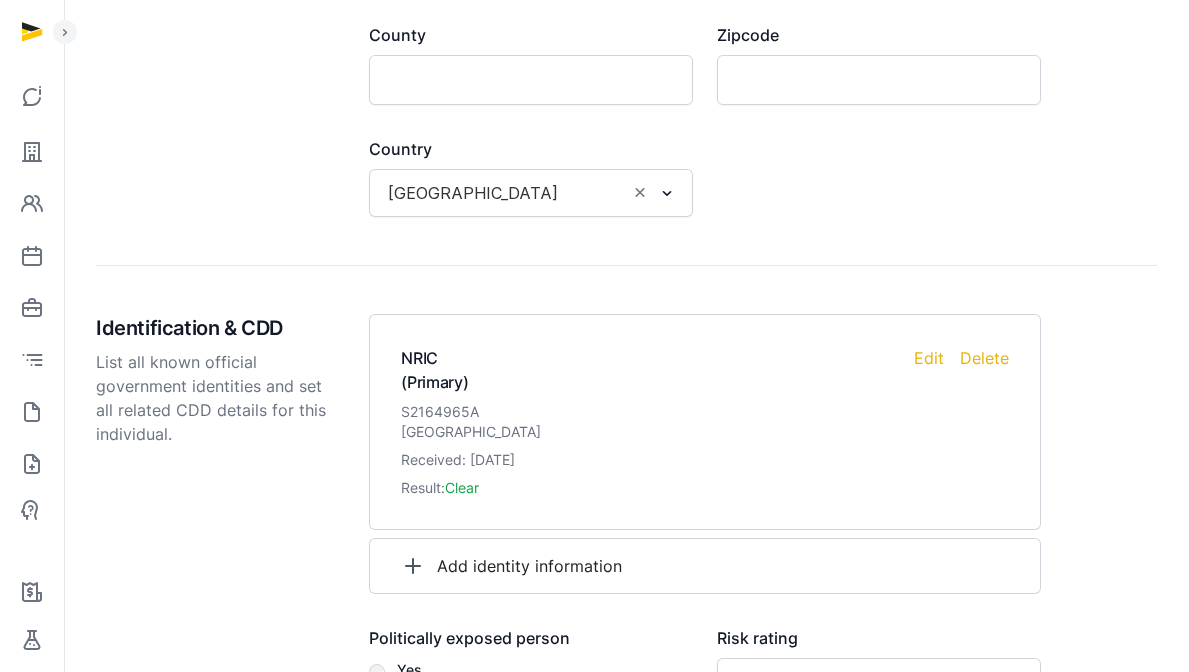 scroll, scrollTop: 2149, scrollLeft: 0, axis: vertical 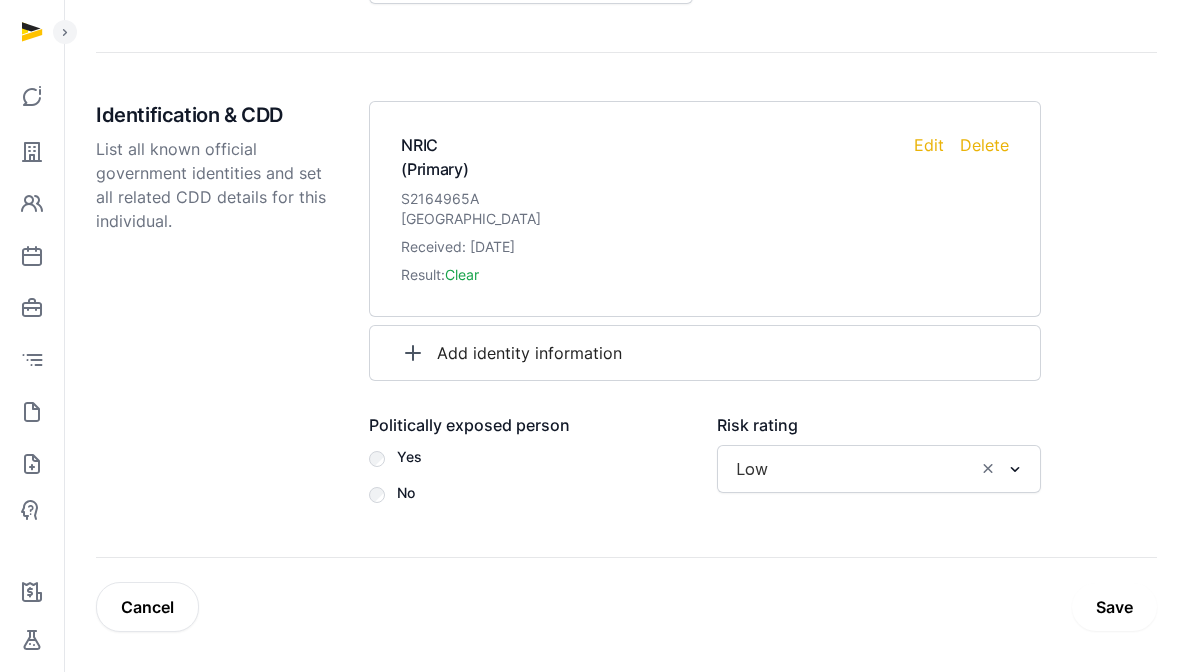 type 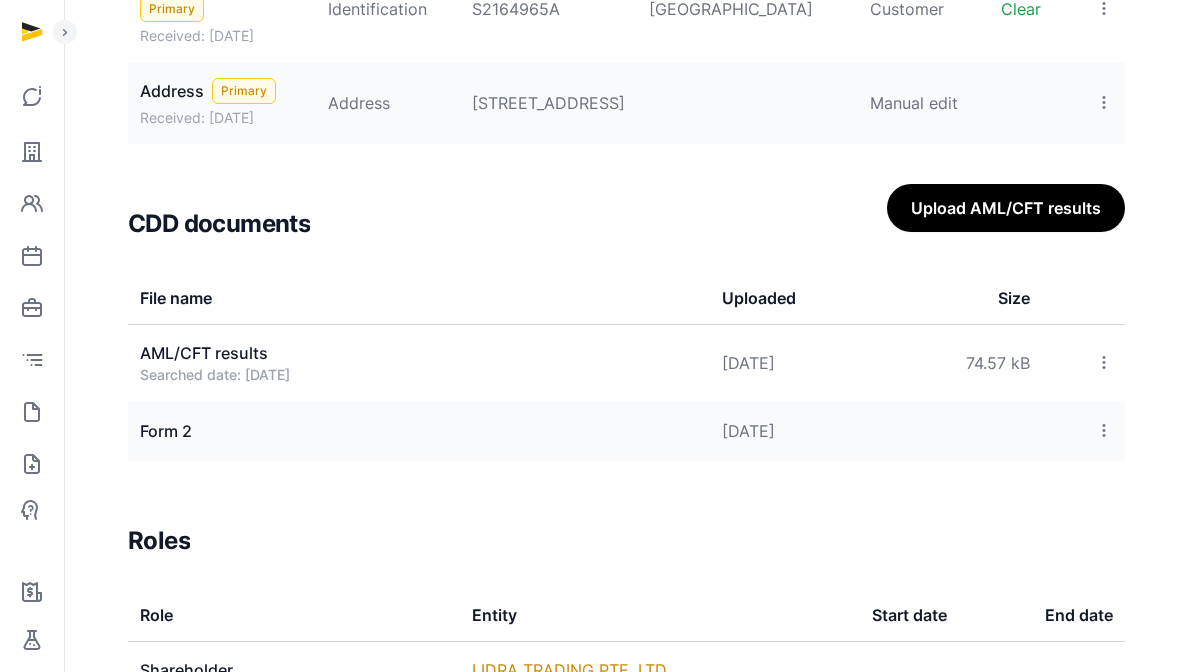 scroll, scrollTop: 2249, scrollLeft: 0, axis: vertical 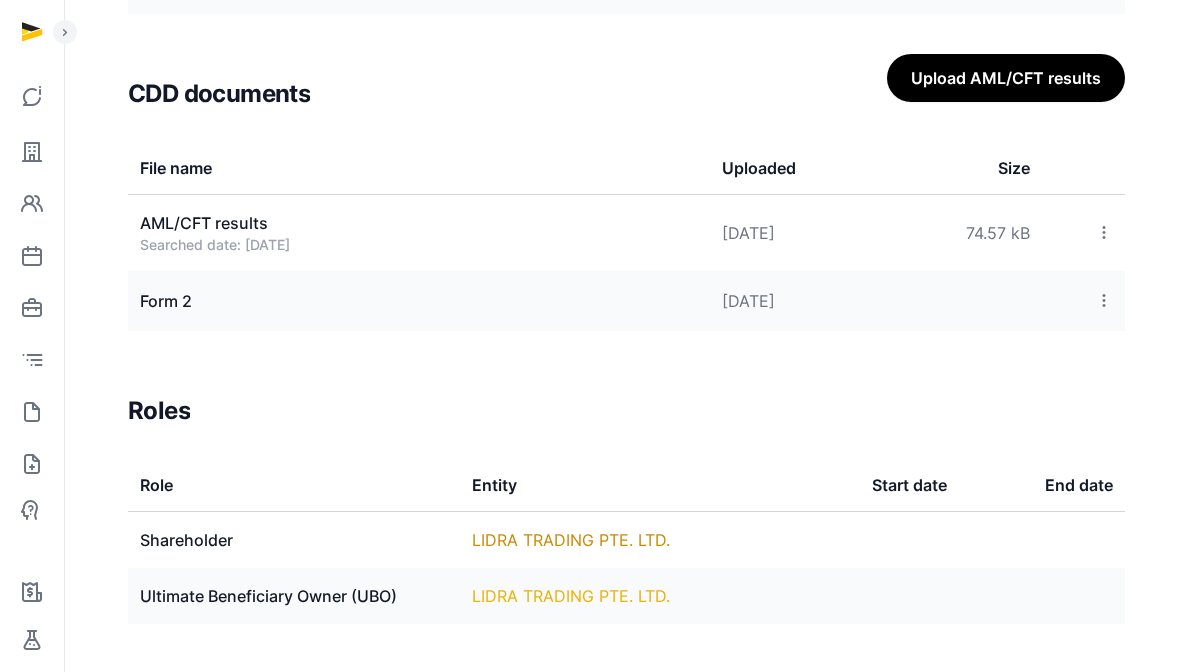 click on "LIDRA TRADING PTE. LTD." at bounding box center (571, 596) 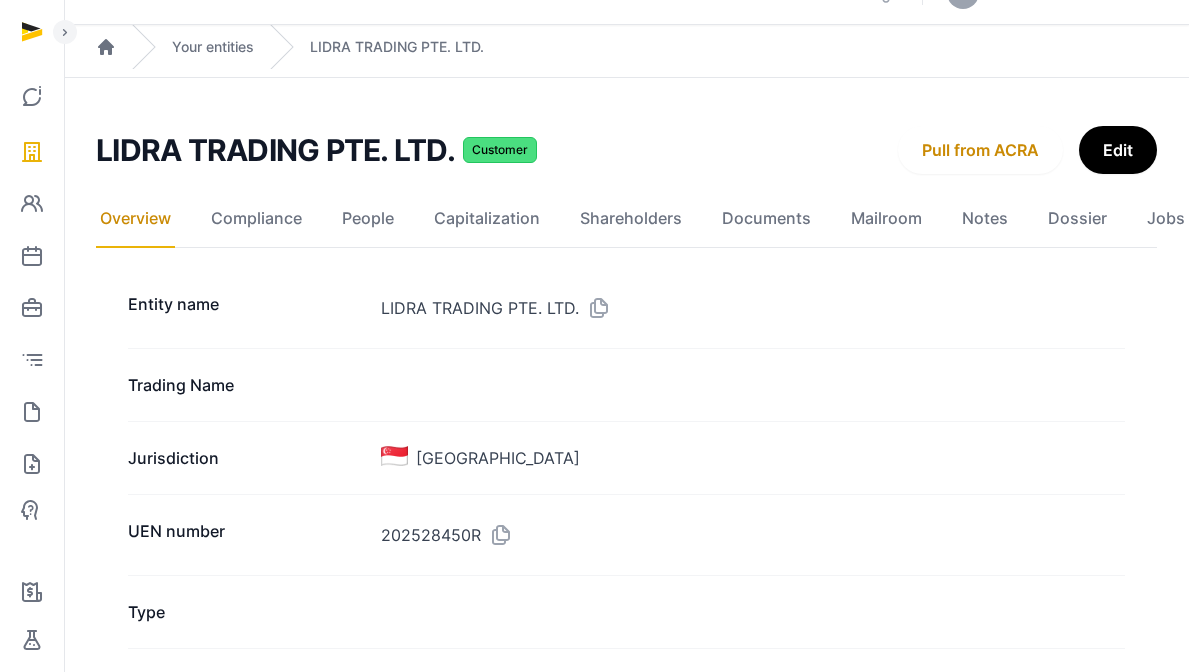 scroll, scrollTop: 44, scrollLeft: 0, axis: vertical 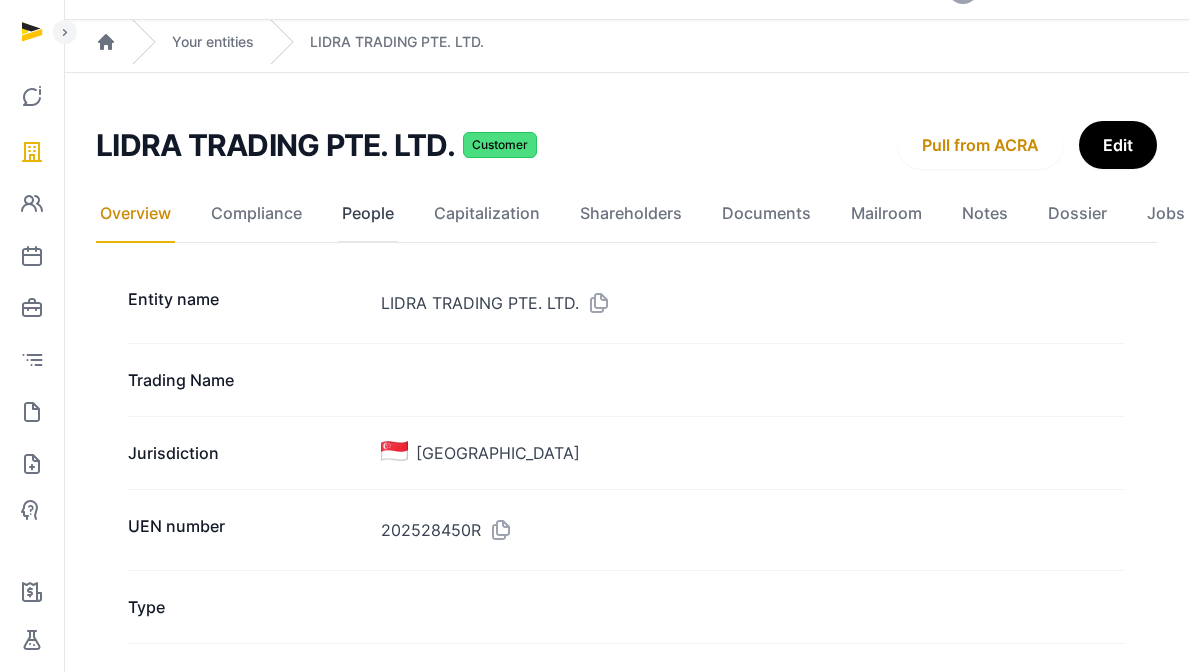 click on "People" 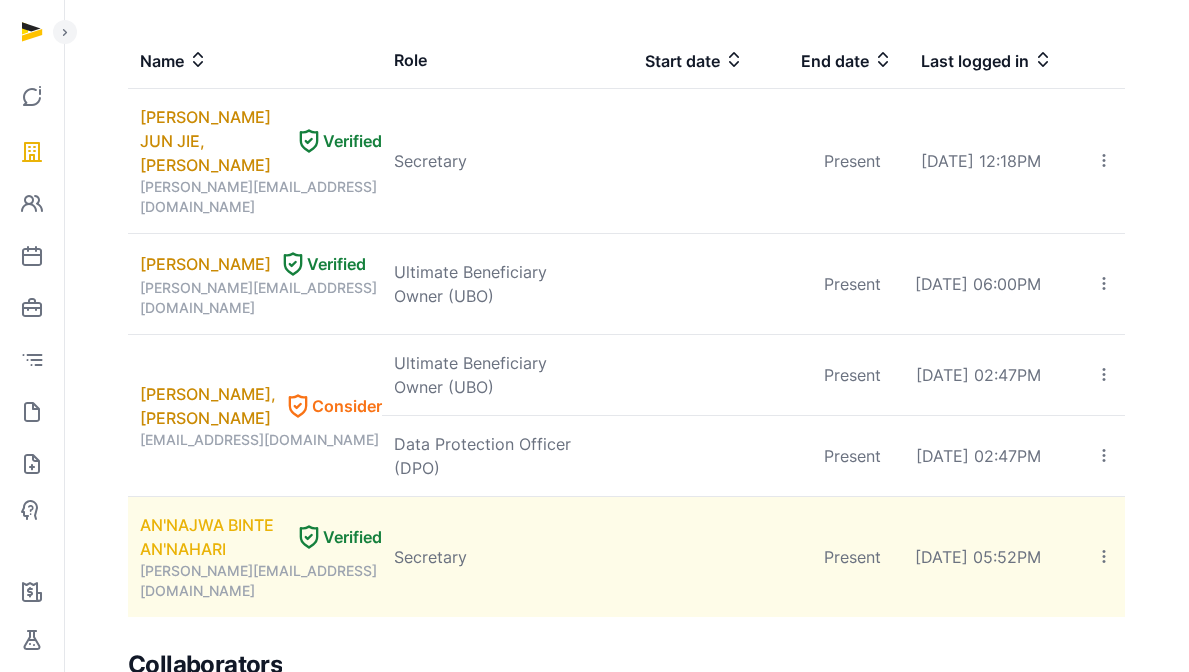 scroll, scrollTop: 391, scrollLeft: 0, axis: vertical 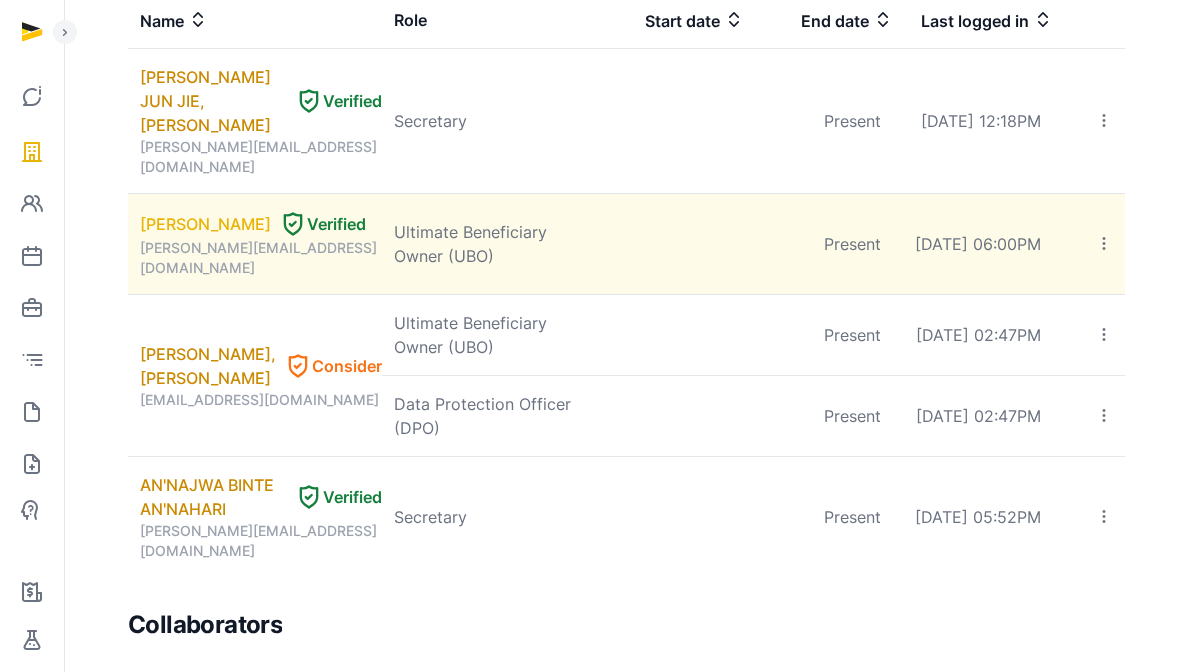 drag, startPoint x: 137, startPoint y: 181, endPoint x: 211, endPoint y: 202, distance: 76.922035 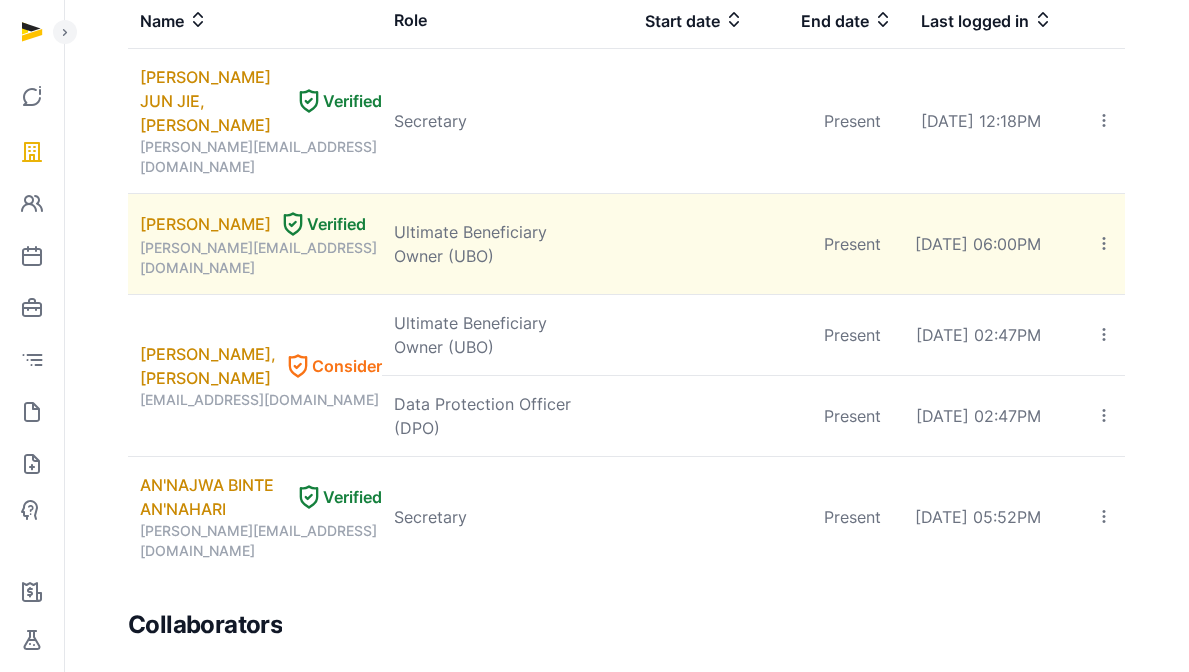 click on "[PERSON_NAME][EMAIL_ADDRESS][DOMAIN_NAME]" at bounding box center [261, 258] 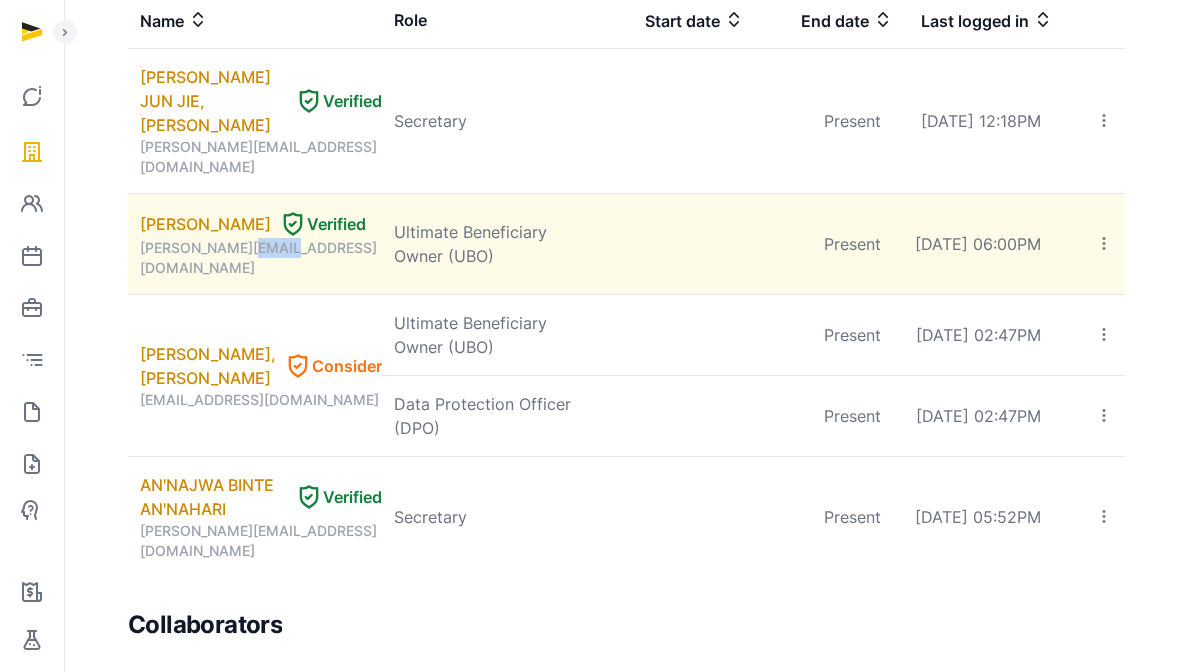 click on "[PERSON_NAME][EMAIL_ADDRESS][DOMAIN_NAME]" at bounding box center (261, 258) 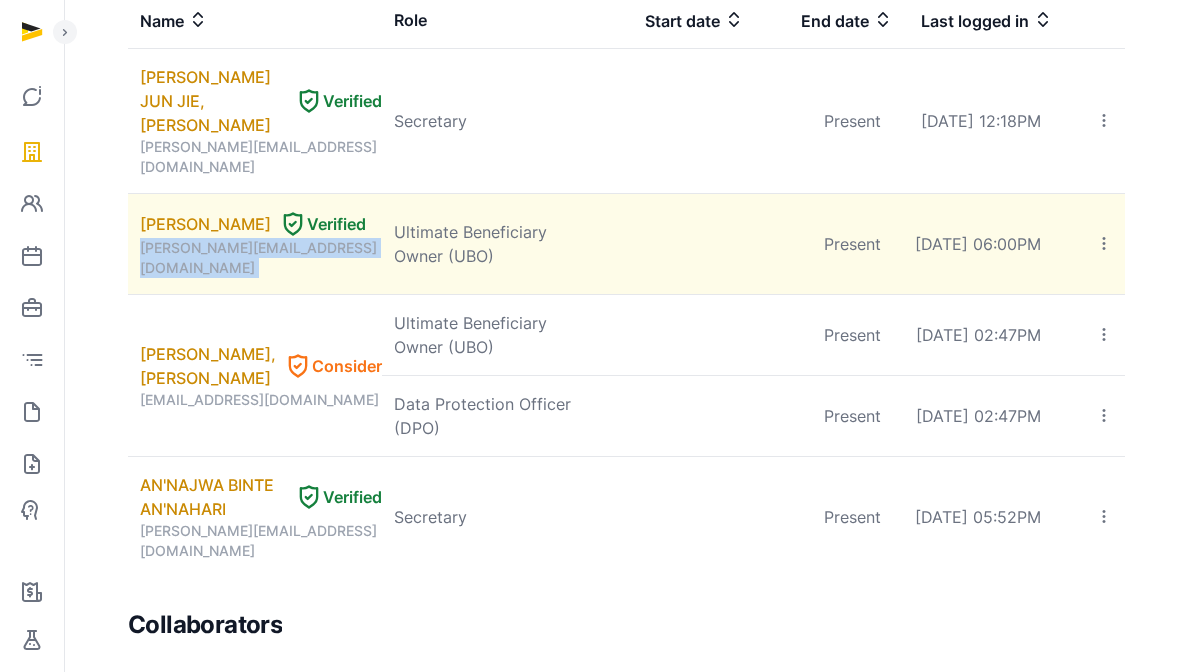 click on "[PERSON_NAME][EMAIL_ADDRESS][DOMAIN_NAME]" at bounding box center (261, 258) 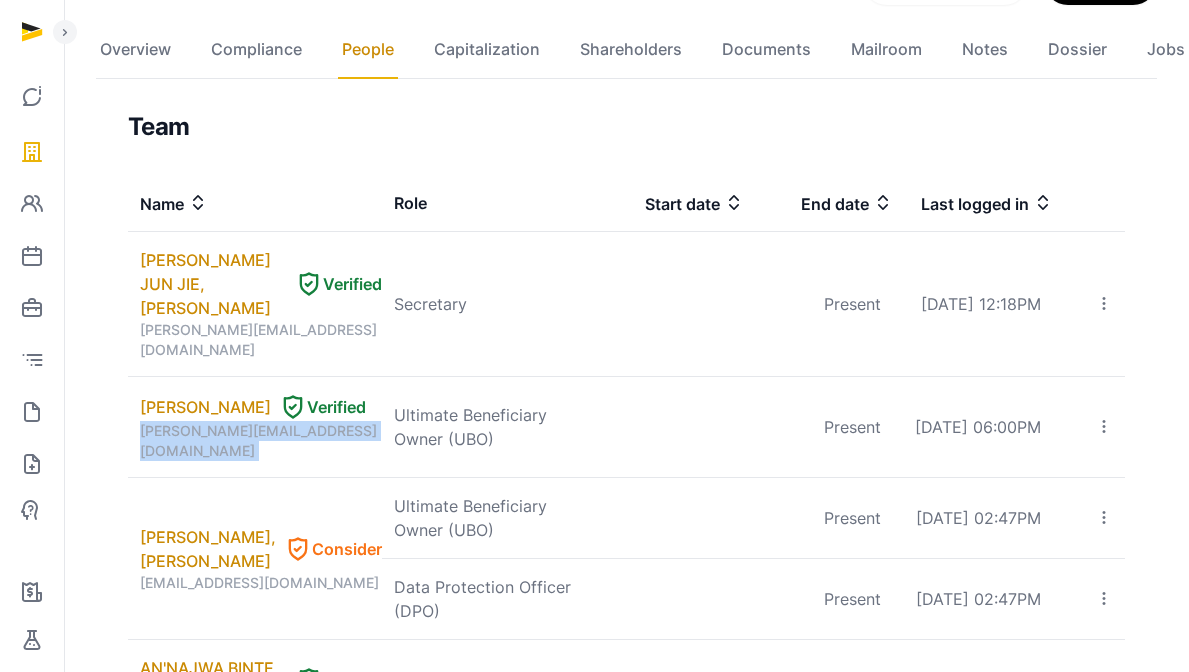 scroll, scrollTop: 101, scrollLeft: 0, axis: vertical 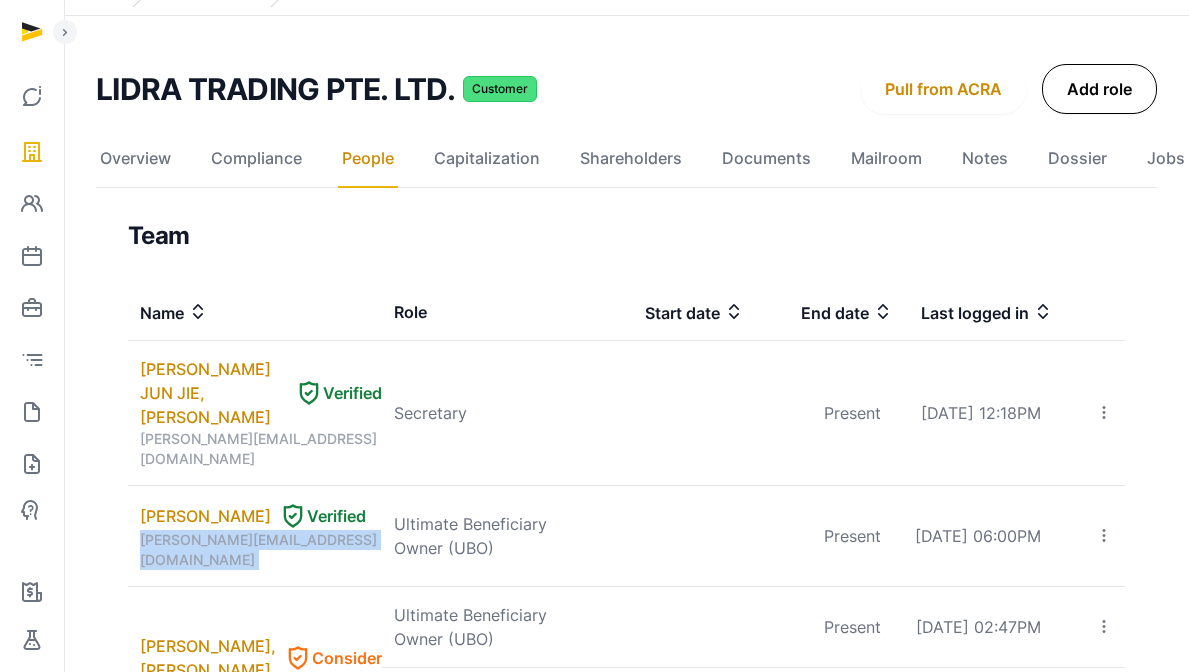click on "Add role" at bounding box center [1099, 89] 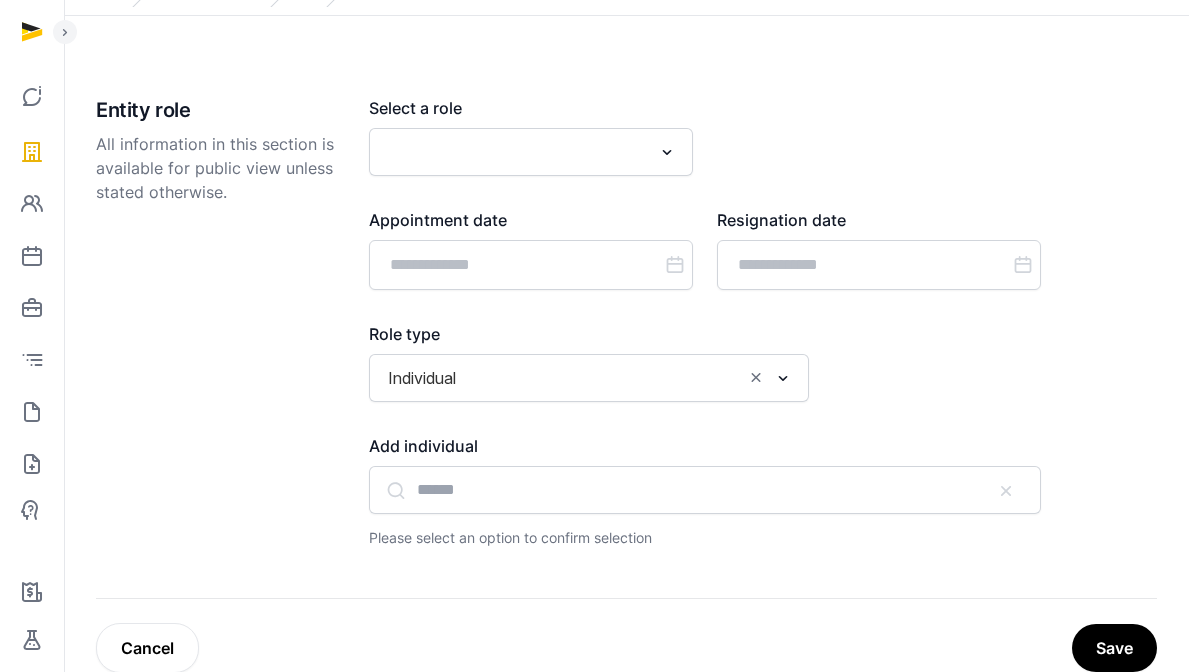 click 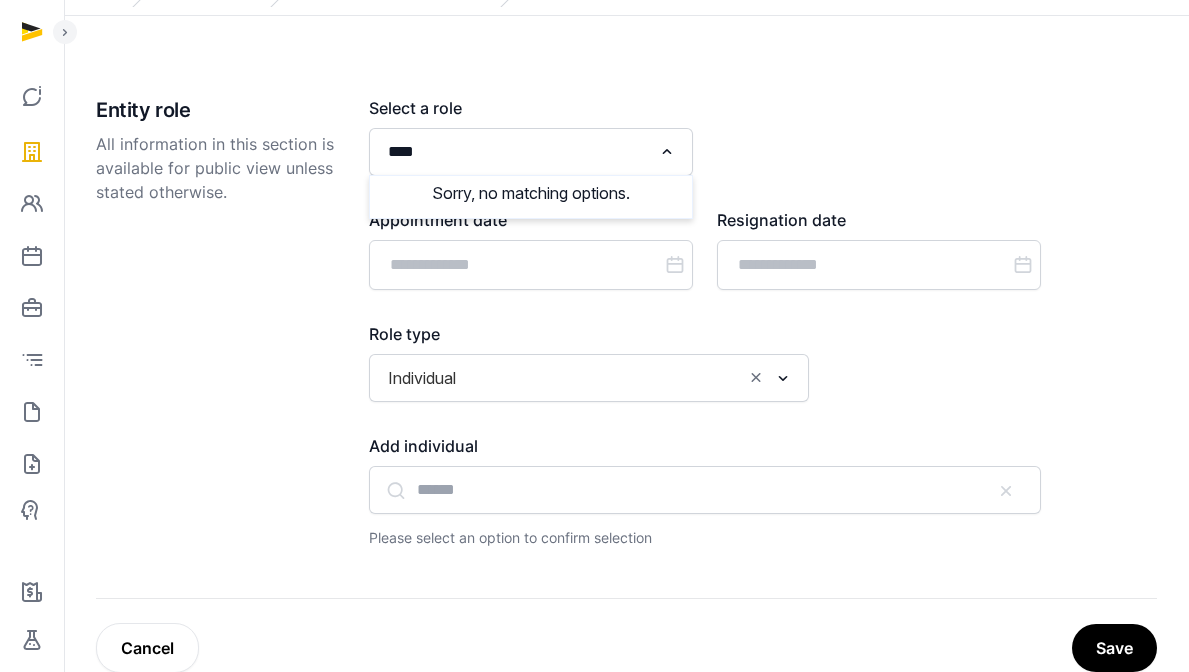 type on "*****" 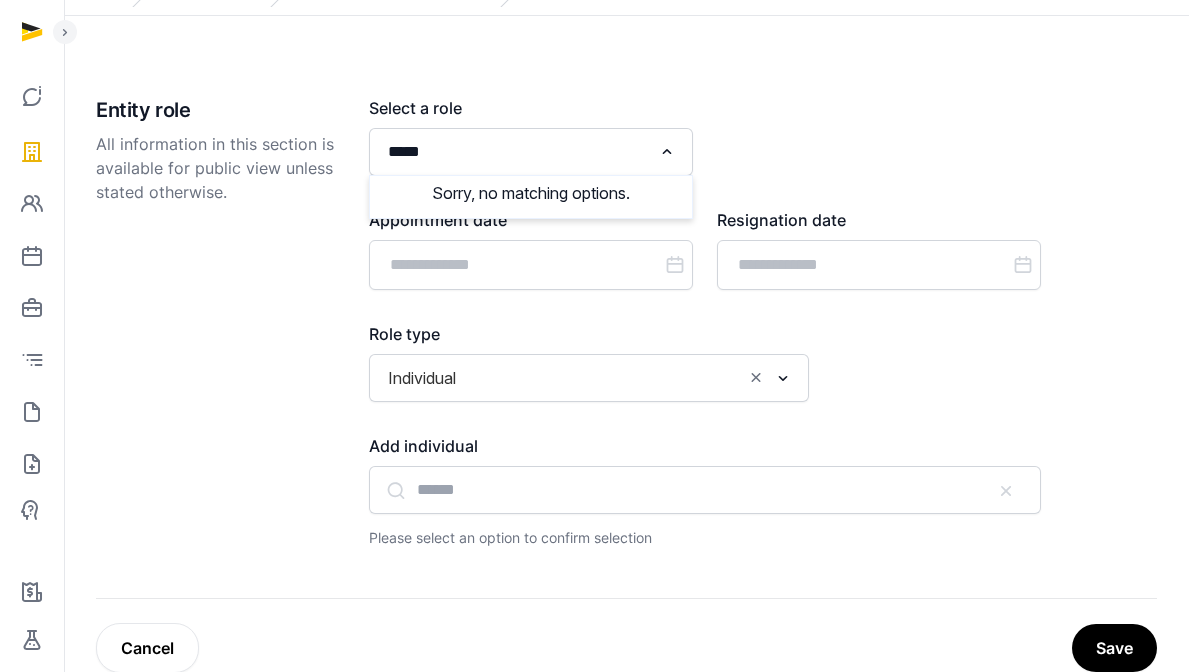 drag, startPoint x: 473, startPoint y: 143, endPoint x: 378, endPoint y: 145, distance: 95.02105 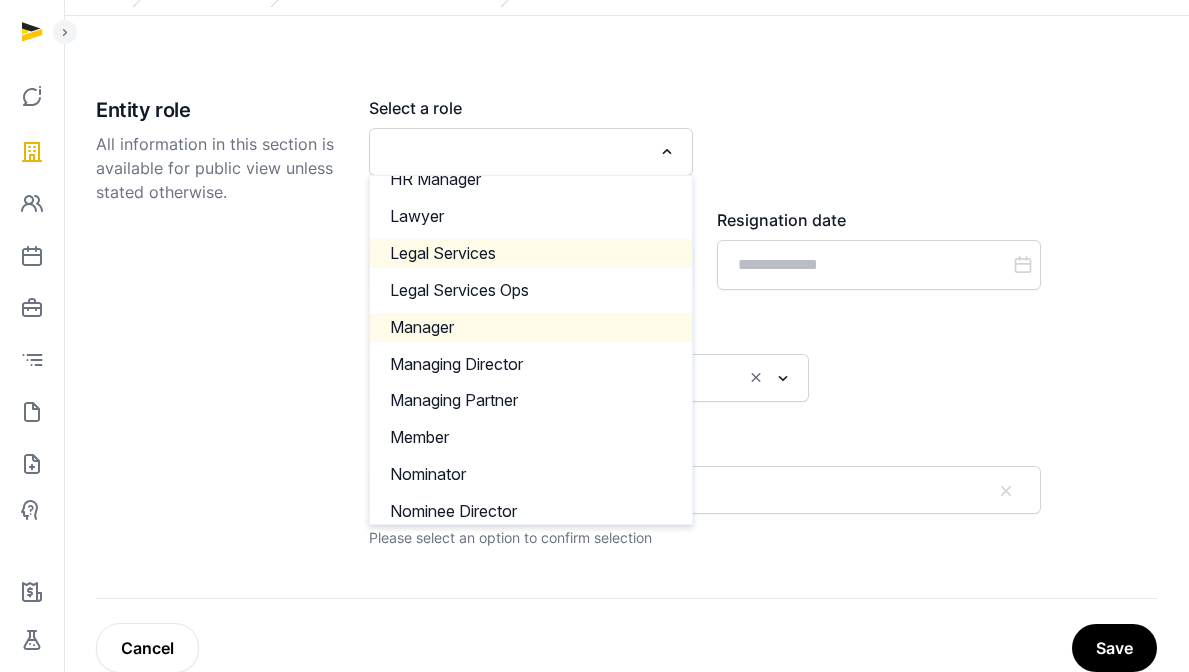 scroll, scrollTop: 864, scrollLeft: 0, axis: vertical 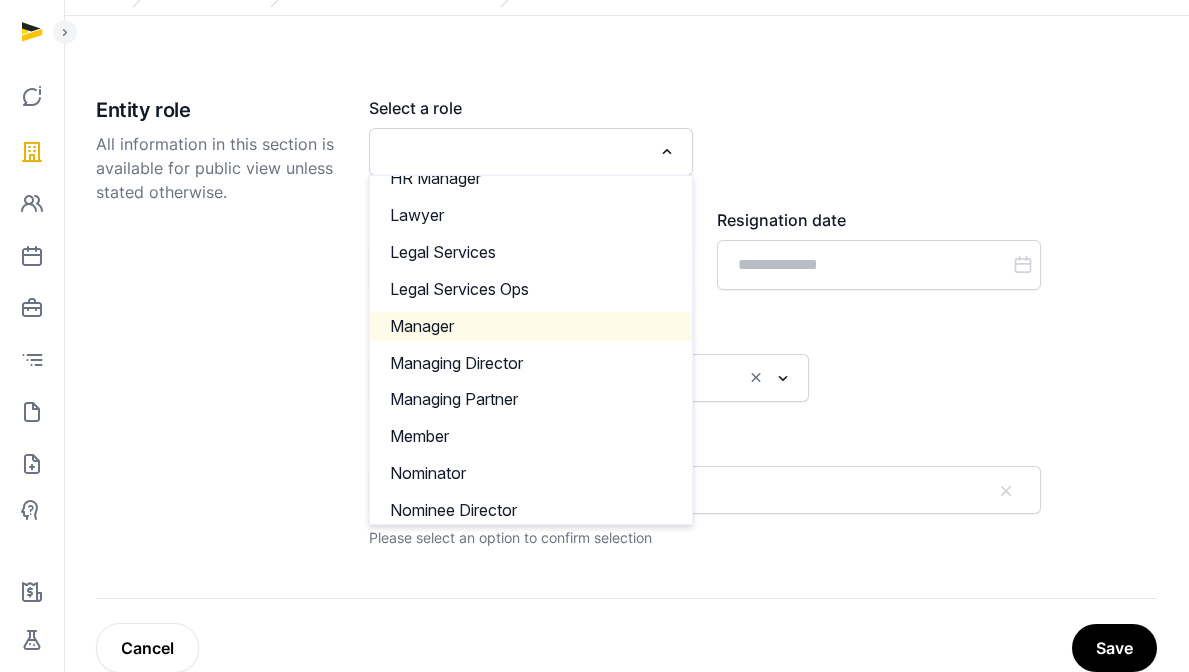 click on "Manager" 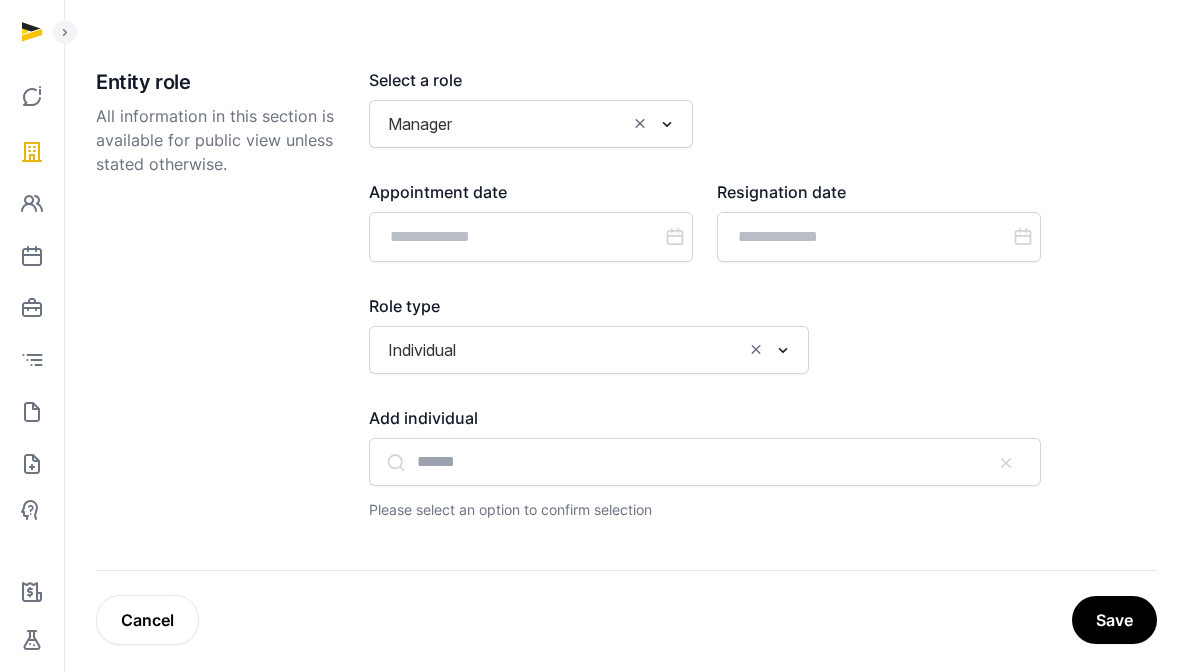 scroll, scrollTop: 142, scrollLeft: 0, axis: vertical 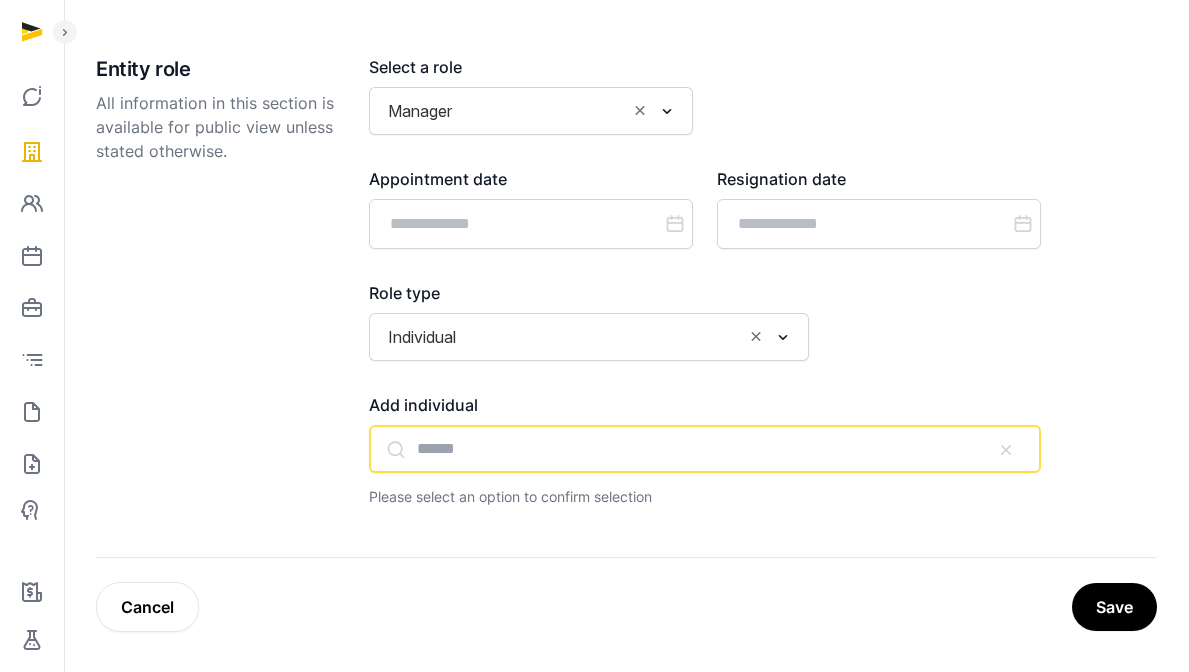 click at bounding box center [705, 449] 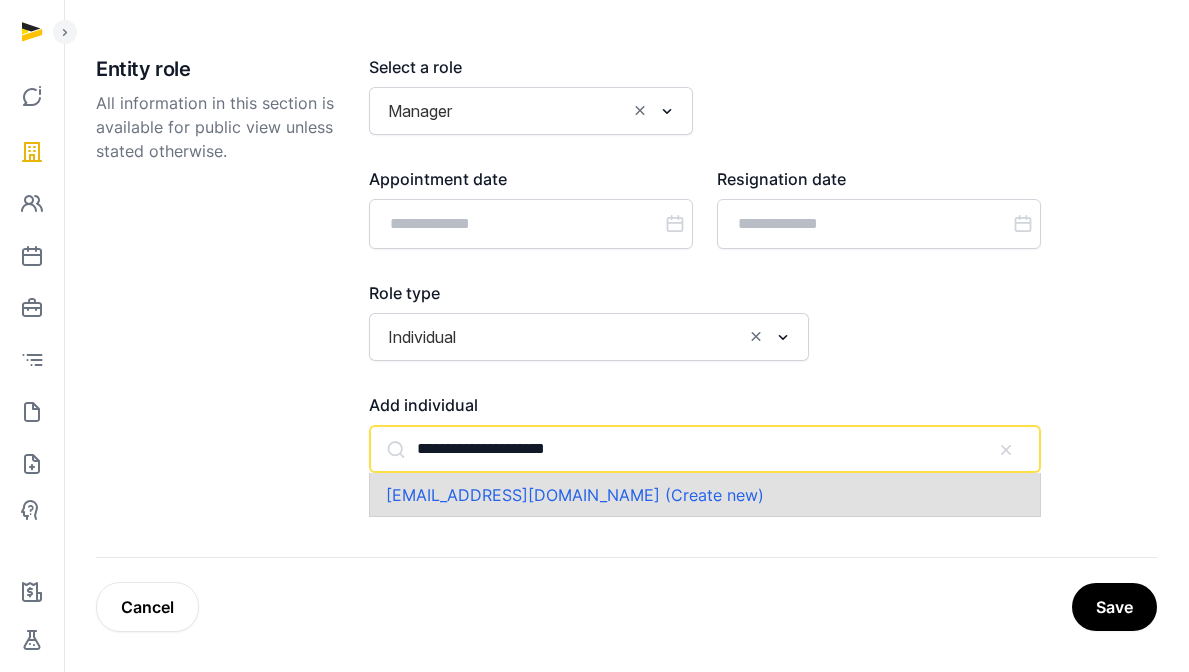 click on "malvinchiam@gmail.com (Create new)" 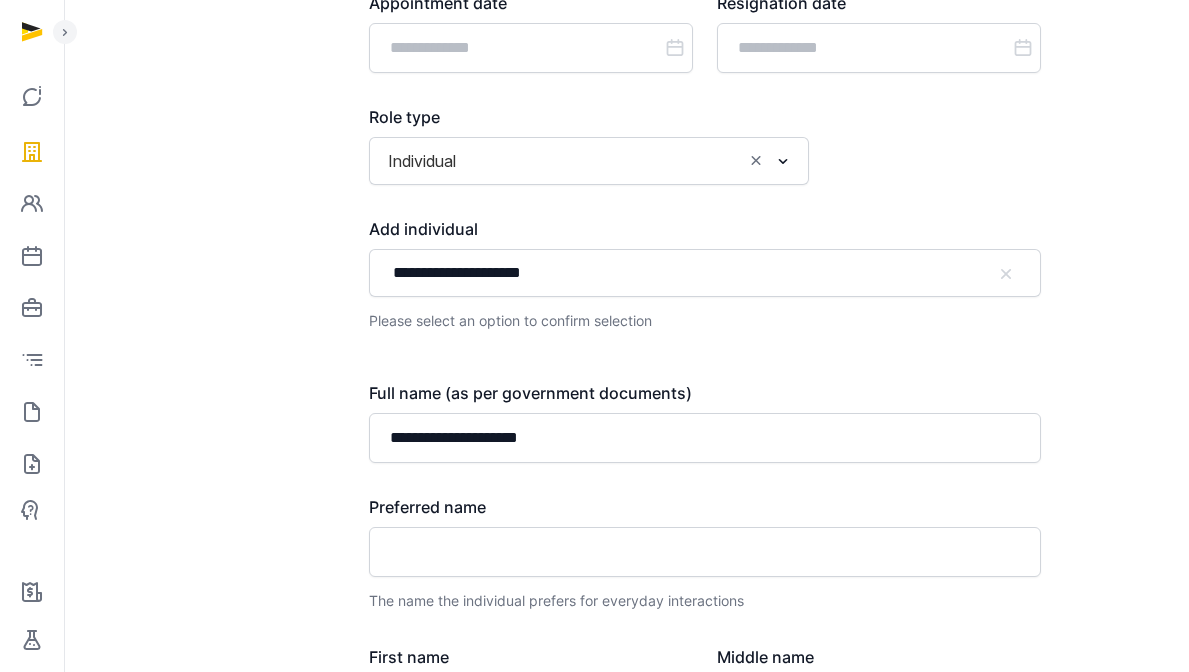 scroll, scrollTop: 394, scrollLeft: 0, axis: vertical 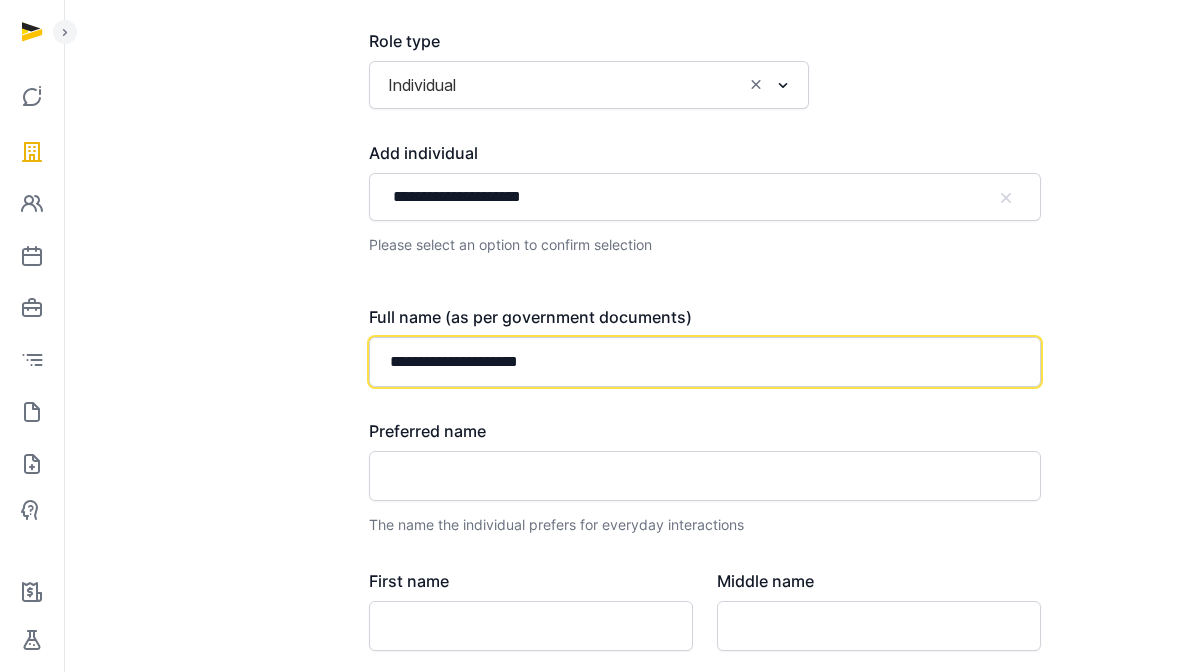 click on "**********" 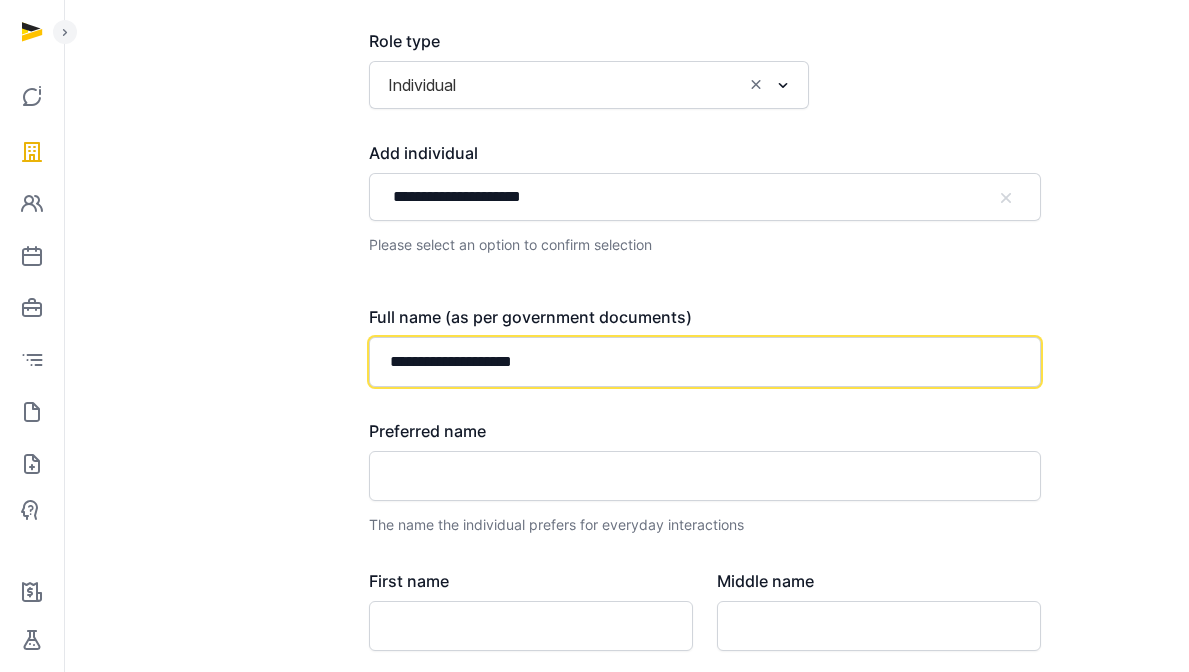 type on "**********" 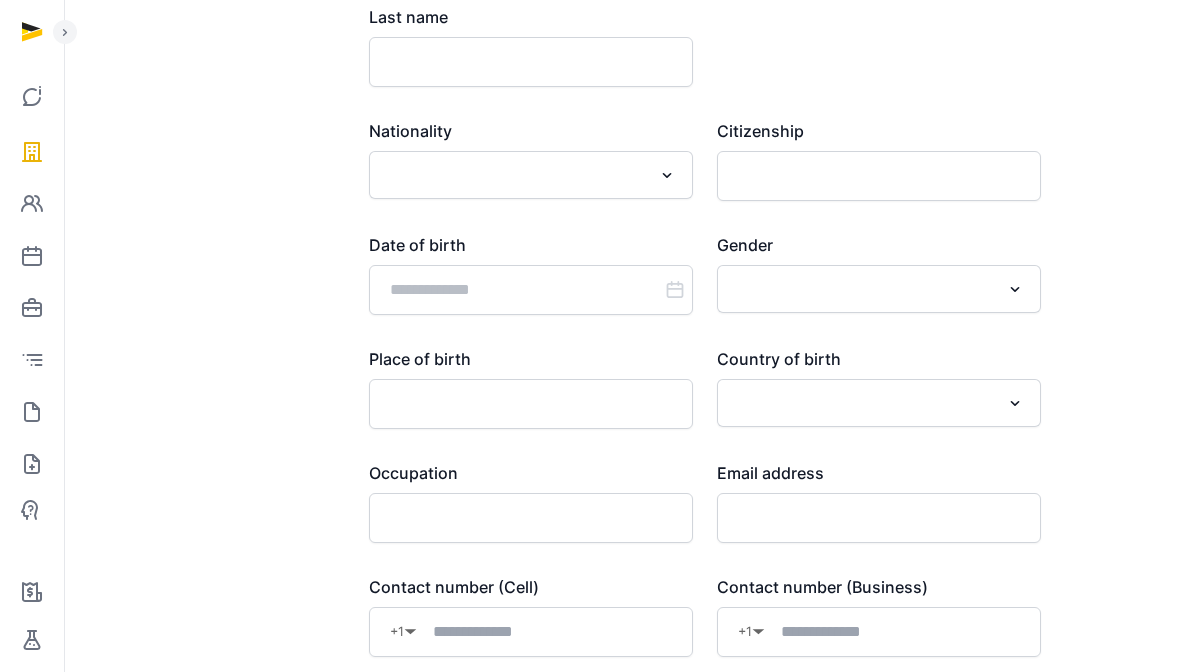 scroll, scrollTop: 1220, scrollLeft: 0, axis: vertical 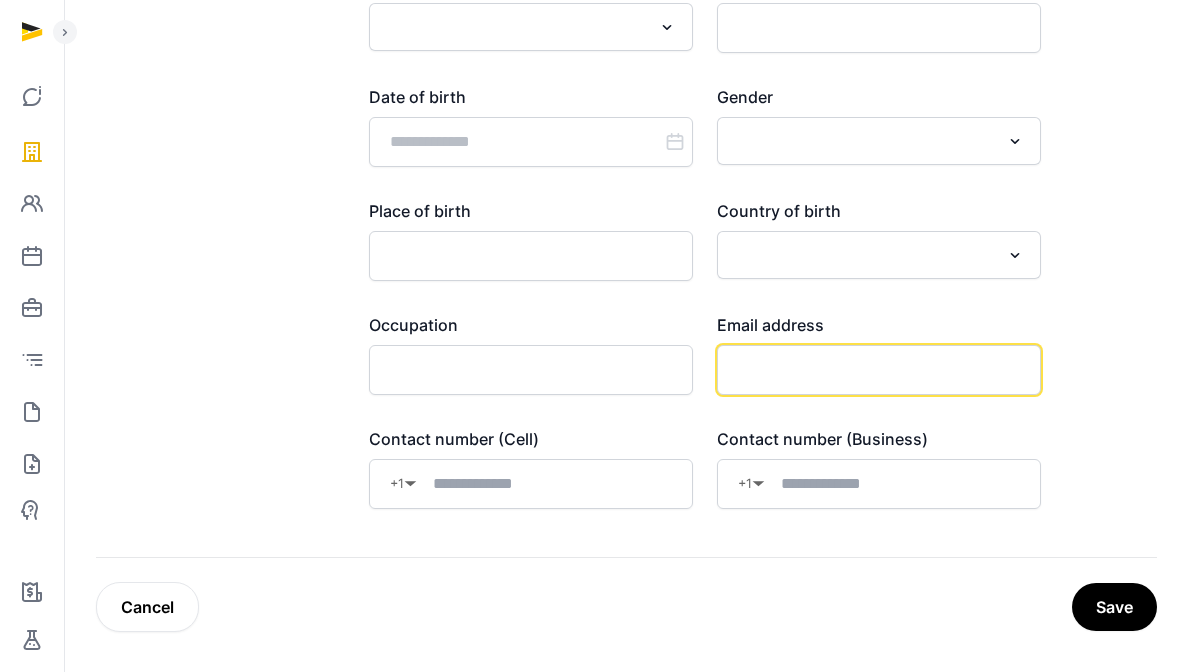 click 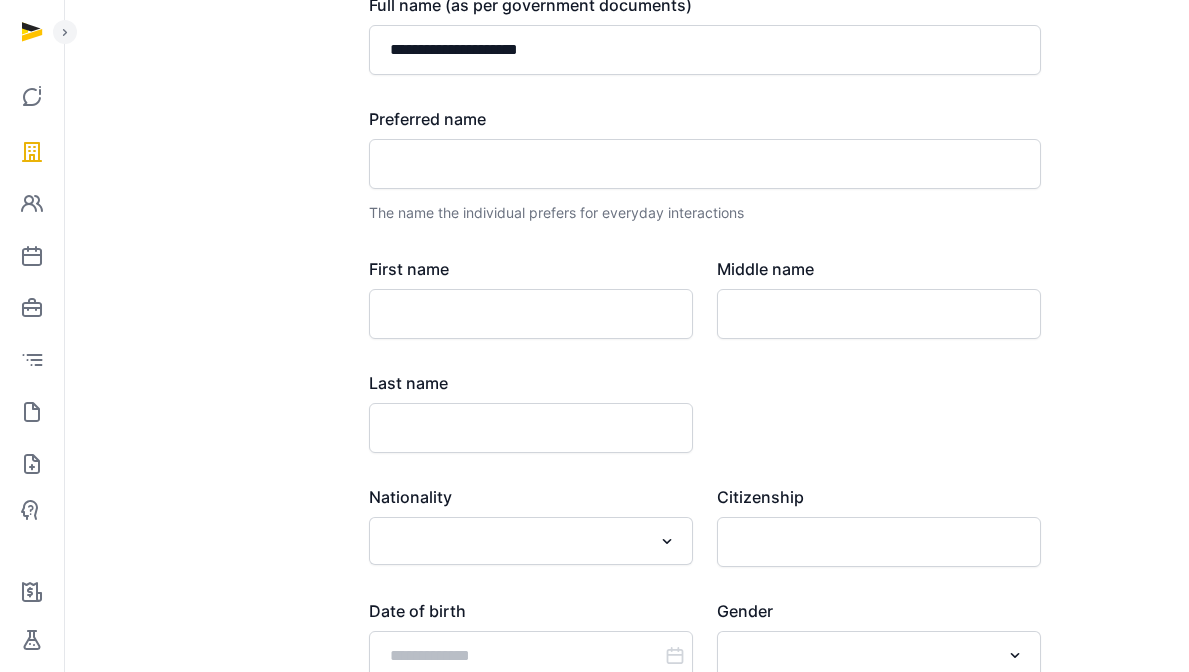 scroll, scrollTop: 259, scrollLeft: 0, axis: vertical 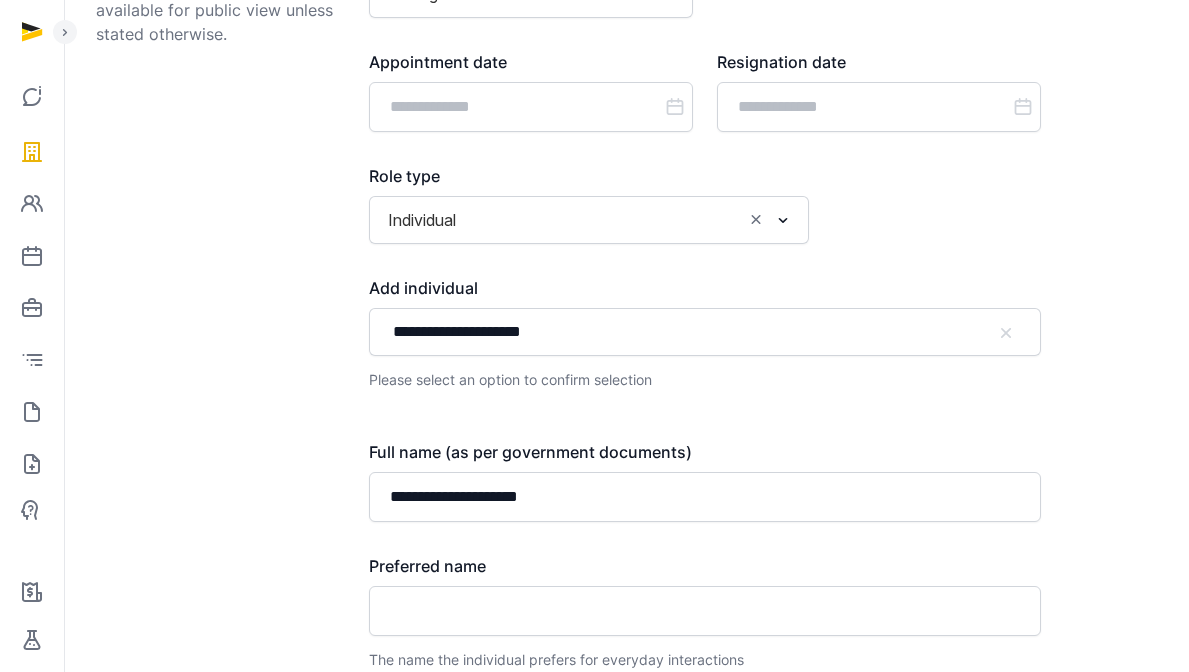 type on "**********" 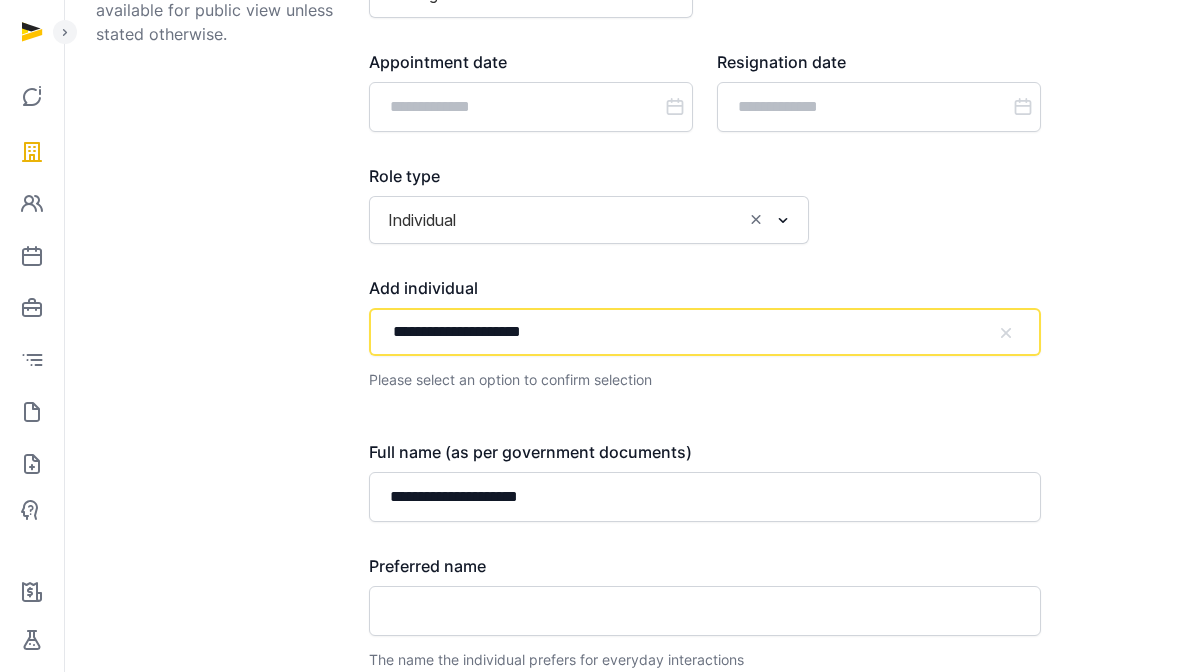 click on "**********" at bounding box center (705, 332) 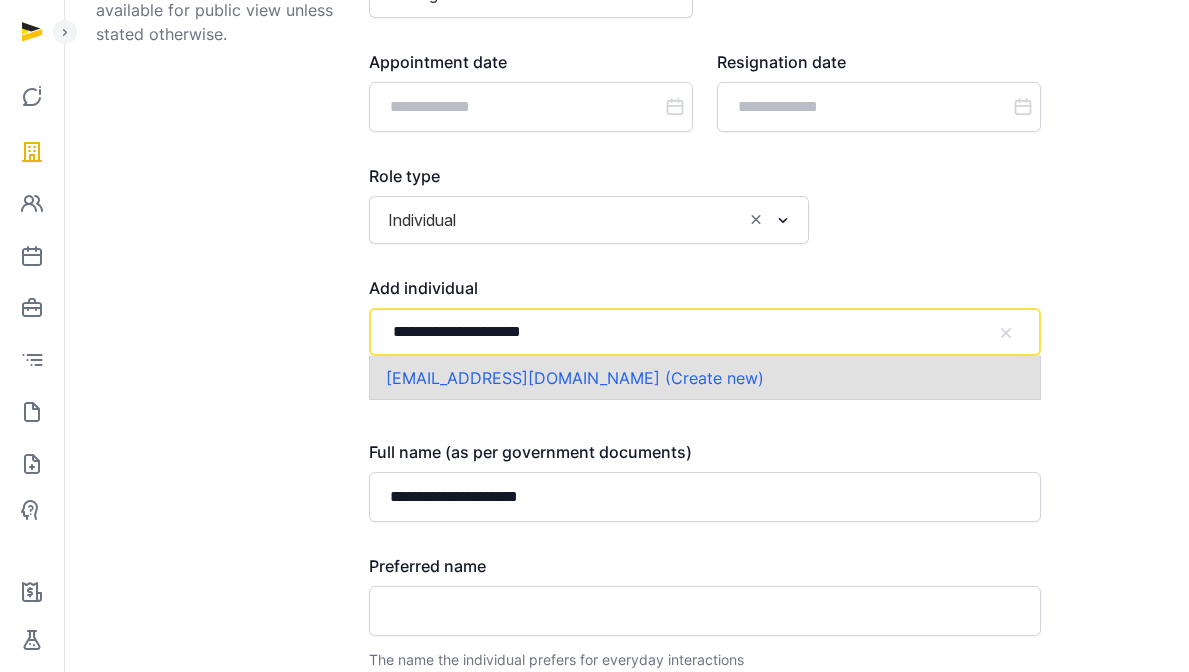 drag, startPoint x: 408, startPoint y: 334, endPoint x: 373, endPoint y: 335, distance: 35.014282 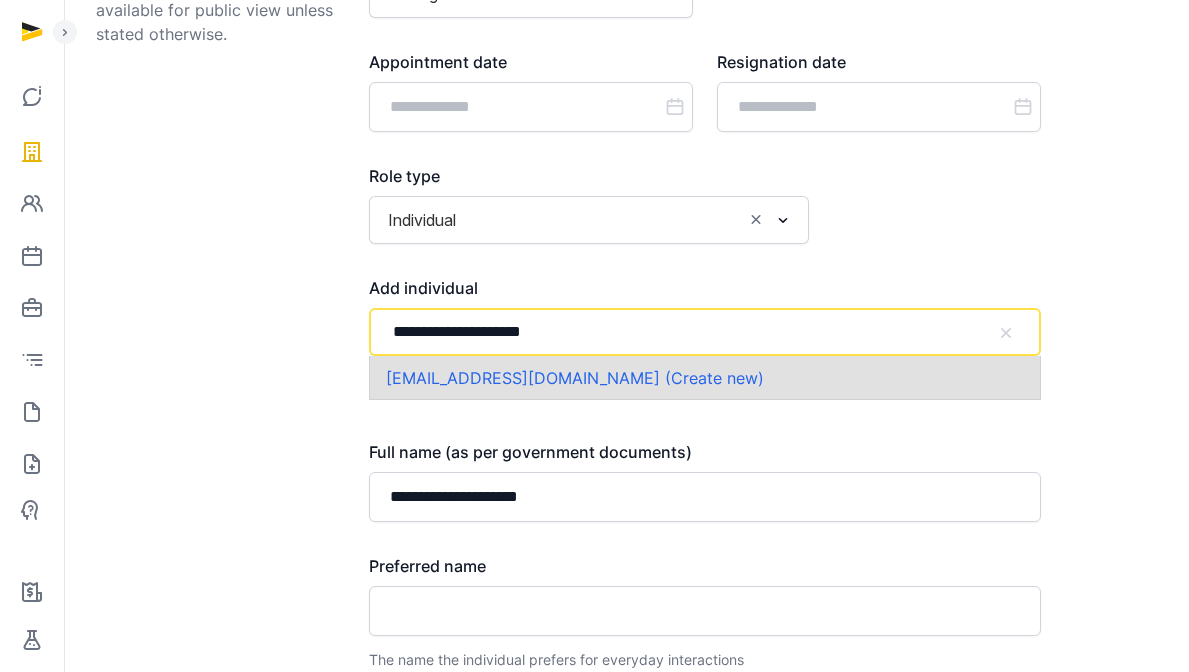 drag, startPoint x: 595, startPoint y: 338, endPoint x: 489, endPoint y: 337, distance: 106.004715 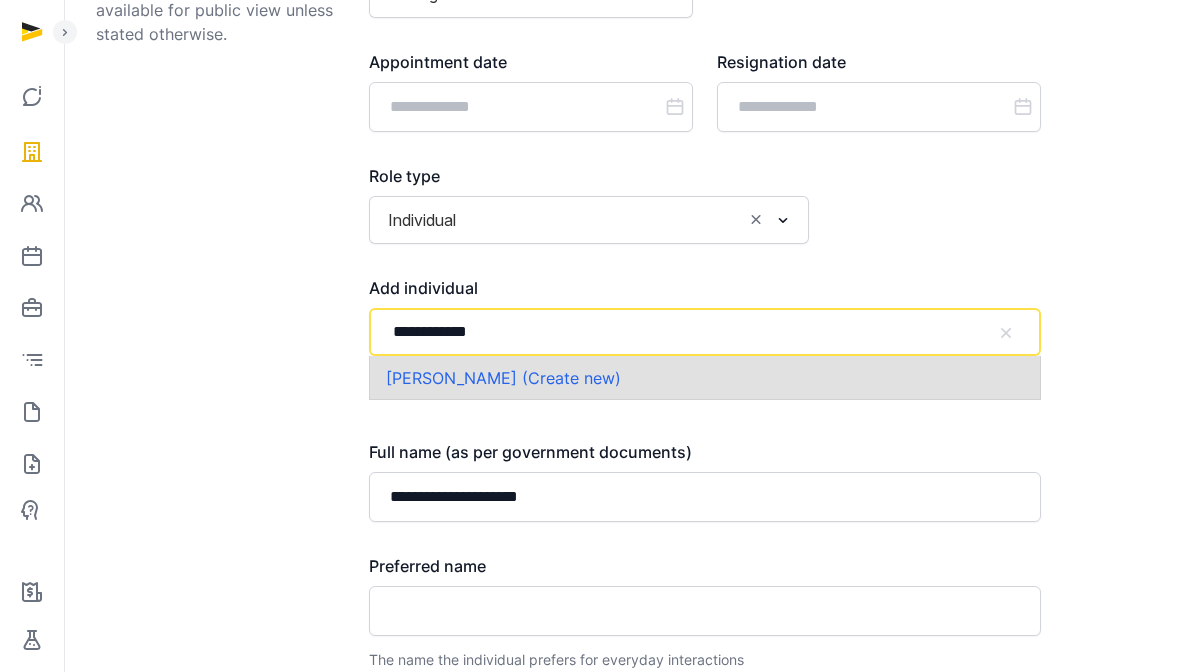 type on "**********" 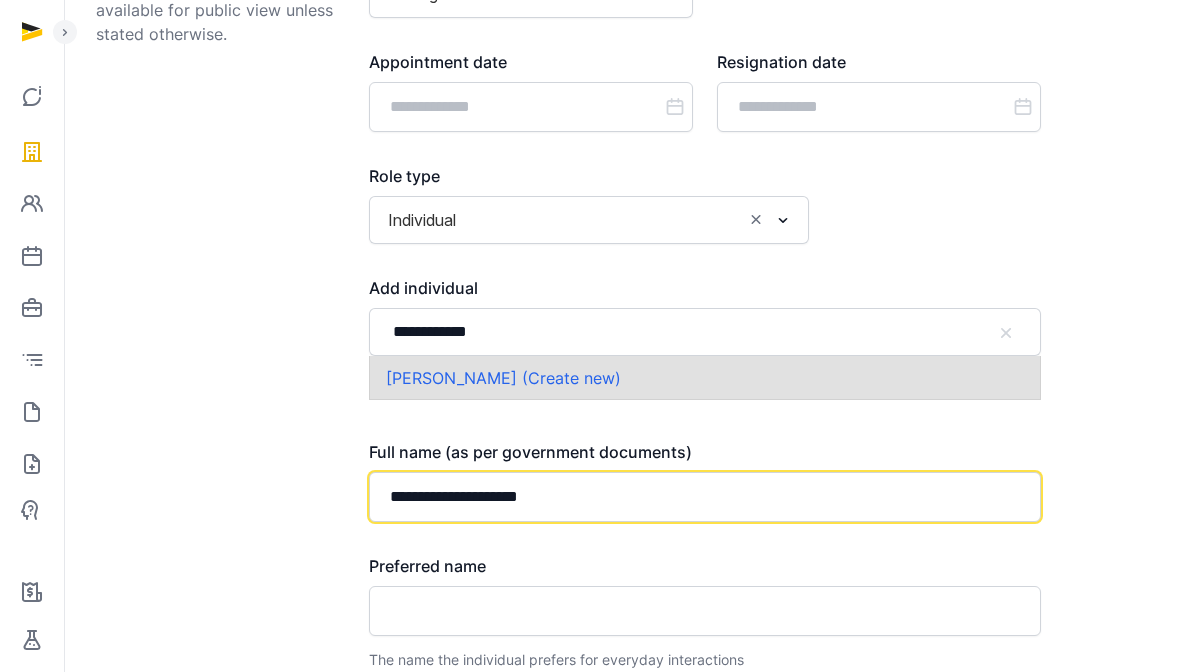 click on "**********" 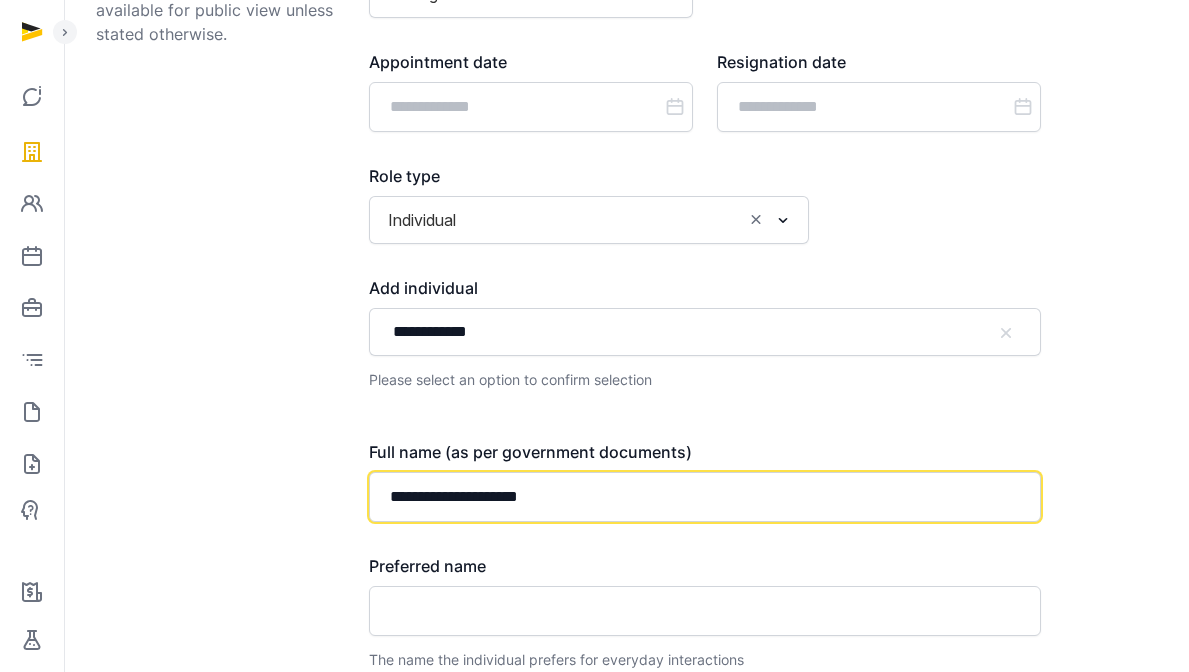 click on "**********" 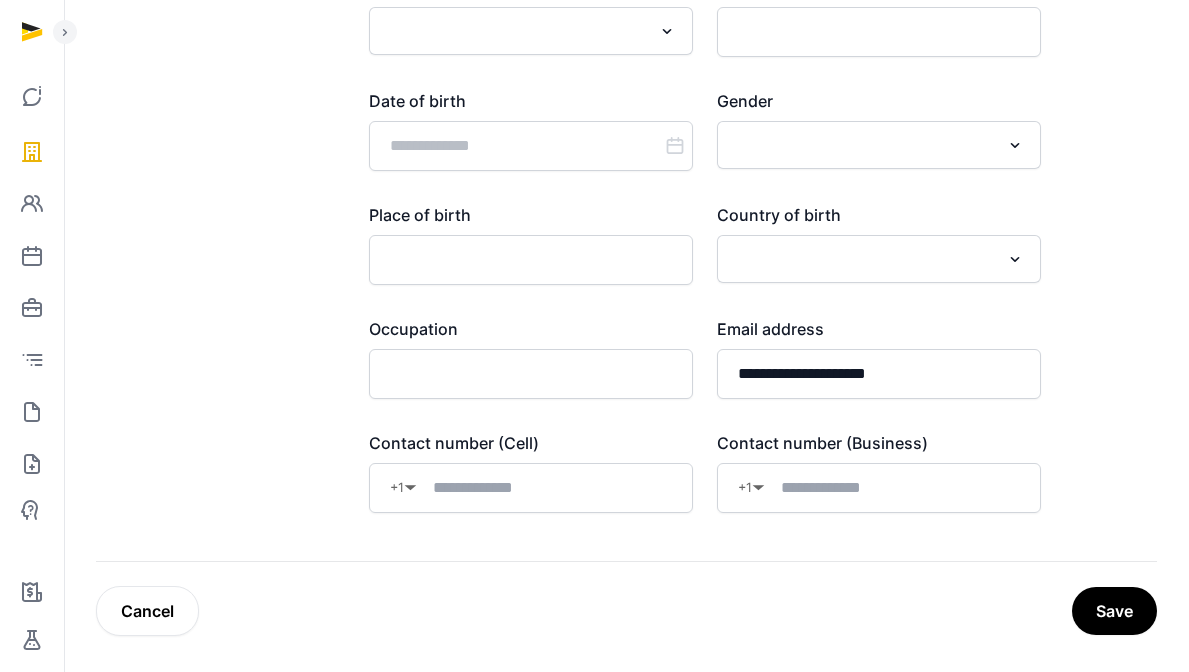 scroll, scrollTop: 1220, scrollLeft: 0, axis: vertical 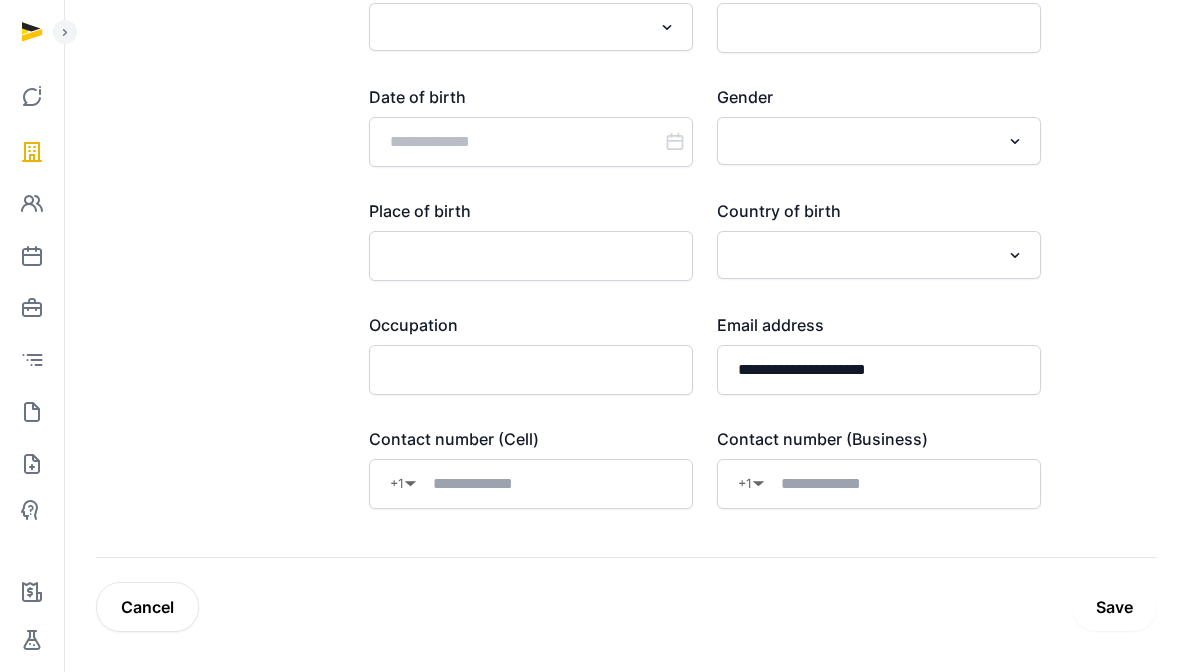 type on "**********" 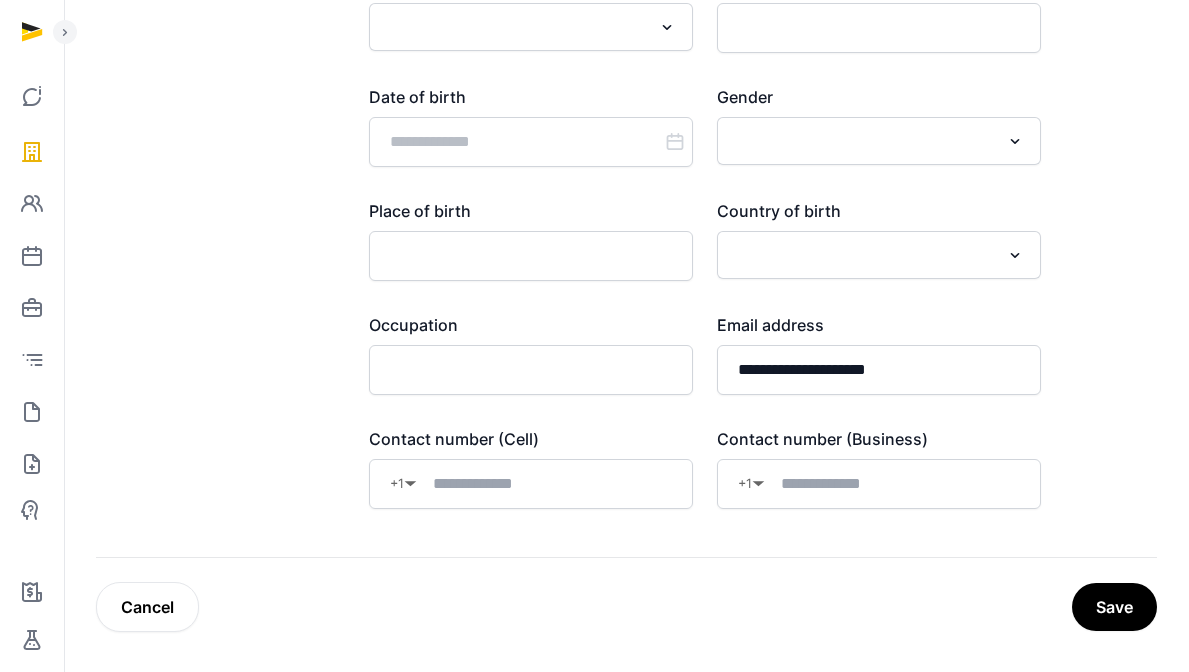 click on "Save" at bounding box center [1114, 607] 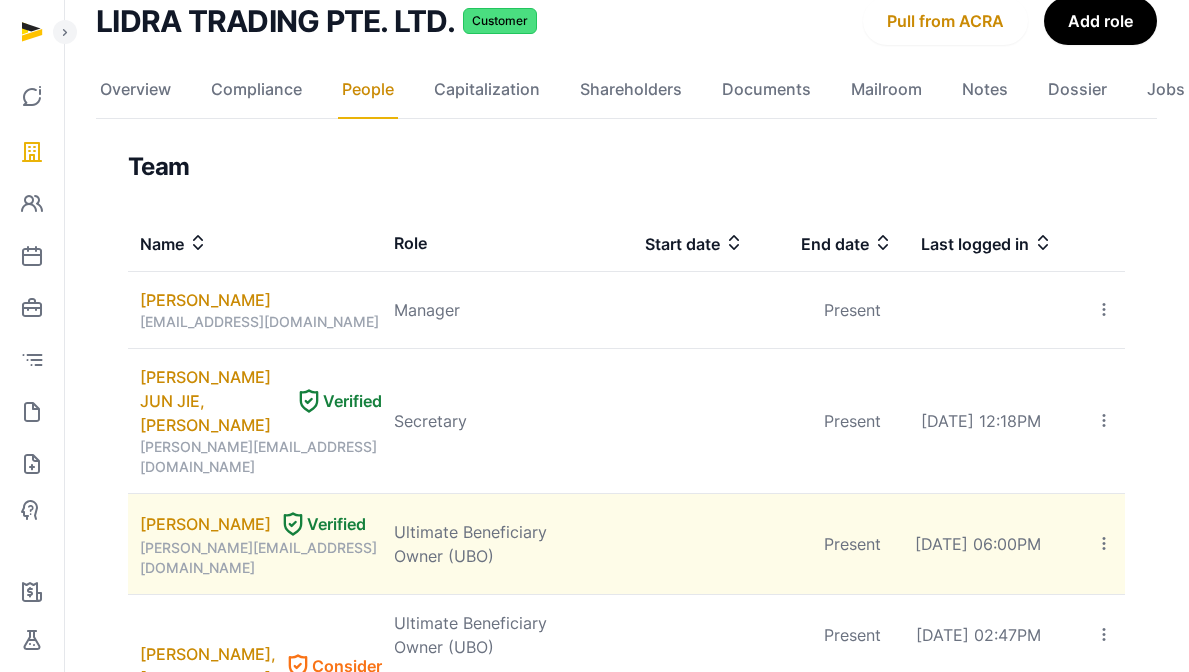 scroll, scrollTop: 248, scrollLeft: 0, axis: vertical 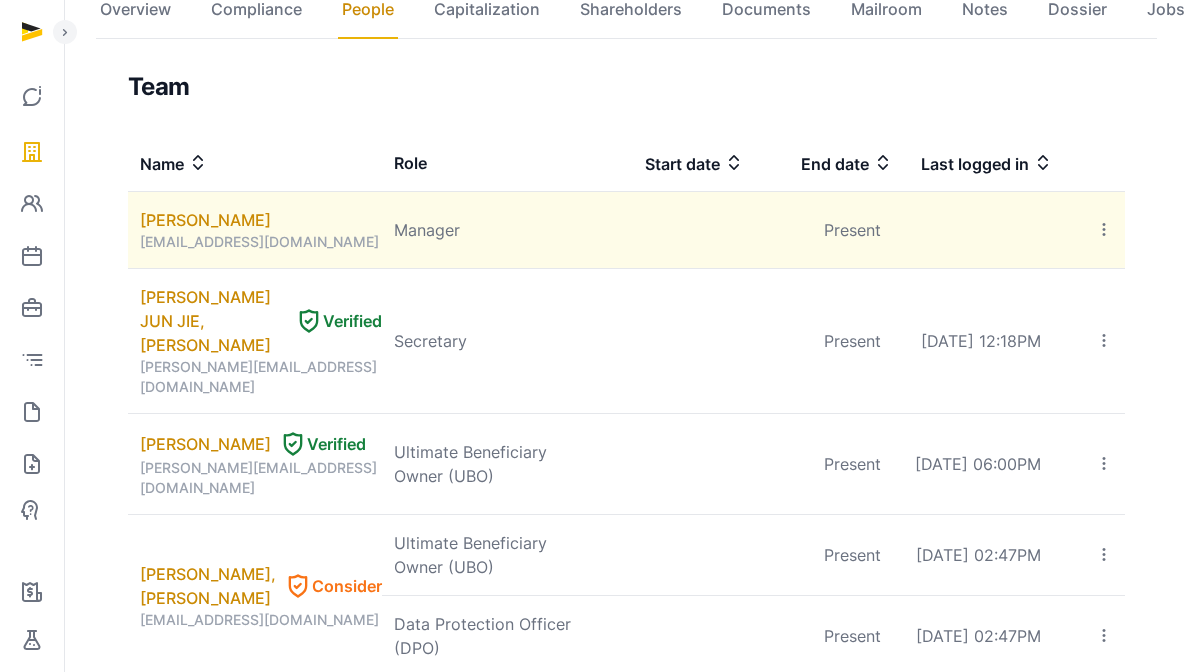 click 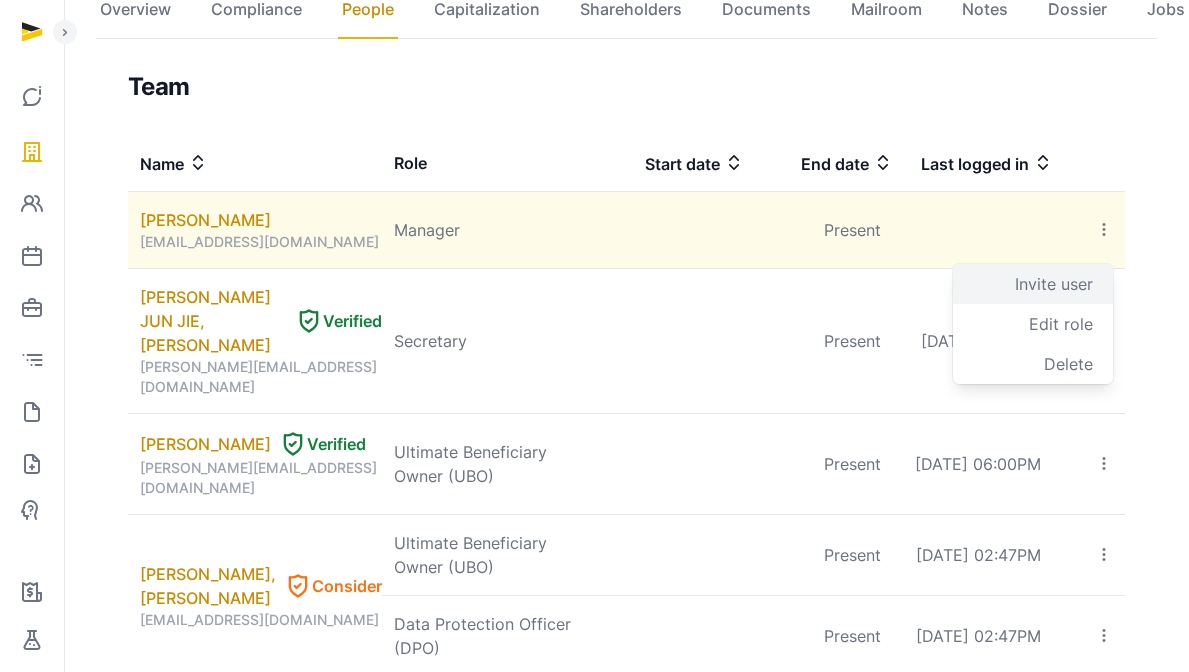 click on "Invite user" at bounding box center [1054, 284] 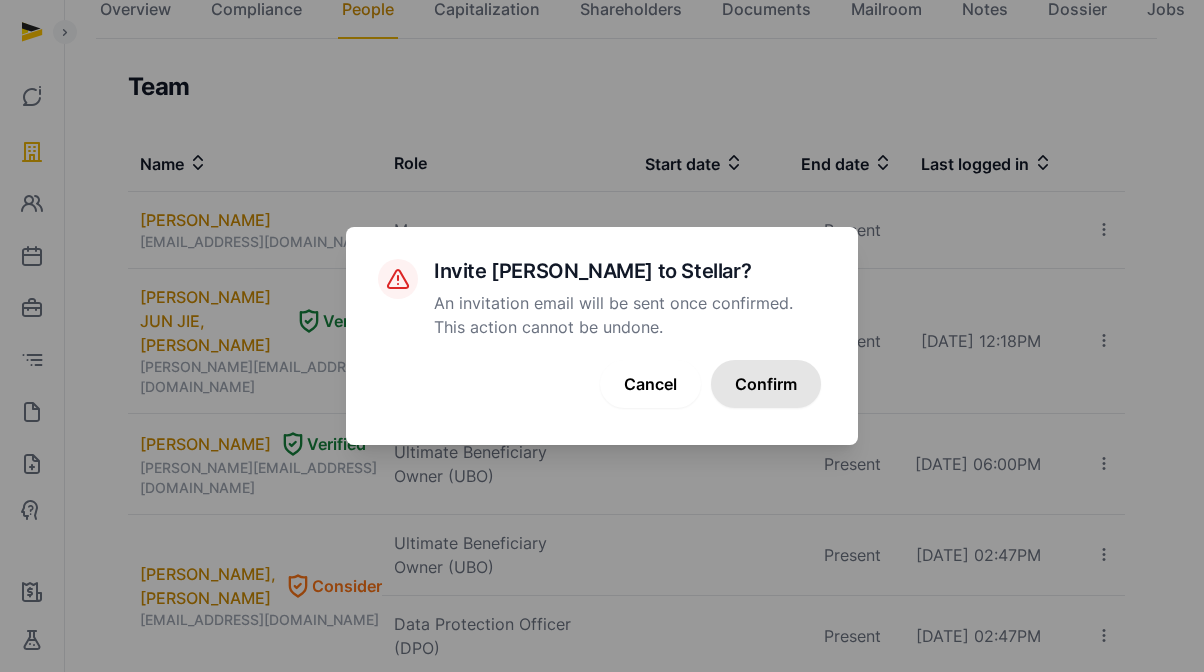 click on "Confirm" at bounding box center [766, 384] 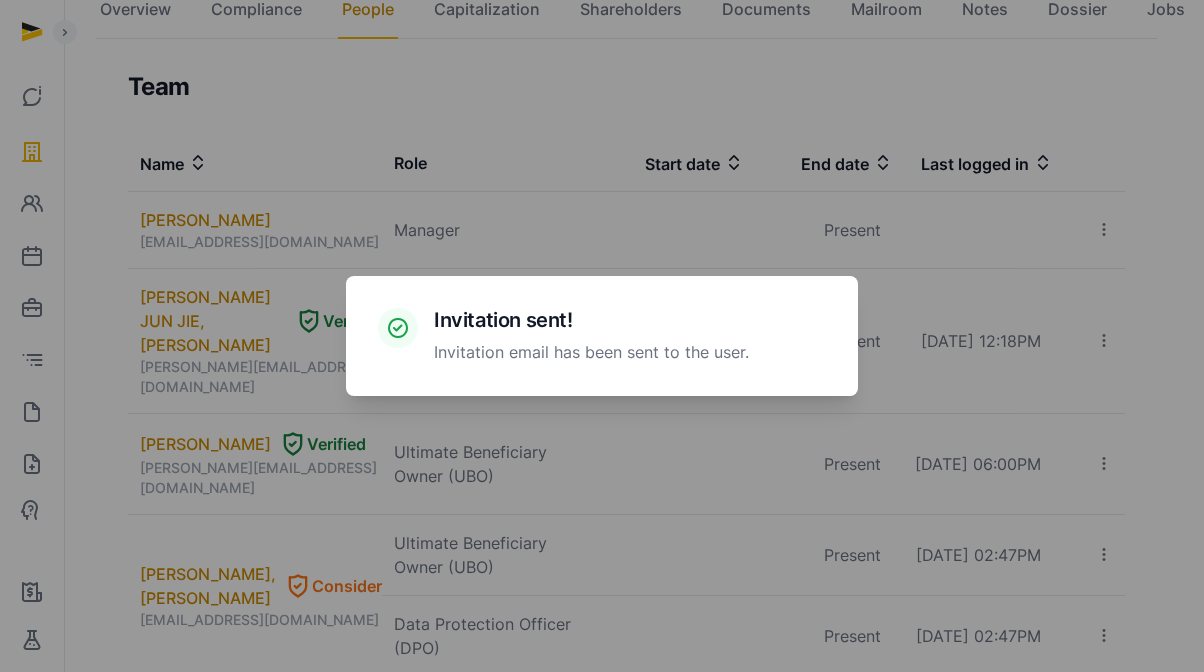 click on "×
Invitation sent!
Invitation email has been sent to the user.
Cancel No OK" at bounding box center [602, 336] 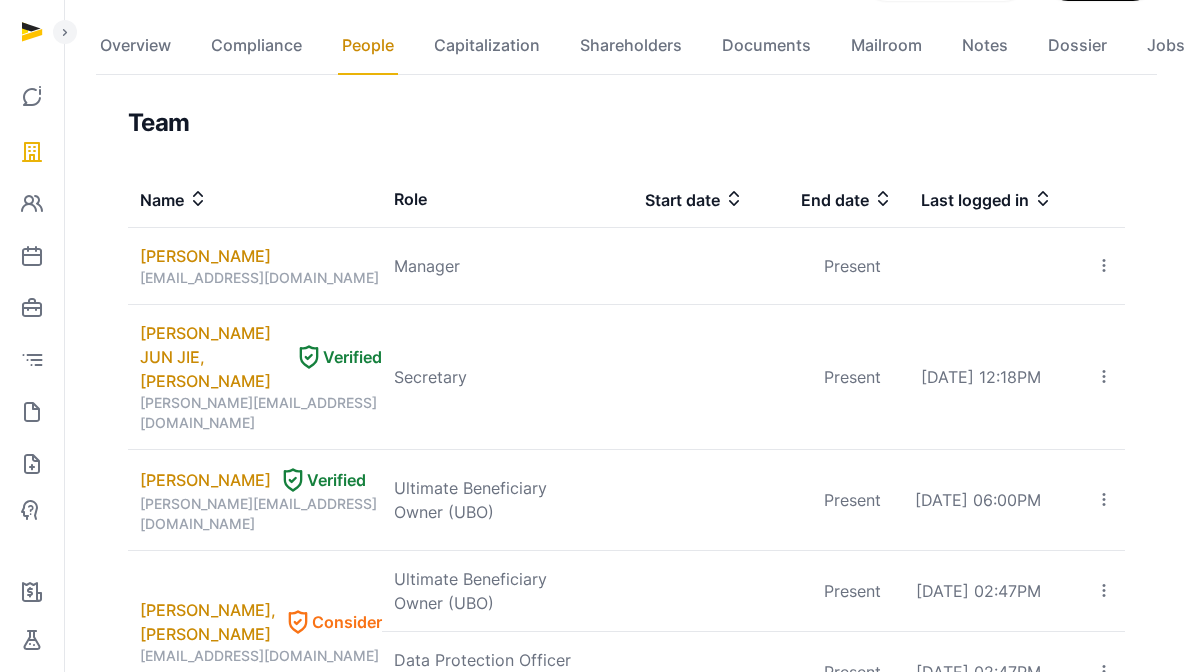 scroll, scrollTop: 138, scrollLeft: 0, axis: vertical 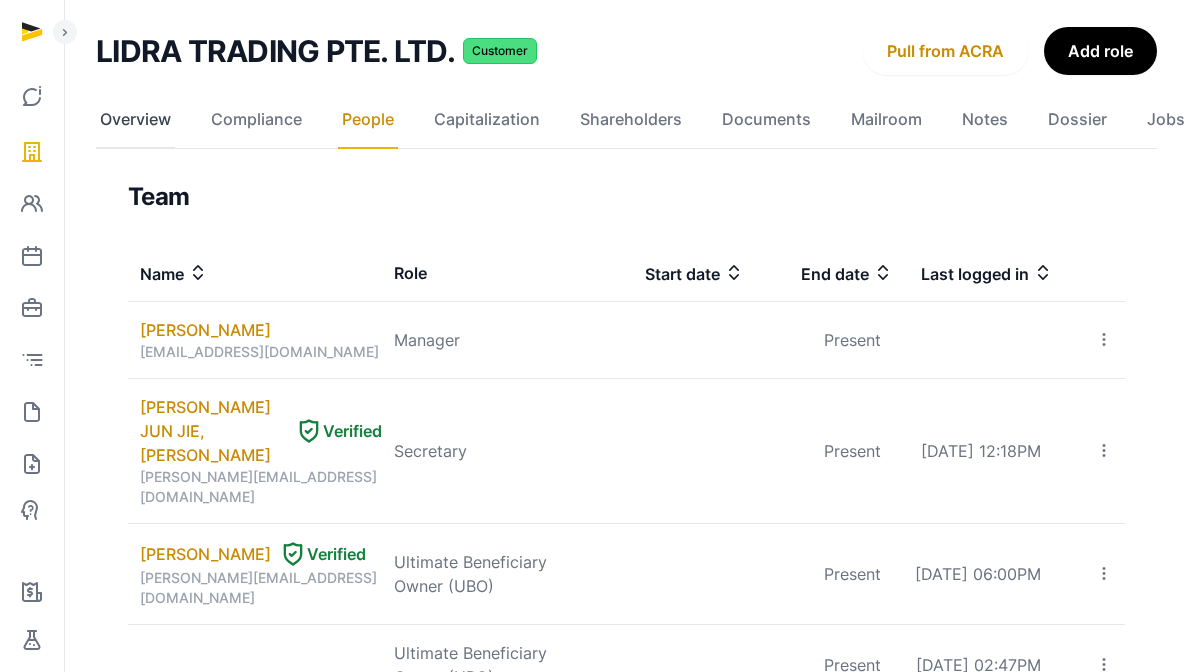 click on "Overview" 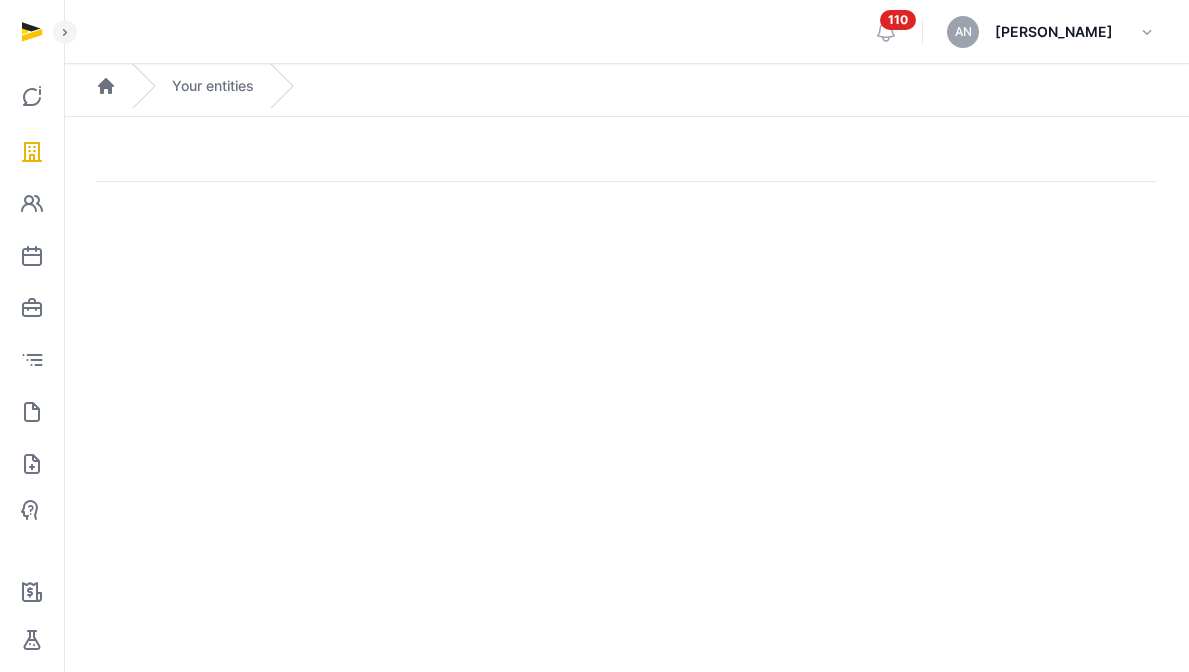 scroll, scrollTop: 0, scrollLeft: 0, axis: both 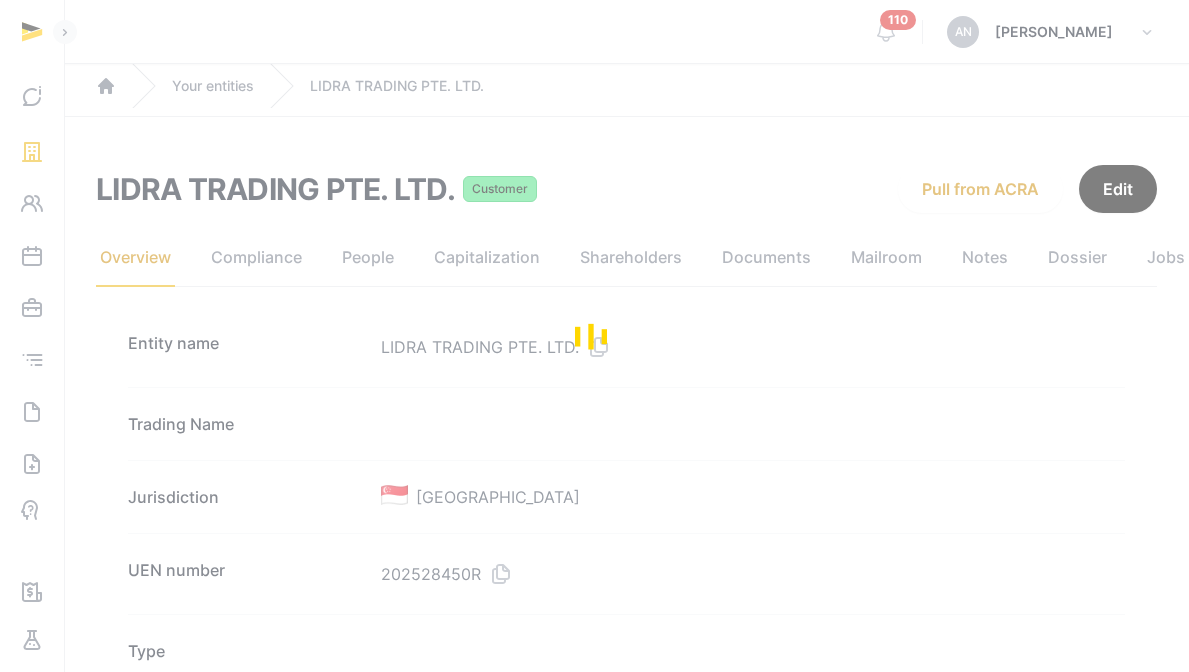 click 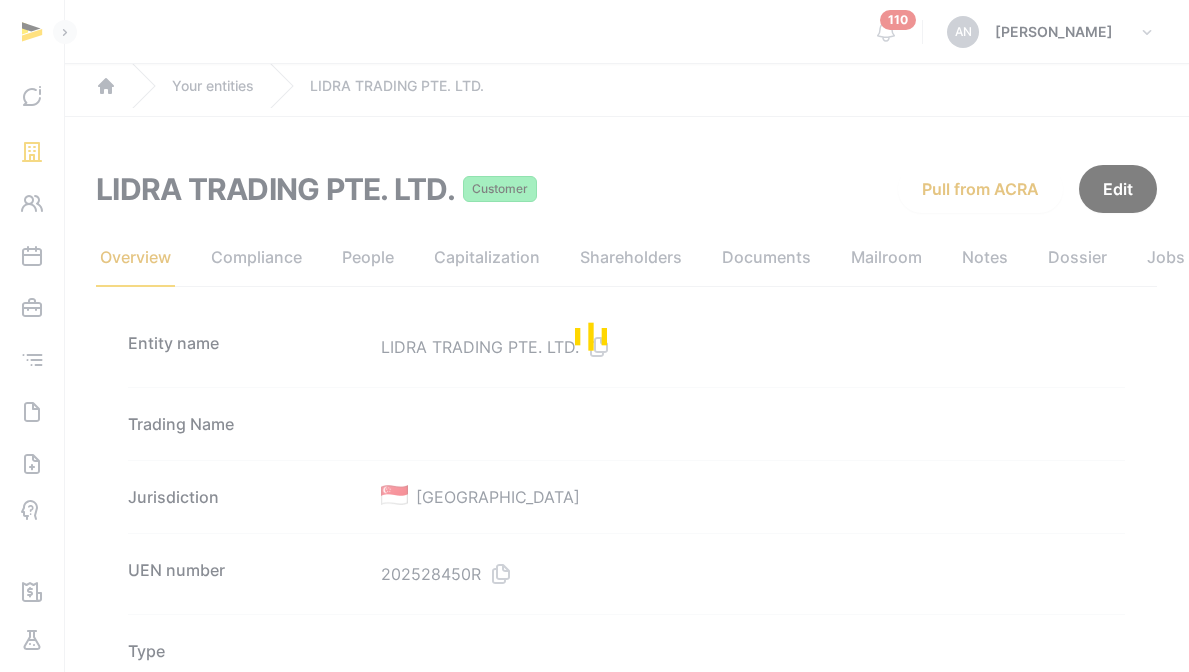 click on "Entity name LIDRA TRADING PTE. LTD.  Trading Name   Jurisdiction Singapore UEN number 202528450R  Type   Company stage Parent/Subsidiary Industry Description Core business: management and distribution of a diverse range of products from innovative startups and established companies from around the world, in Singapore and Southeast Asia
Industries: B2B, B2C, Software, Consumer goods
Primary Country: Singapore  Website Email address Office phone number Primary countries of operation Activities 46900 – Wholesale trade of a variety of goods without a dominant product Registered address PAYA LEBAR SQUARE, 60 PAYA LEBAR ROAD, #07-54, SINGAPORE, 409051, SINGAPORE  Incorporation date   Tags Entity status   Registered Agent (Managed by Stellar) Questionnaire Update Customer status Customer Customer start date Freemium No Channel Partner No Service Partner No Risk rating" at bounding box center [626, 1355] 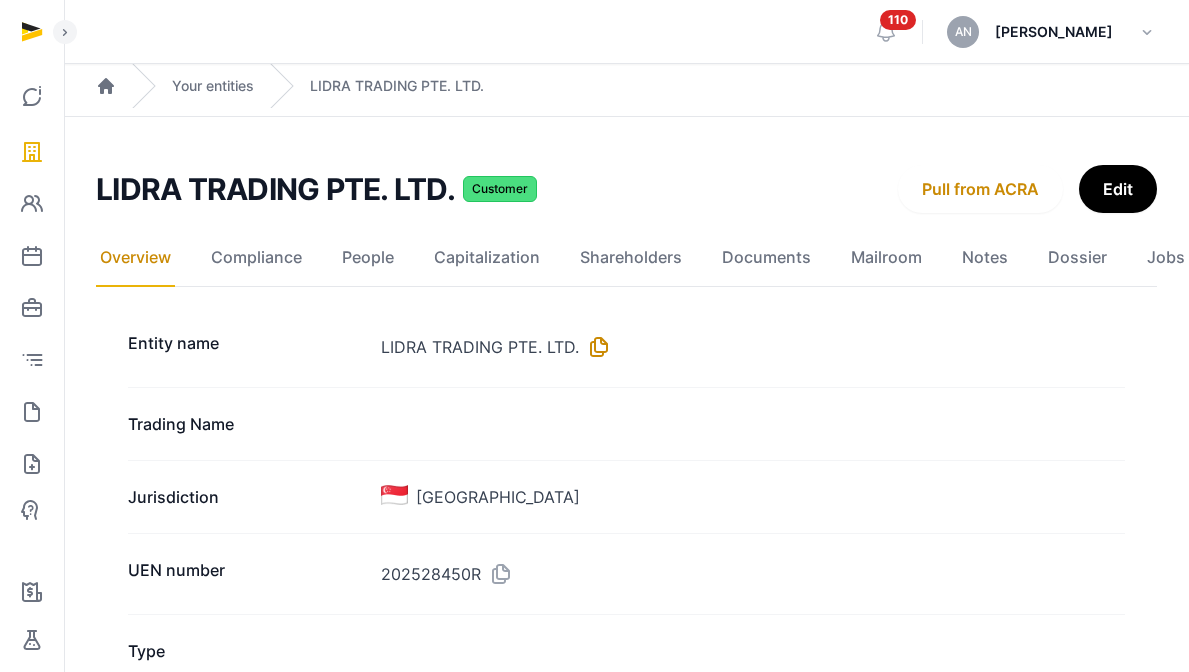 click at bounding box center [595, 347] 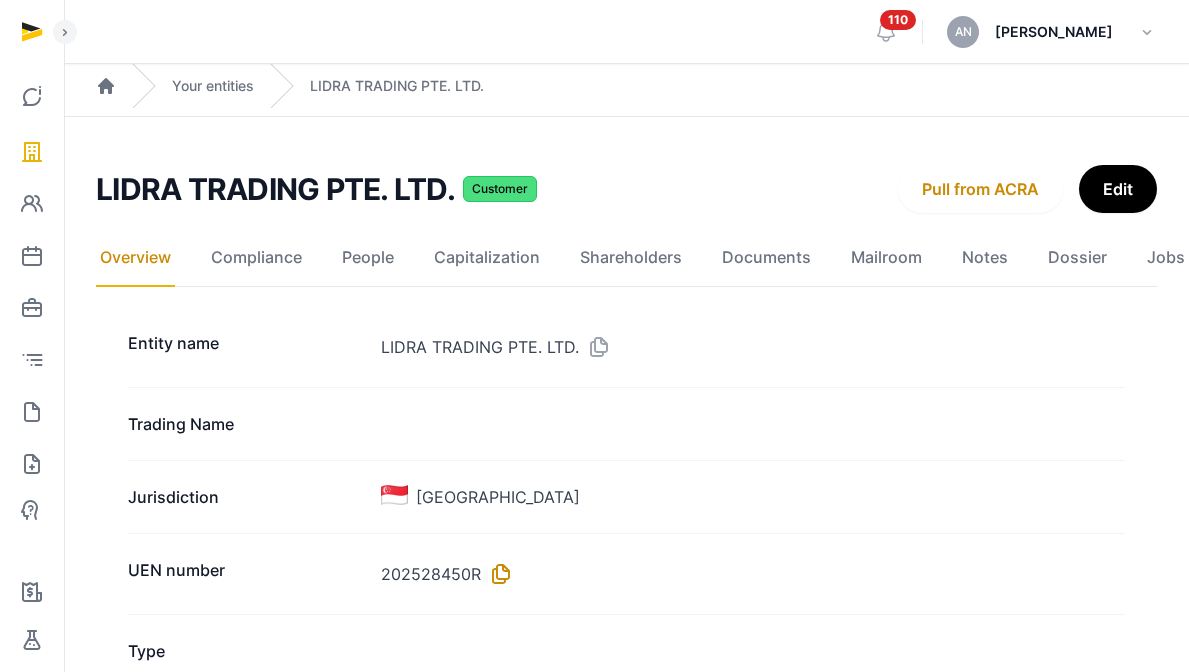 click at bounding box center (497, 574) 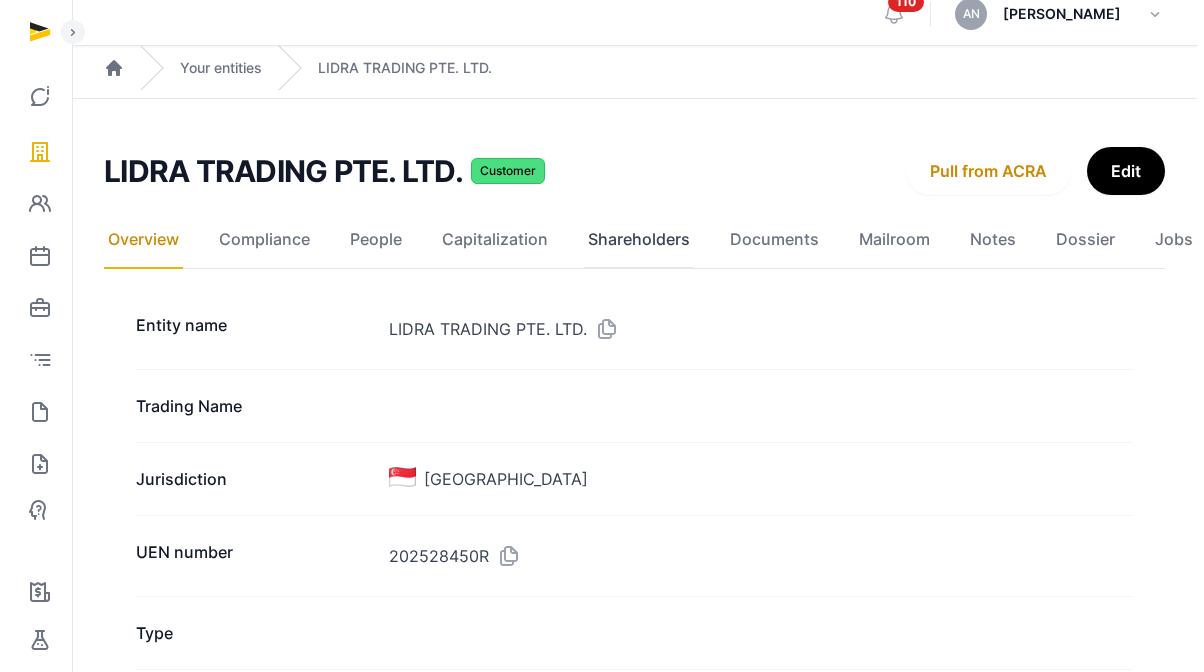 scroll, scrollTop: 0, scrollLeft: 0, axis: both 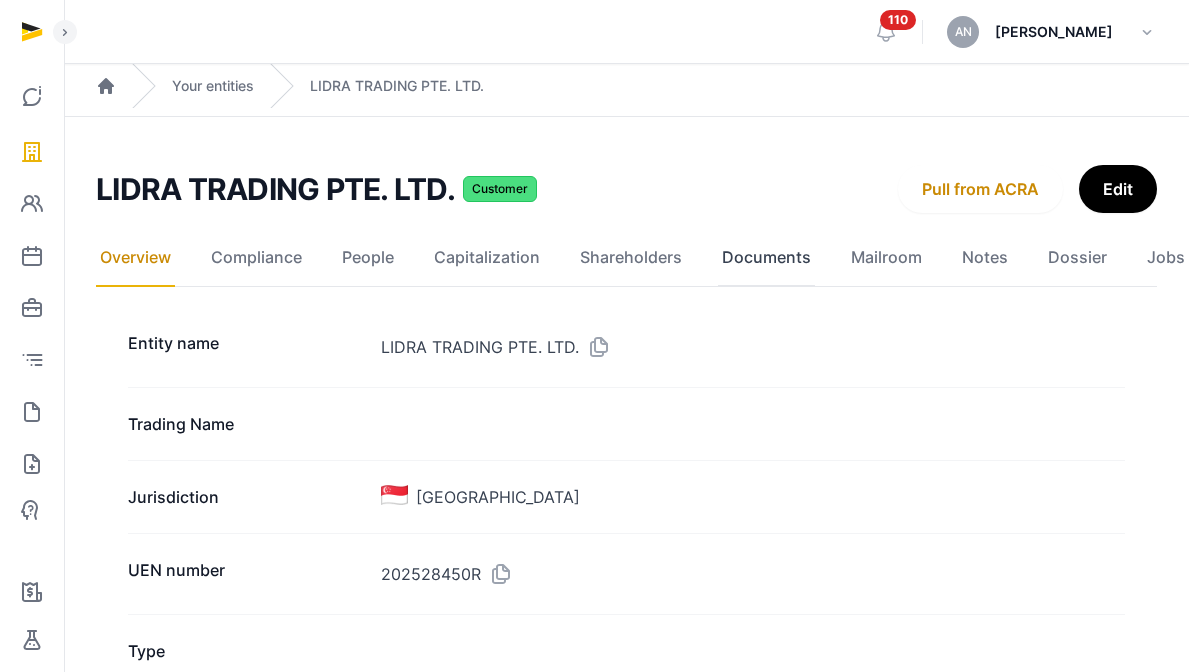 click on "Documents" 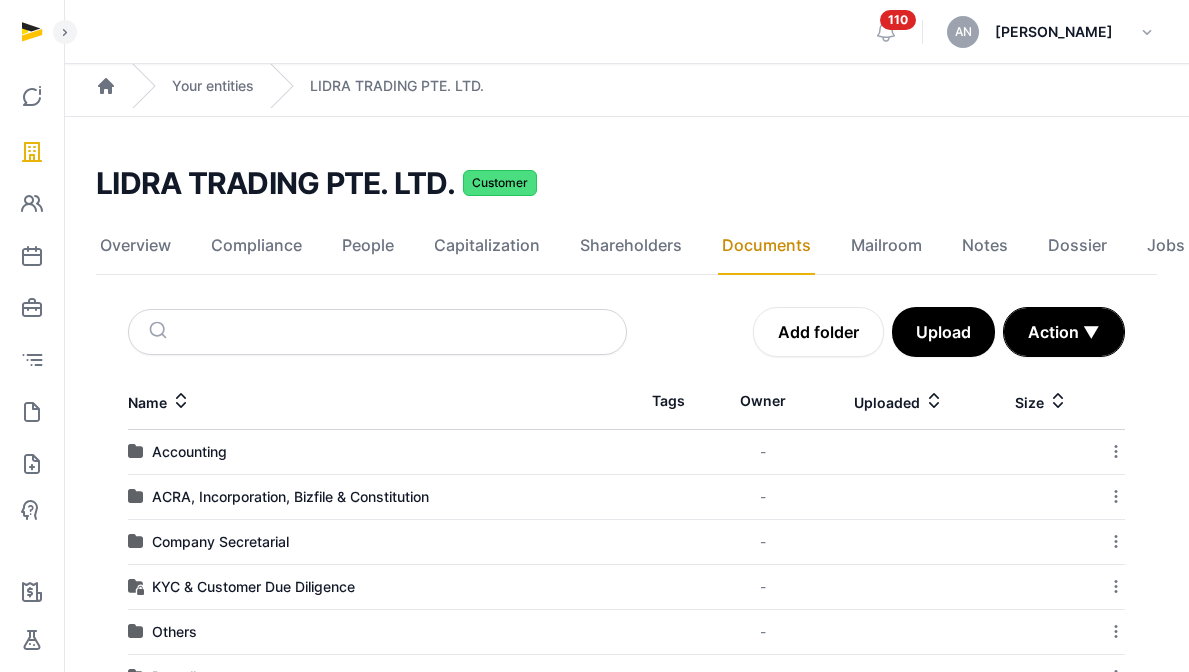 click on "110" at bounding box center (898, 20) 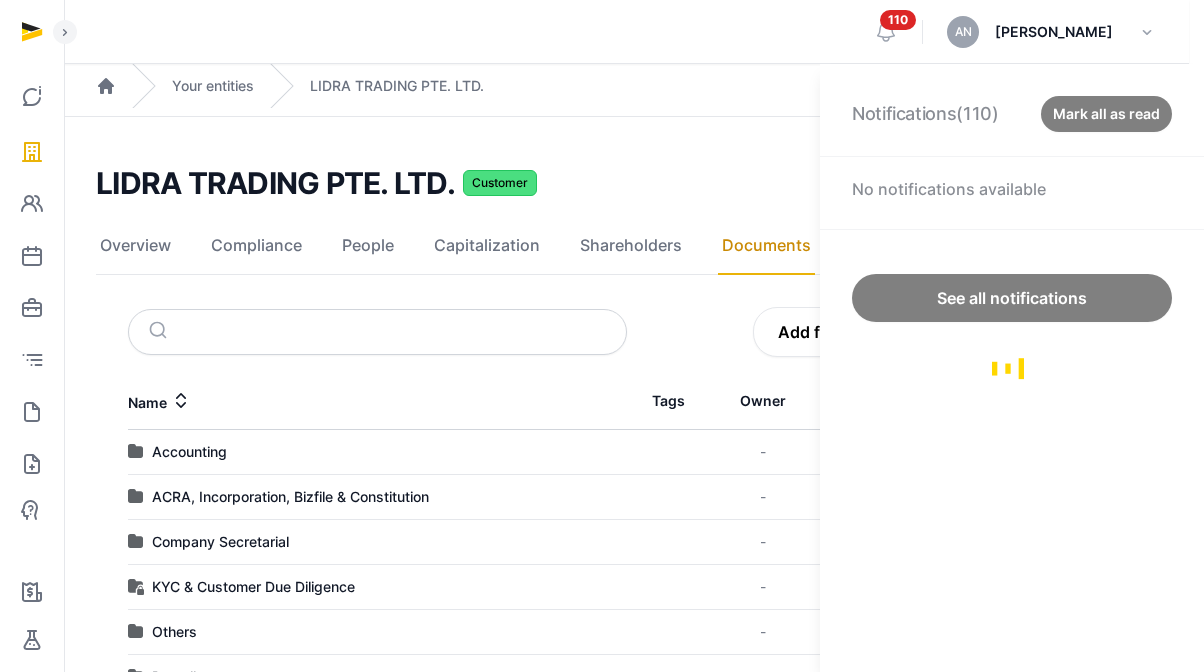 click at bounding box center [1012, 368] 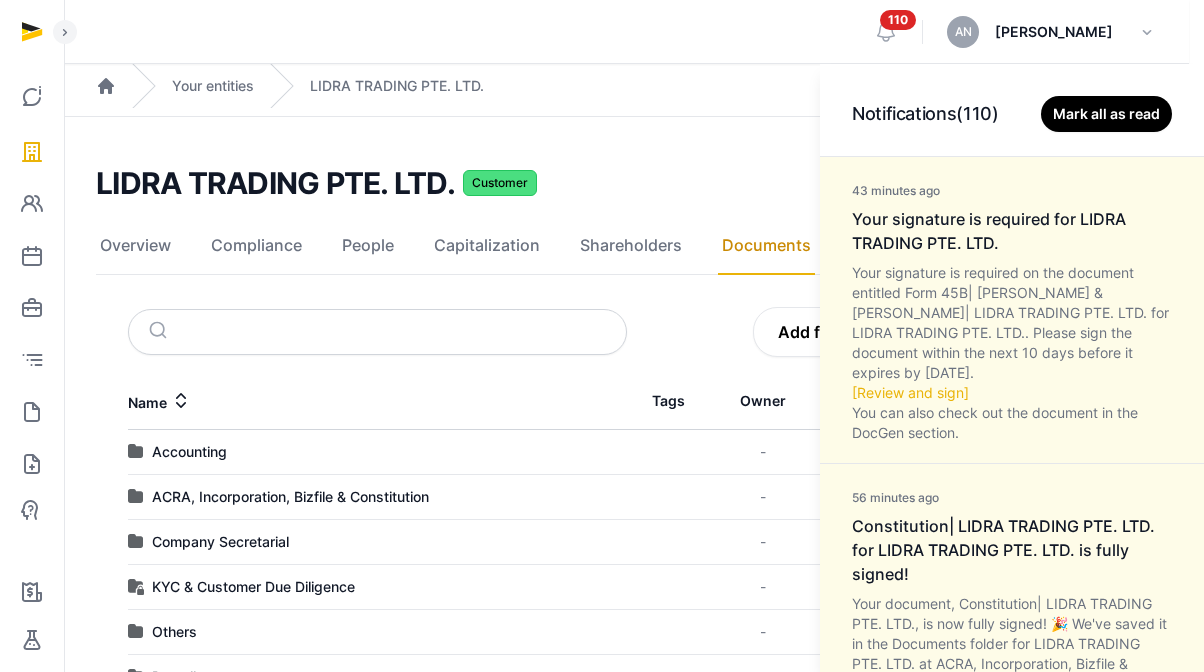 click on "Mark all as read" at bounding box center (1106, 114) 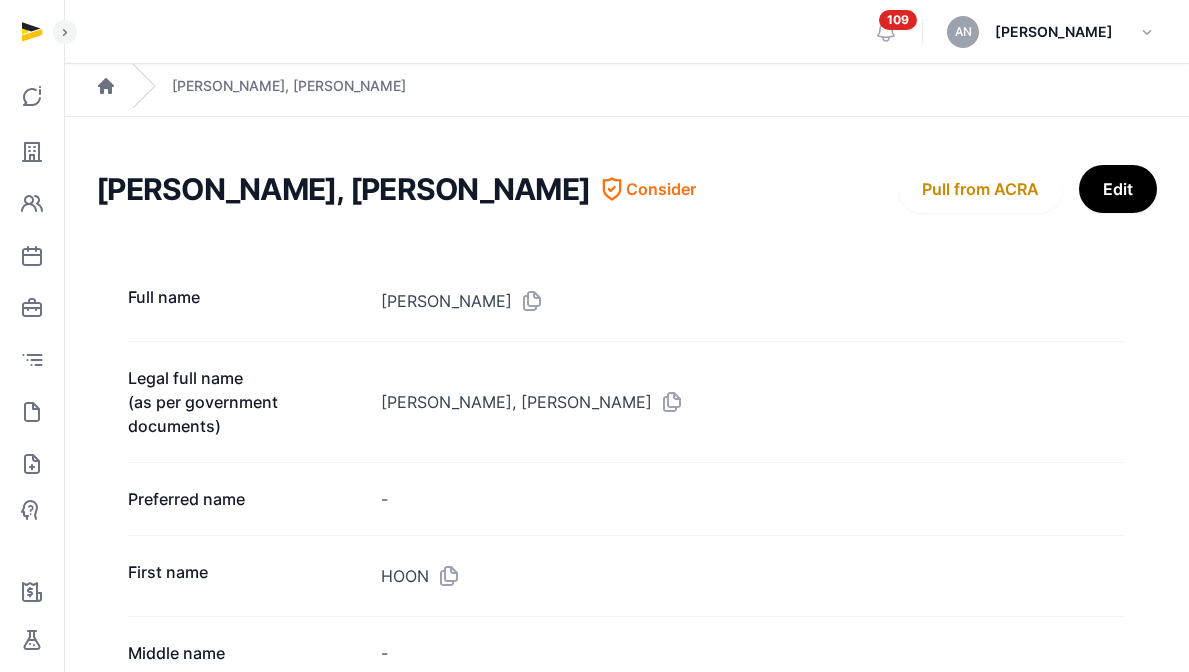 scroll, scrollTop: 513, scrollLeft: 0, axis: vertical 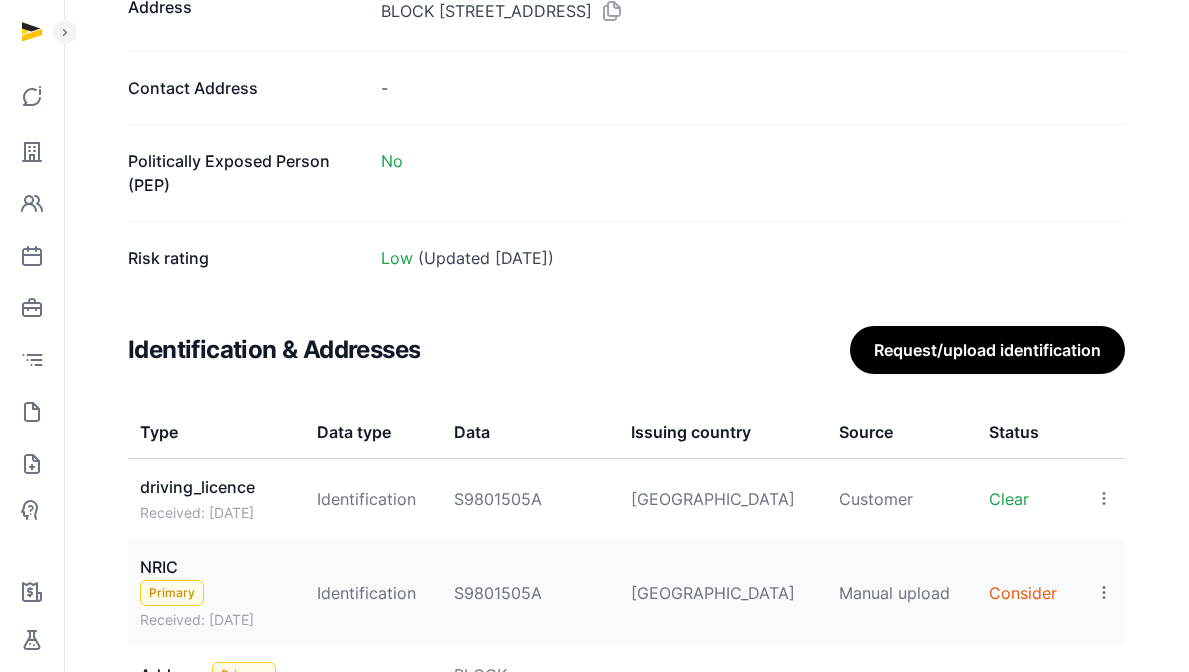 click on "S9801505A" at bounding box center (530, 499) 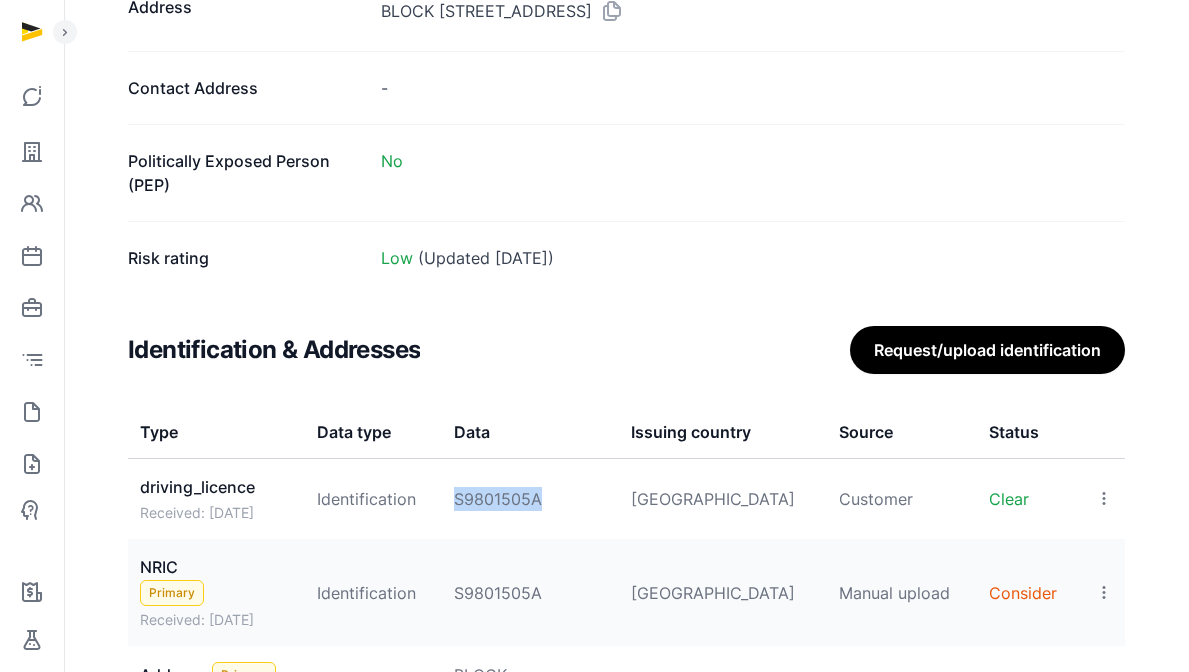 click on "S9801505A" at bounding box center (530, 499) 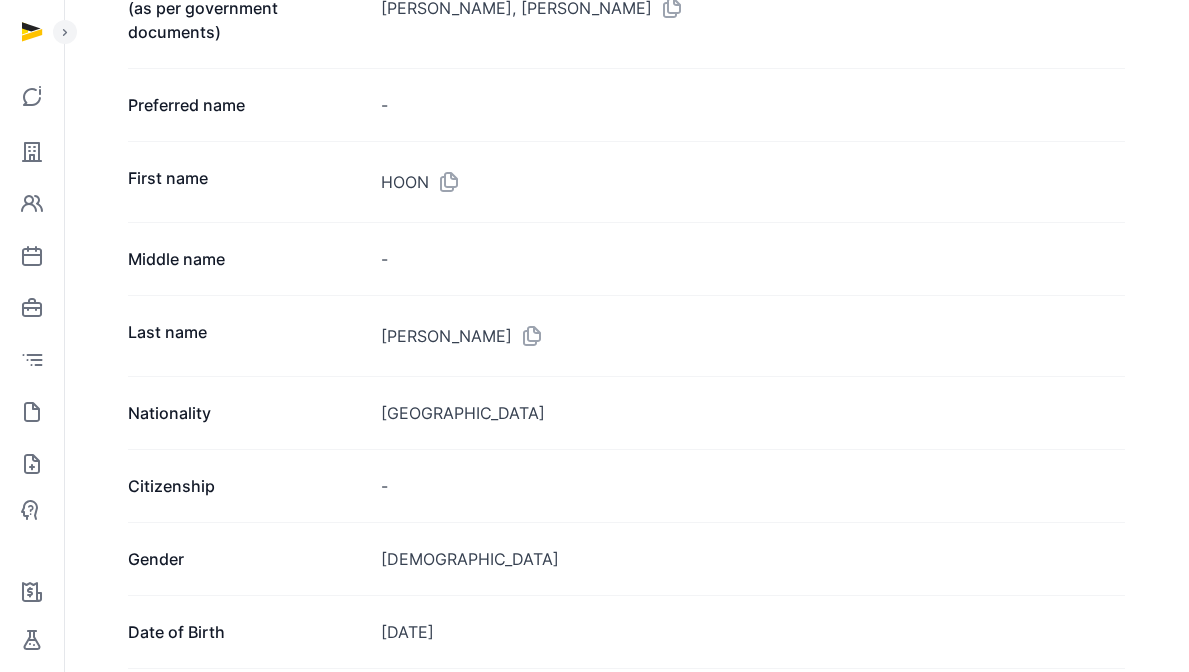 scroll, scrollTop: 267, scrollLeft: 0, axis: vertical 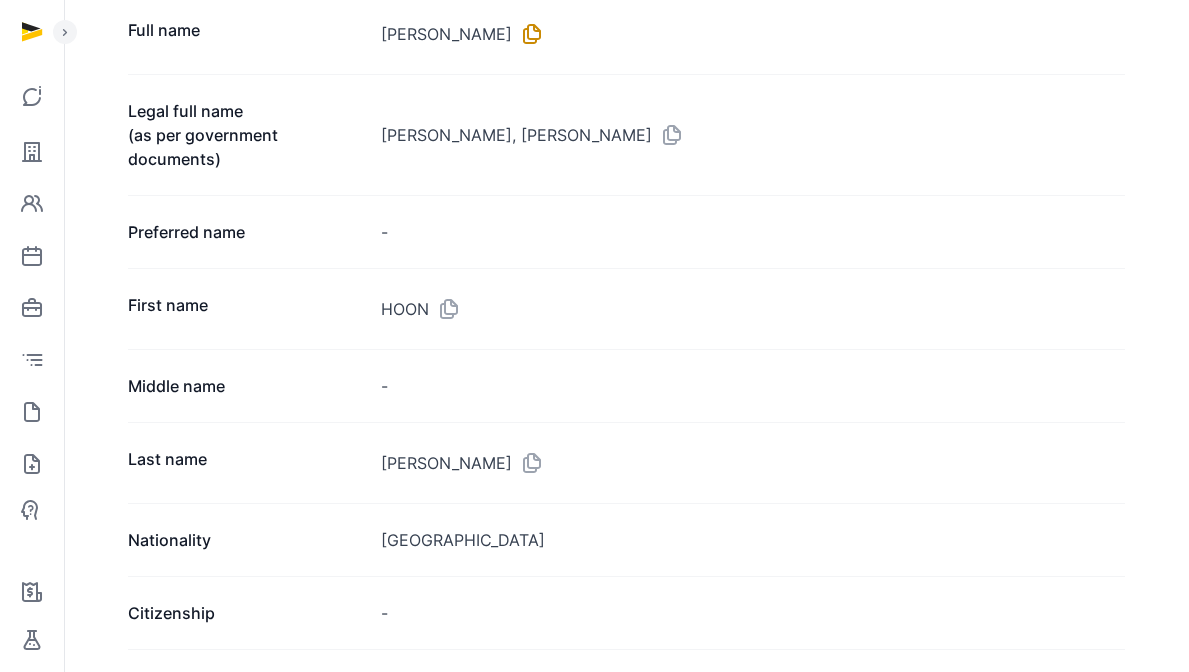 click at bounding box center [528, 34] 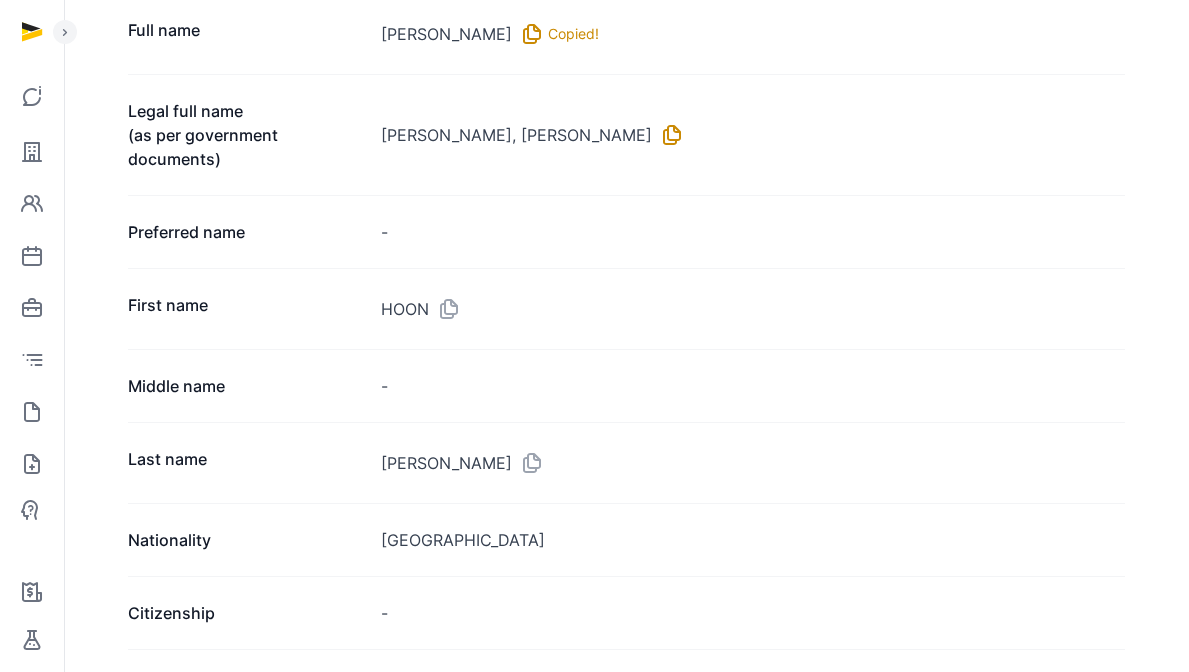 drag, startPoint x: 628, startPoint y: 142, endPoint x: 625, endPoint y: 120, distance: 22.203604 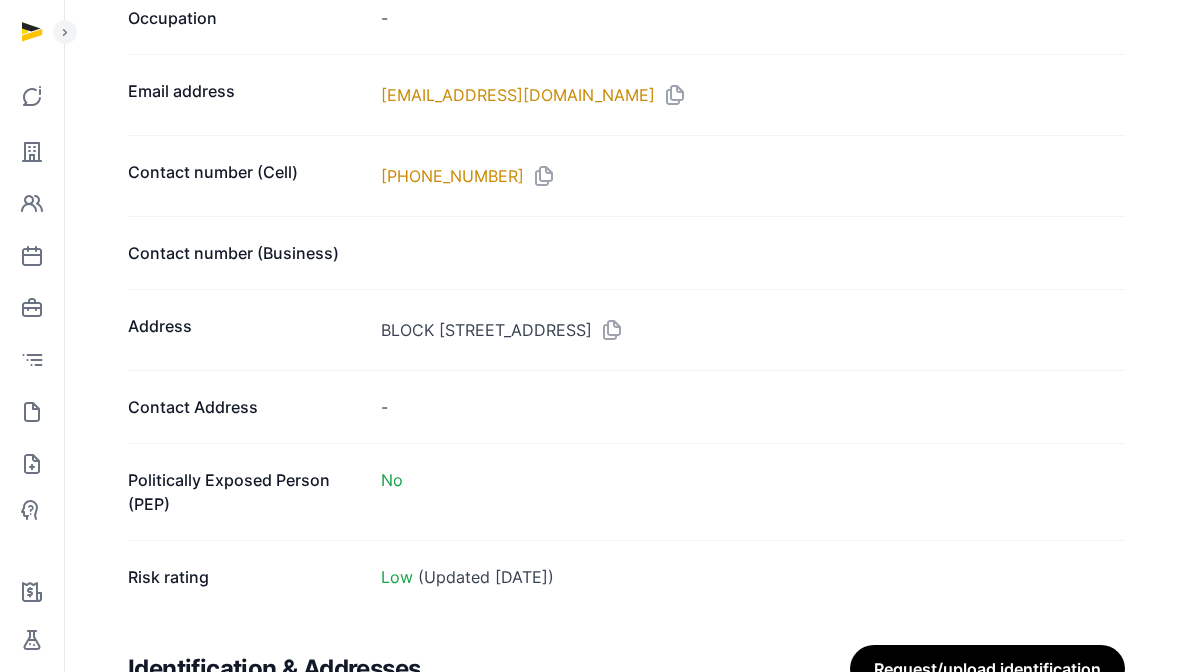 scroll, scrollTop: 1063, scrollLeft: 0, axis: vertical 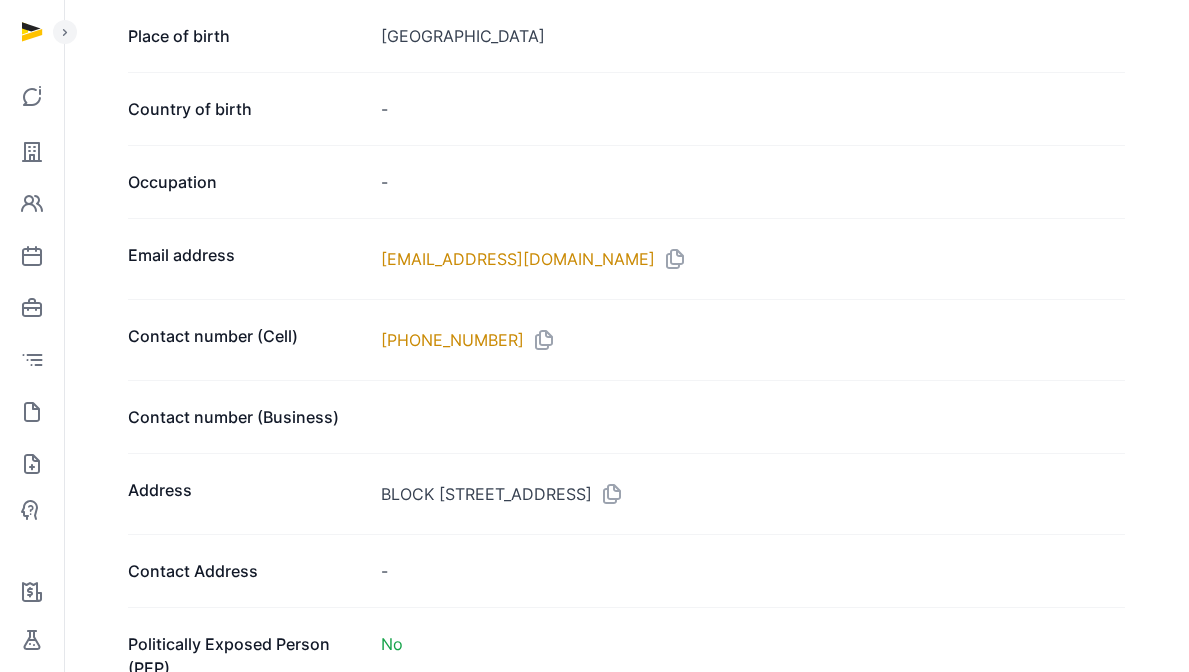 click on "BLOCK 737 TAMPINES STREET 72, 12-34, SINGAPORE, 520737, SINGAPORE" at bounding box center [753, 494] 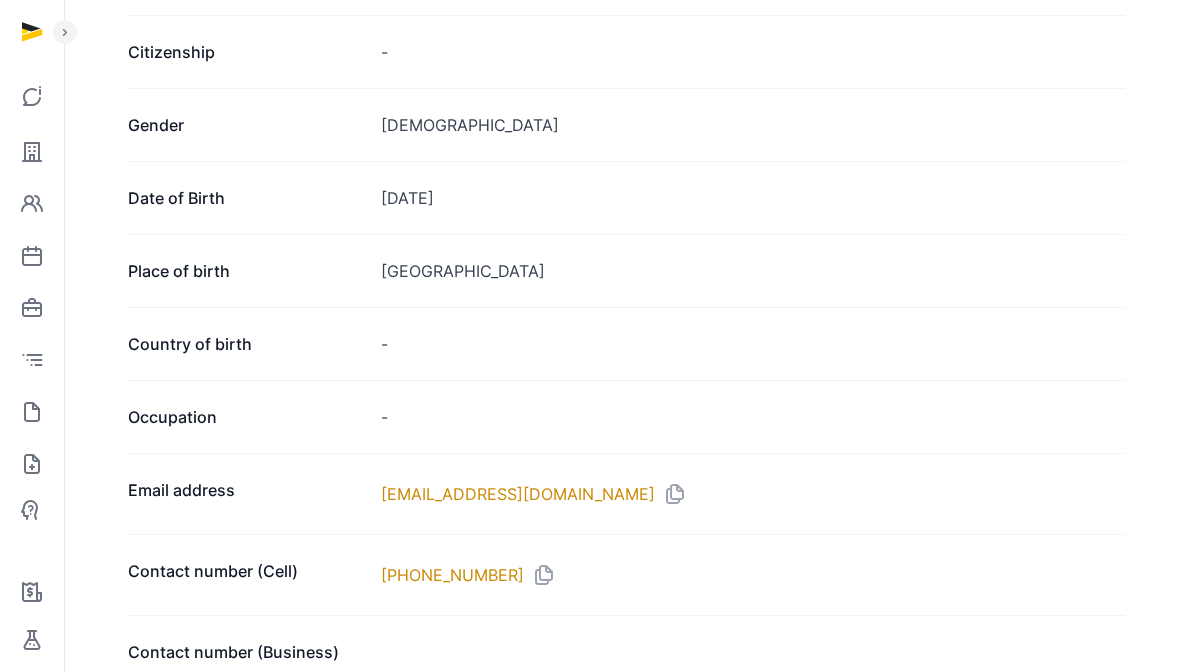 scroll, scrollTop: 1119, scrollLeft: 0, axis: vertical 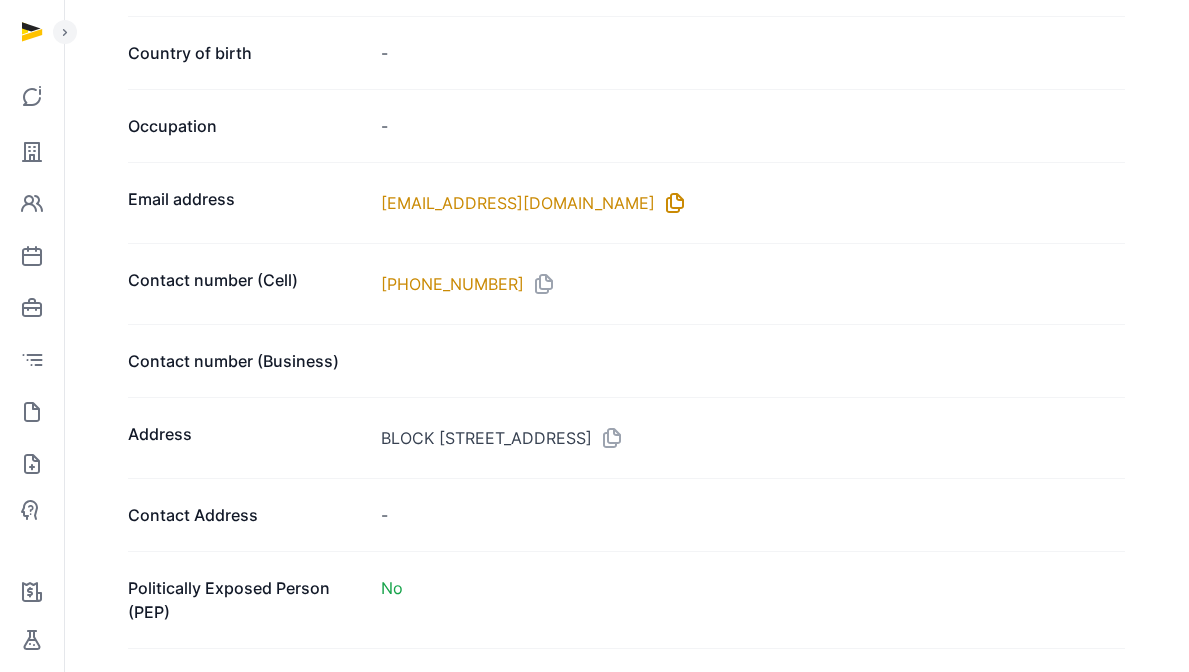 click at bounding box center (671, 203) 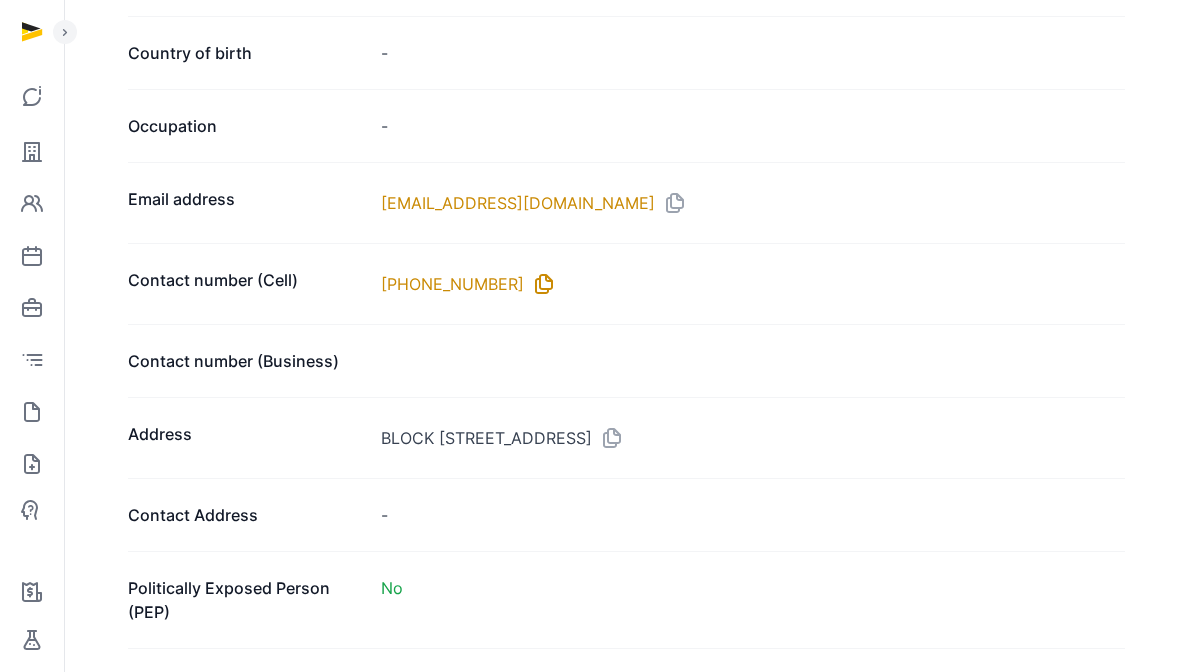 click at bounding box center [540, 284] 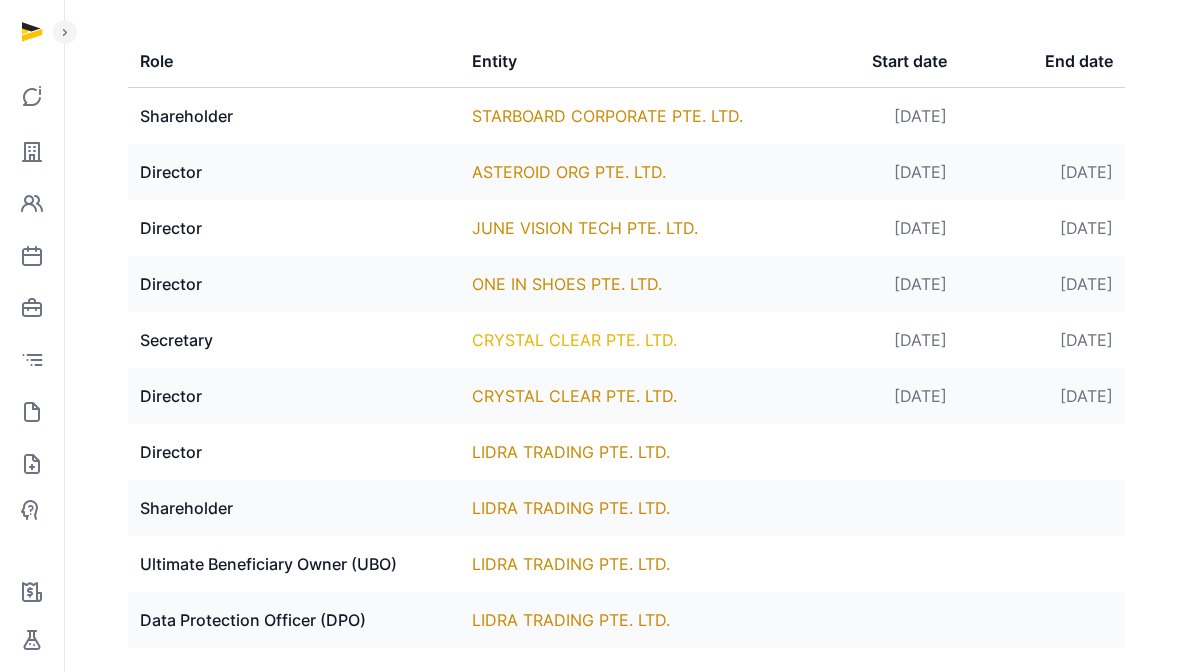 scroll, scrollTop: 2801, scrollLeft: 0, axis: vertical 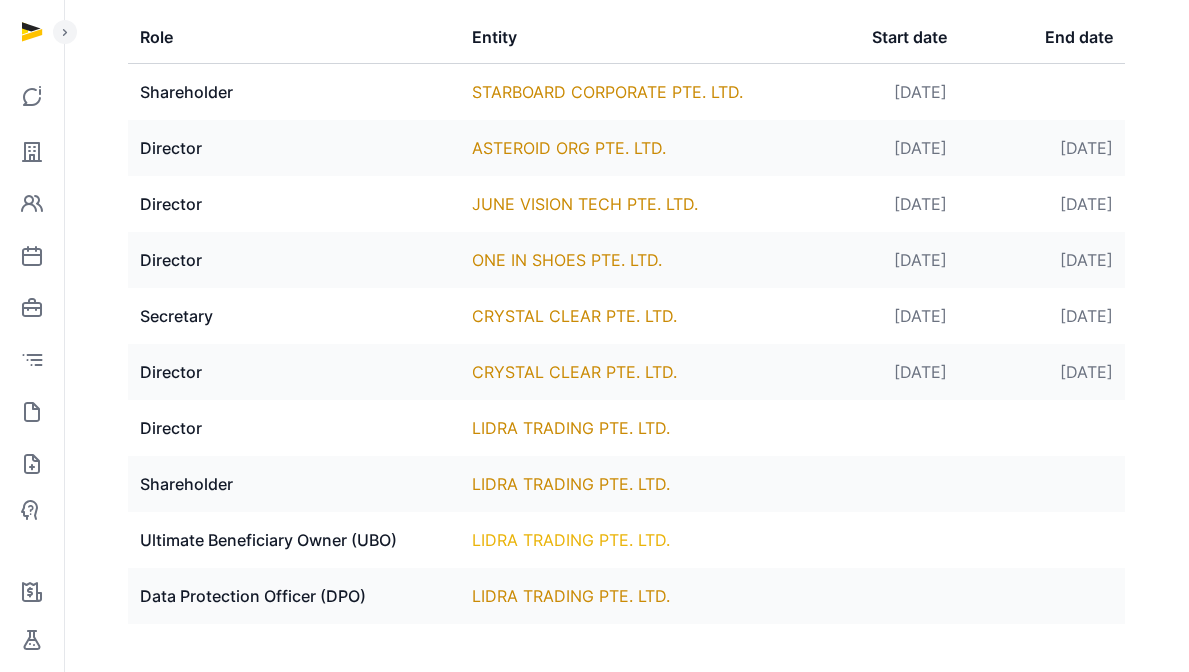click on "LIDRA TRADING PTE. LTD." at bounding box center (571, 540) 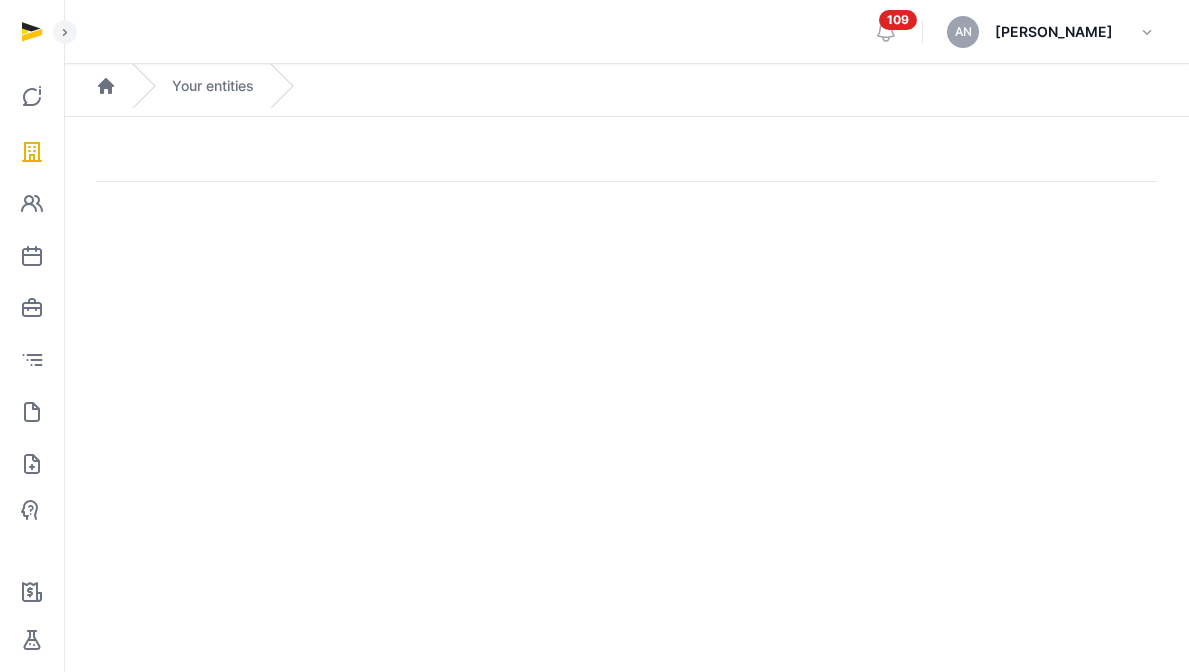 scroll, scrollTop: 0, scrollLeft: 0, axis: both 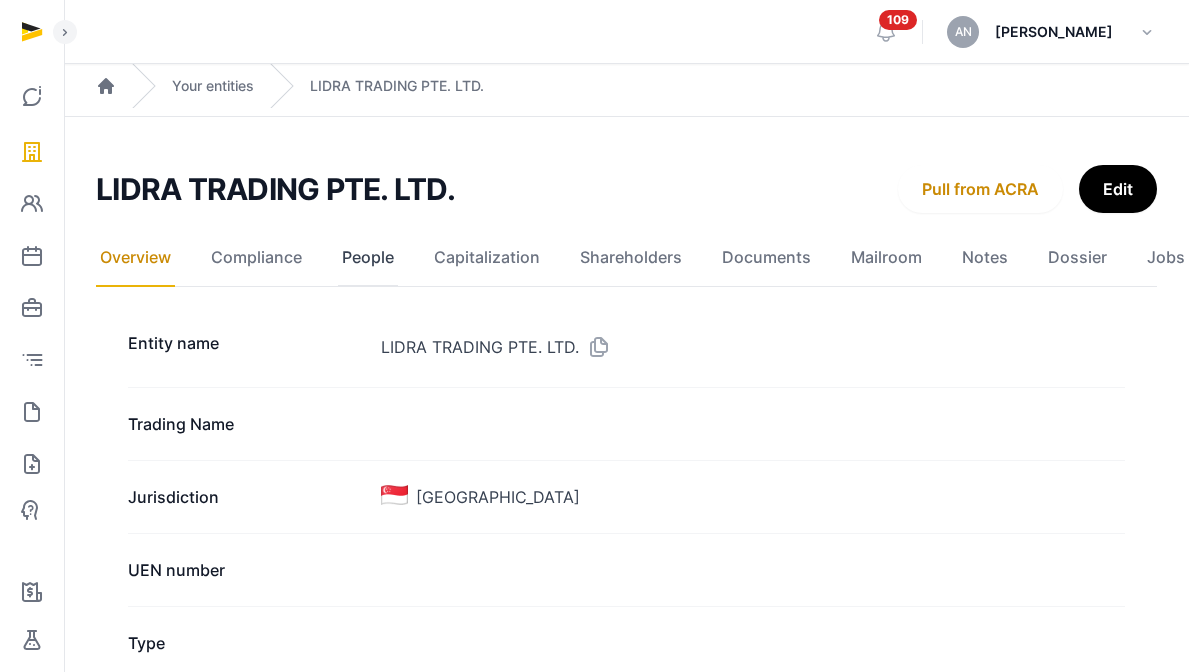 click on "People" 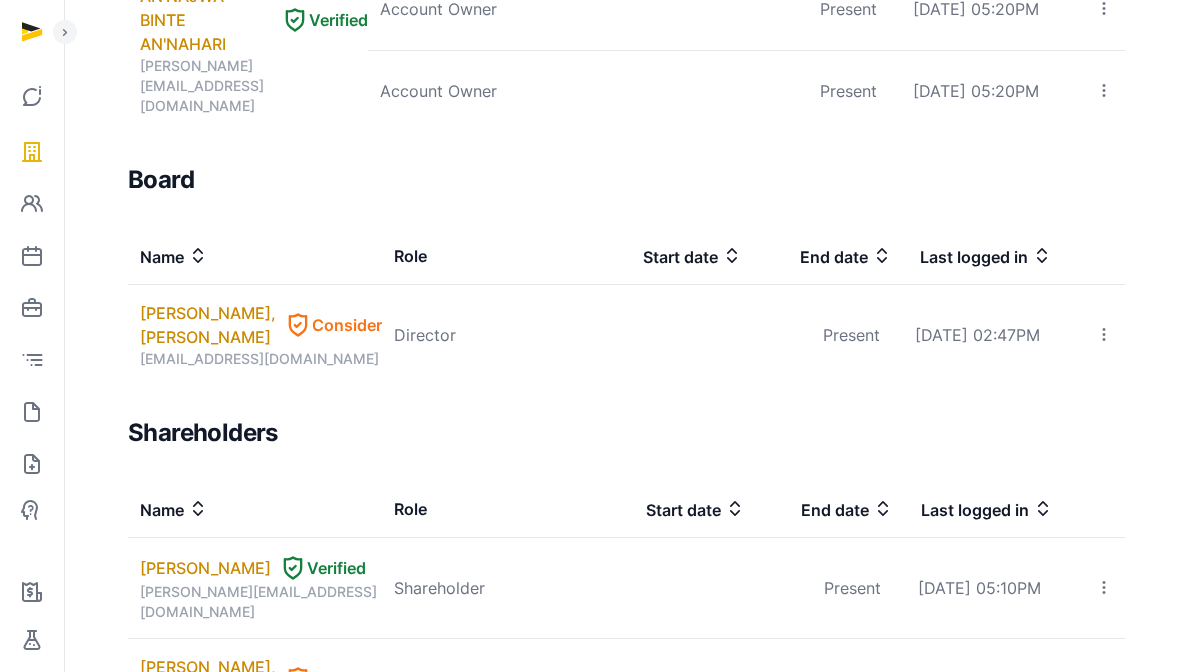 scroll, scrollTop: 1265, scrollLeft: 0, axis: vertical 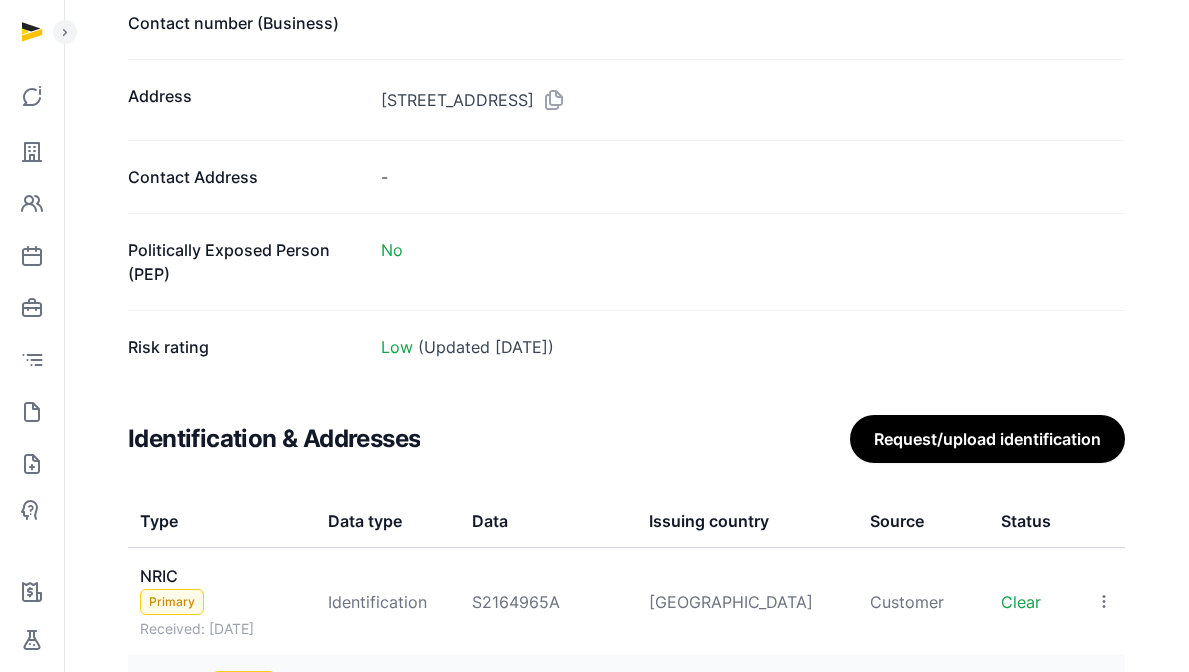 click on "S2164965A" at bounding box center [548, 602] 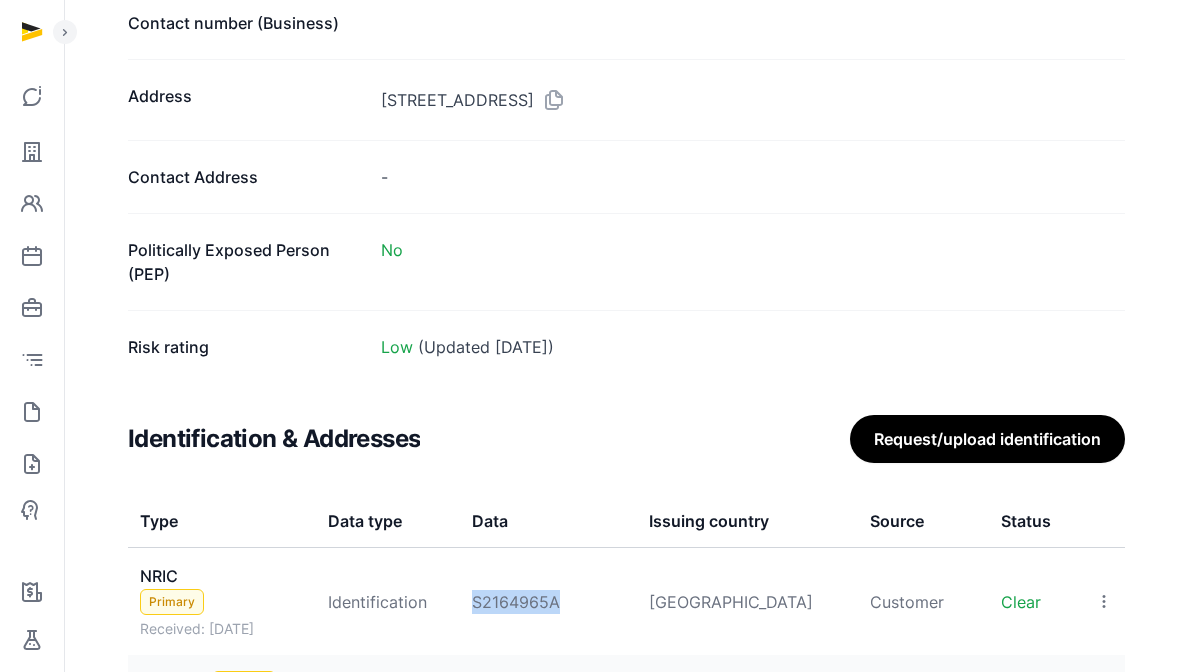 click on "S2164965A" at bounding box center [548, 602] 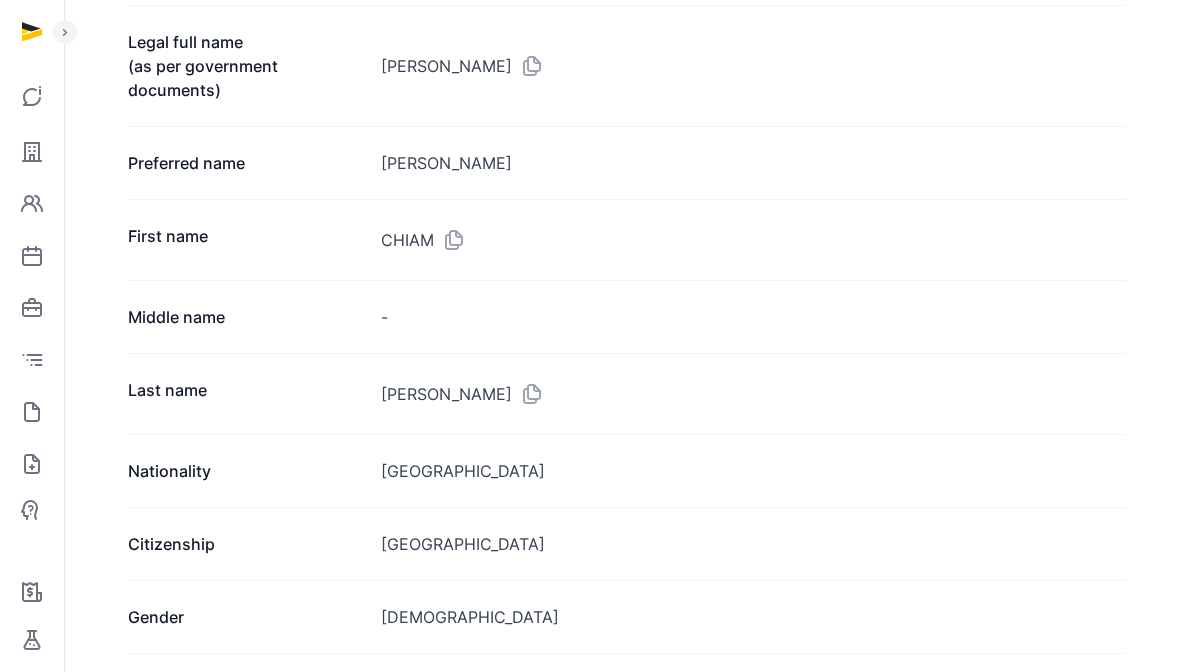 scroll, scrollTop: 82, scrollLeft: 0, axis: vertical 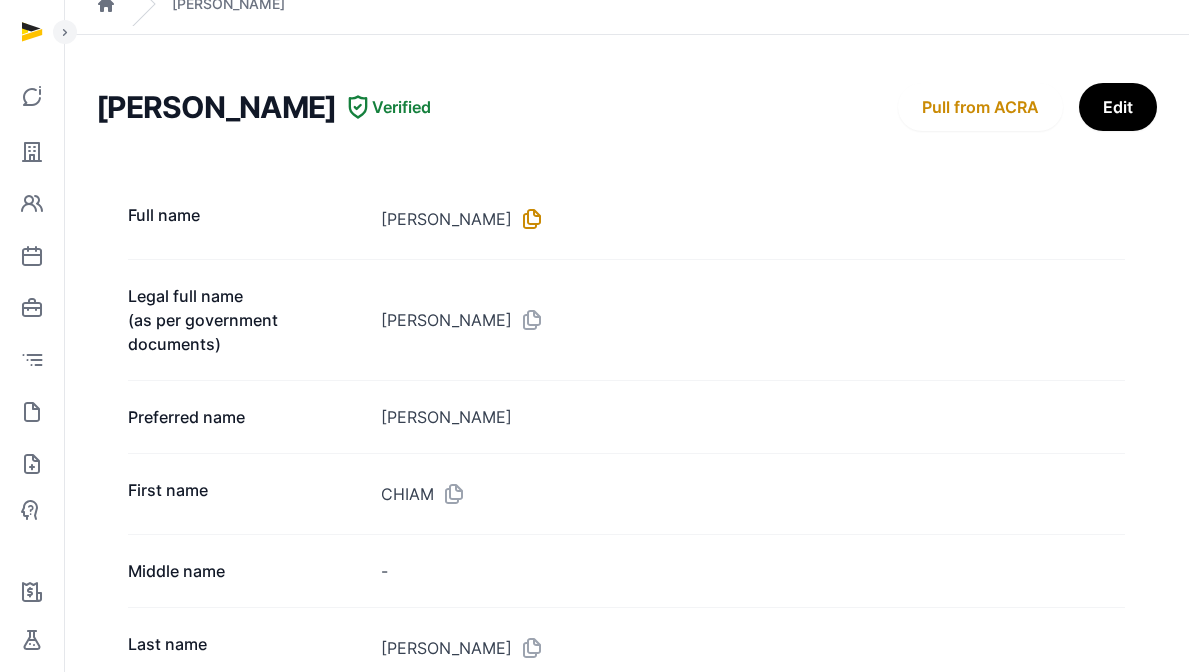 click at bounding box center [528, 219] 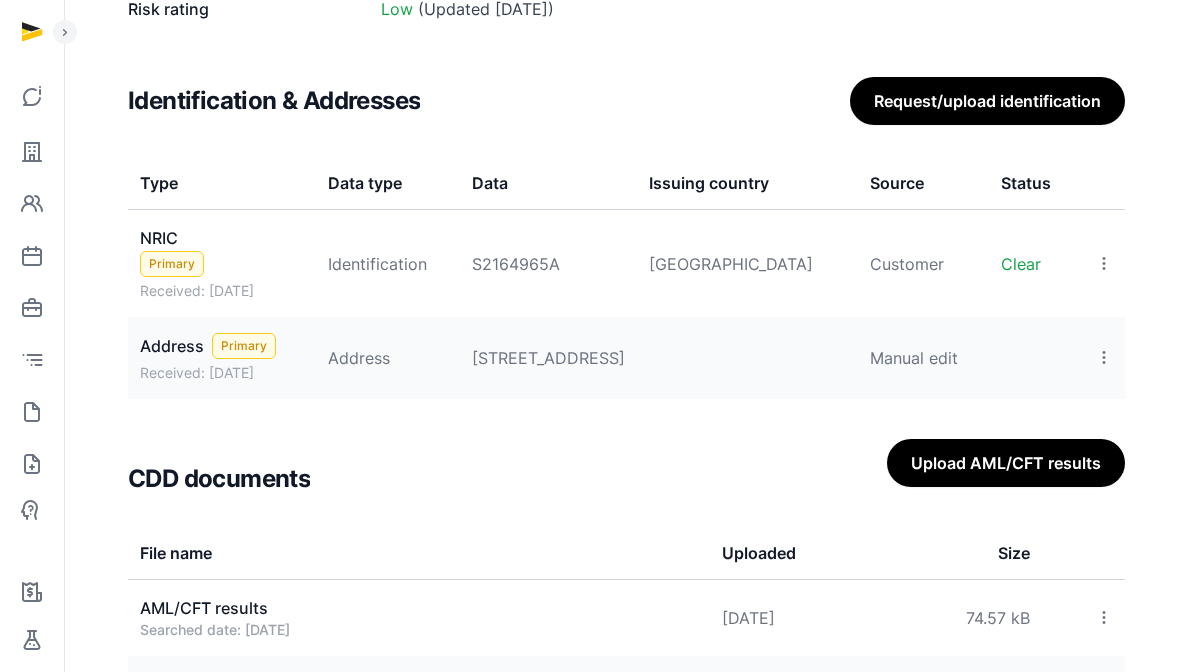 scroll, scrollTop: 1961, scrollLeft: 0, axis: vertical 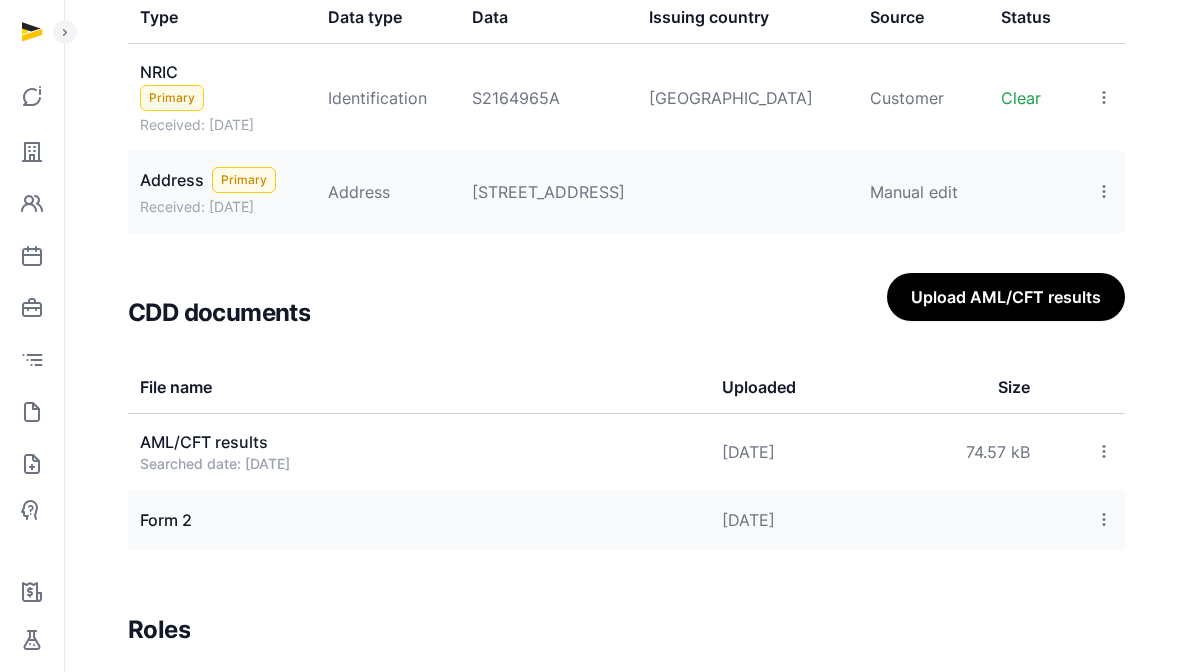 click 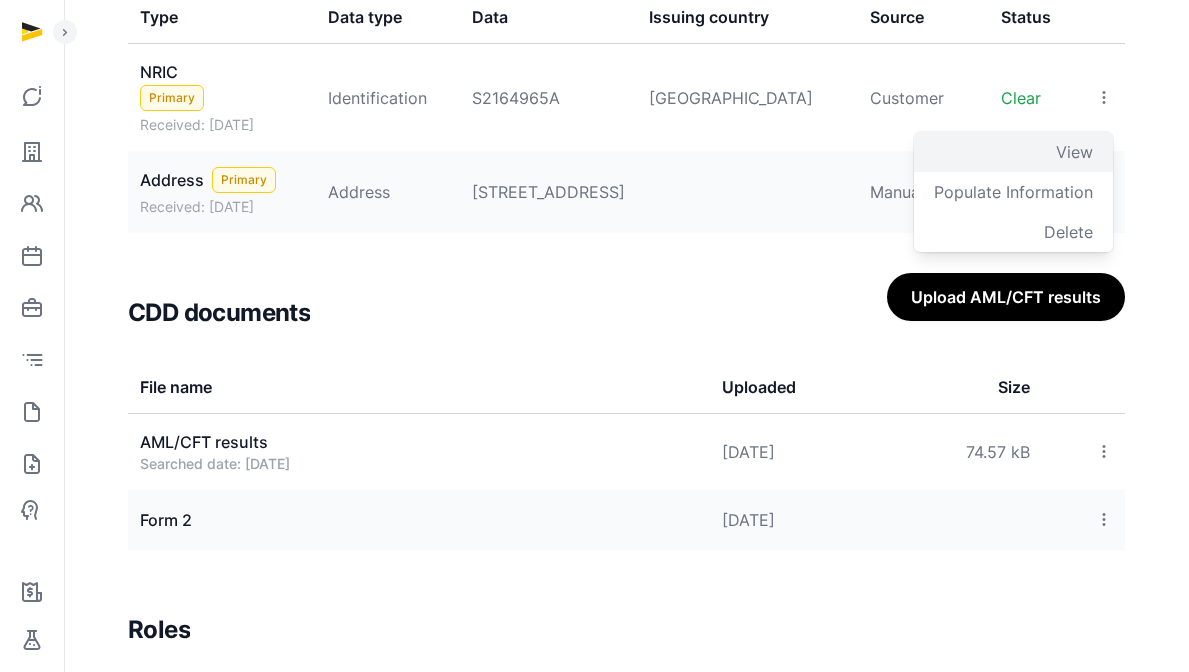 click on "View" 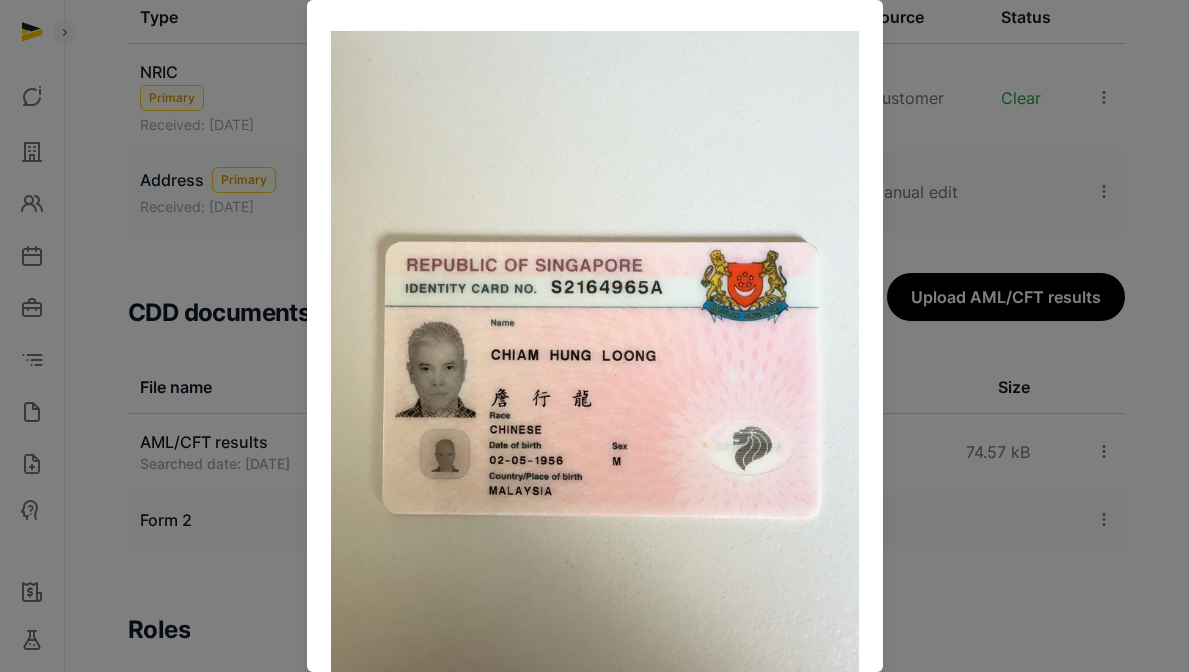 scroll, scrollTop: 0, scrollLeft: 0, axis: both 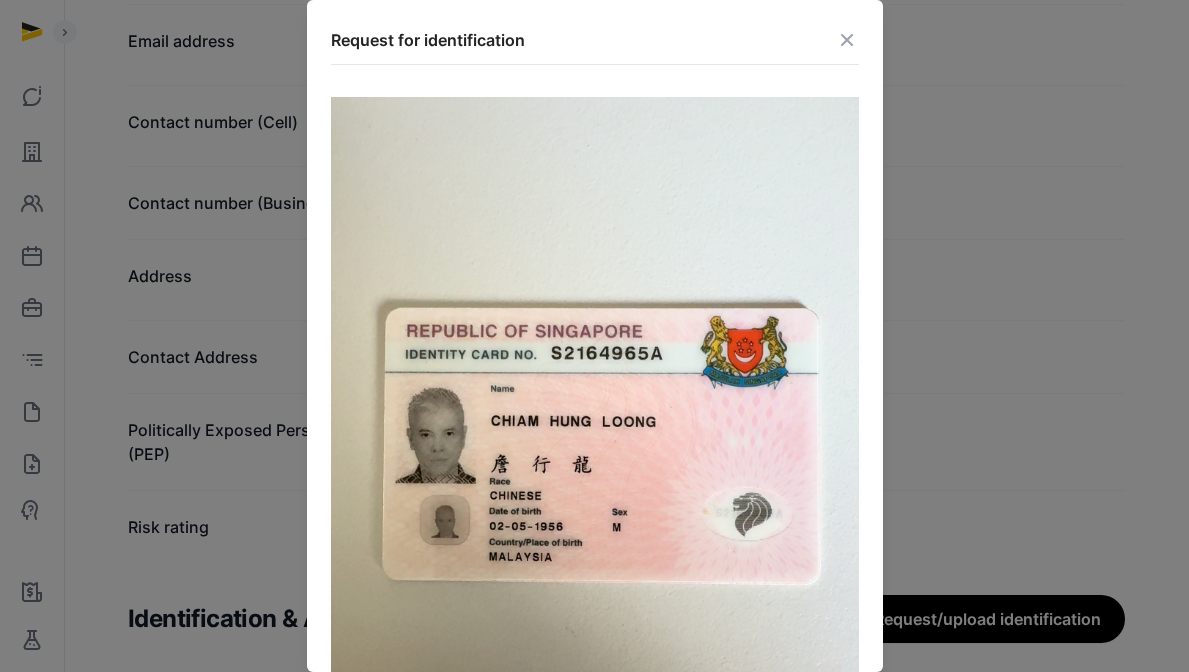click at bounding box center [847, 40] 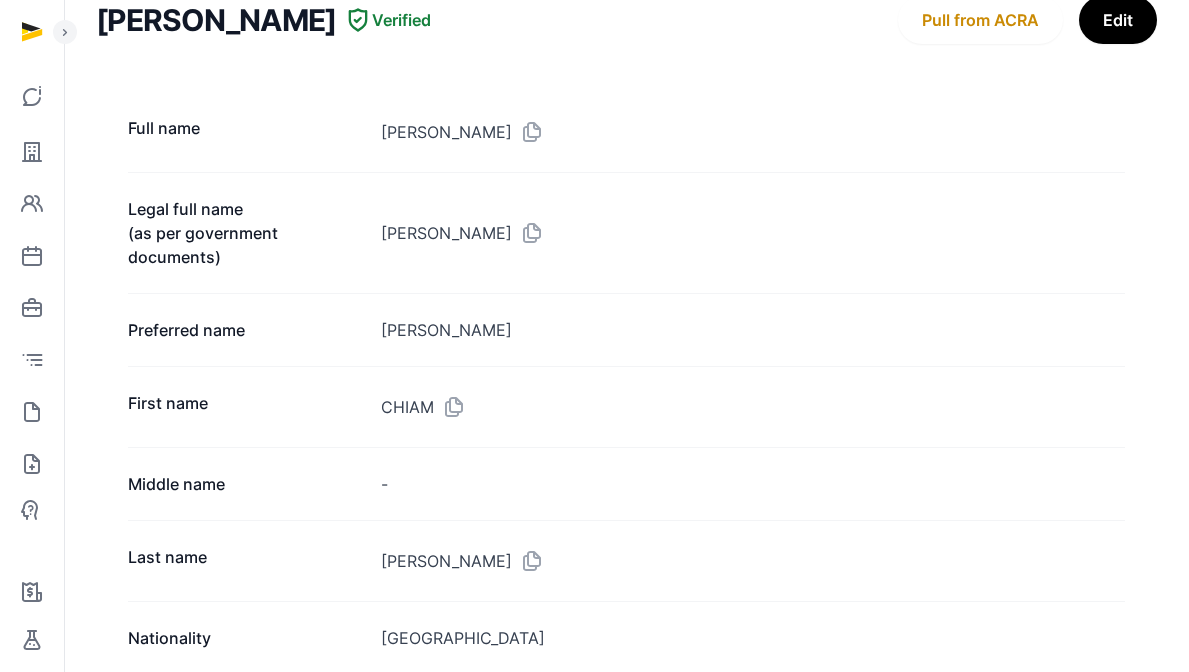 scroll, scrollTop: 168, scrollLeft: 0, axis: vertical 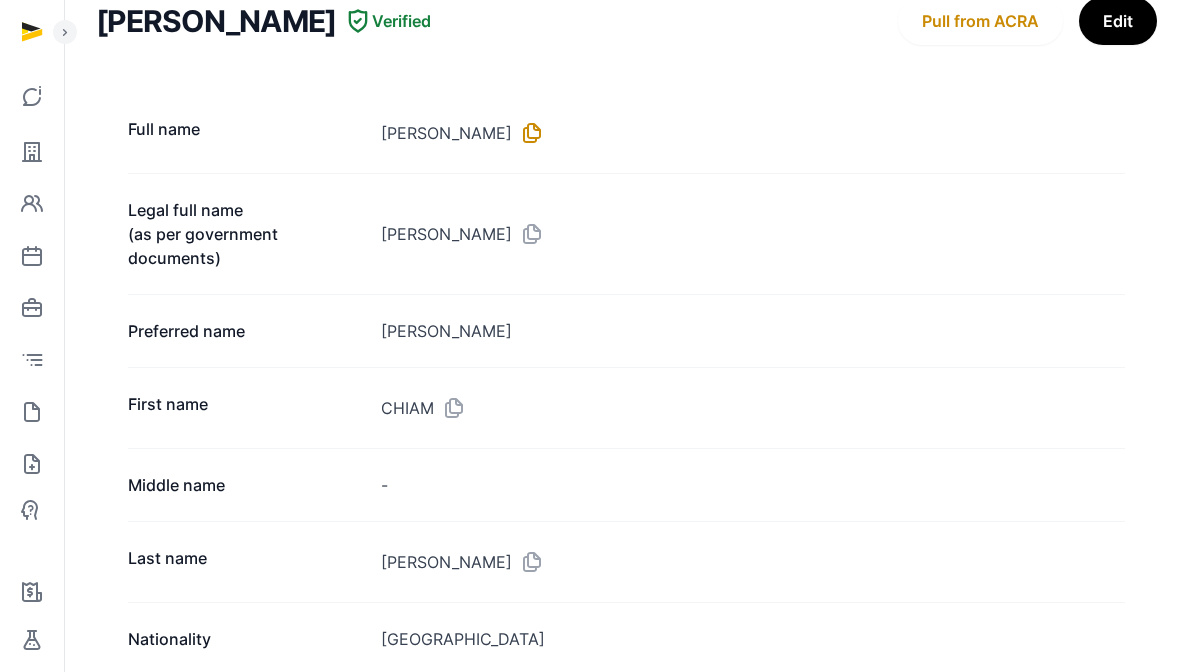 click at bounding box center [528, 133] 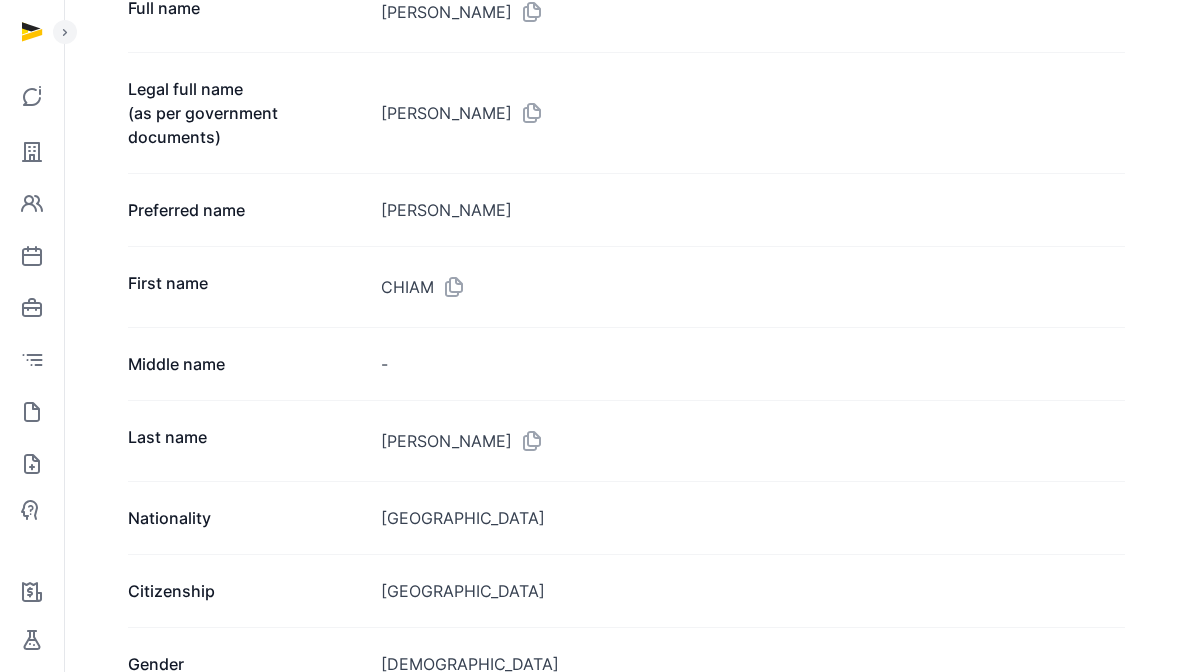 scroll, scrollTop: 258, scrollLeft: 0, axis: vertical 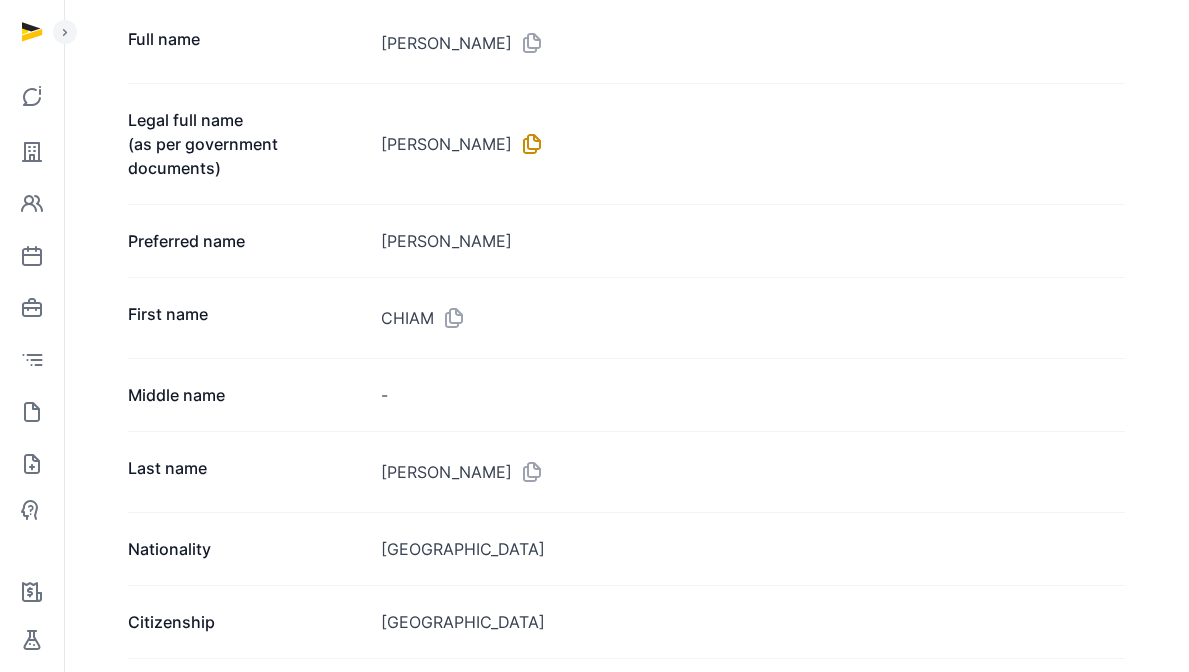 click at bounding box center [528, 144] 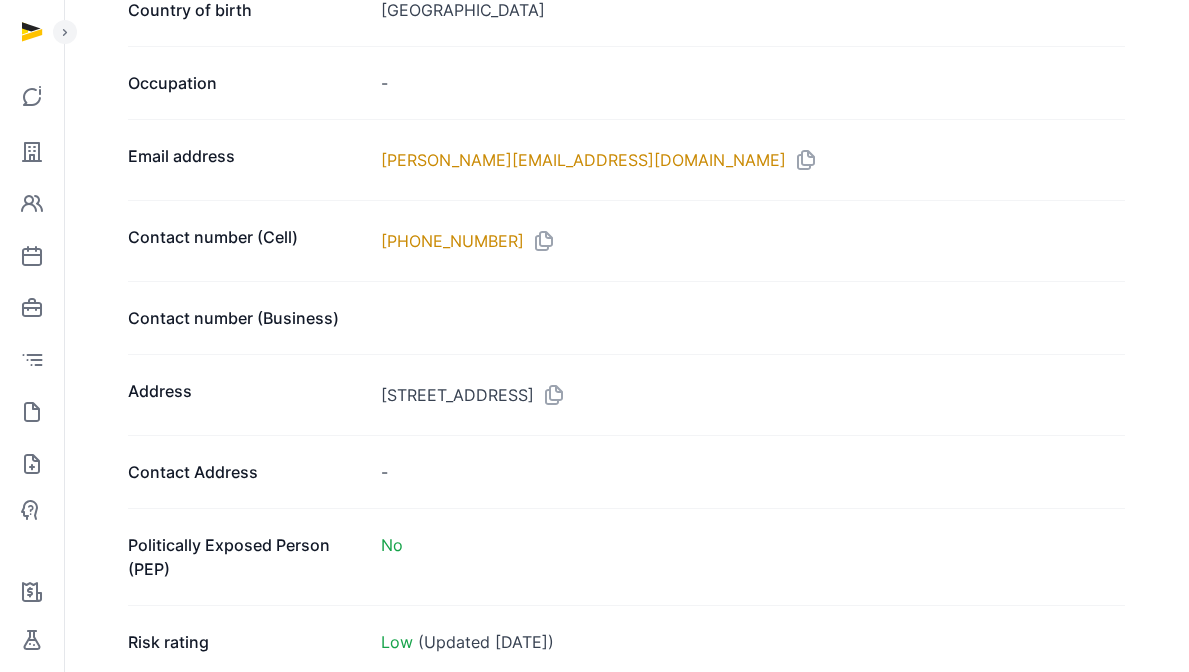 scroll, scrollTop: 1670, scrollLeft: 0, axis: vertical 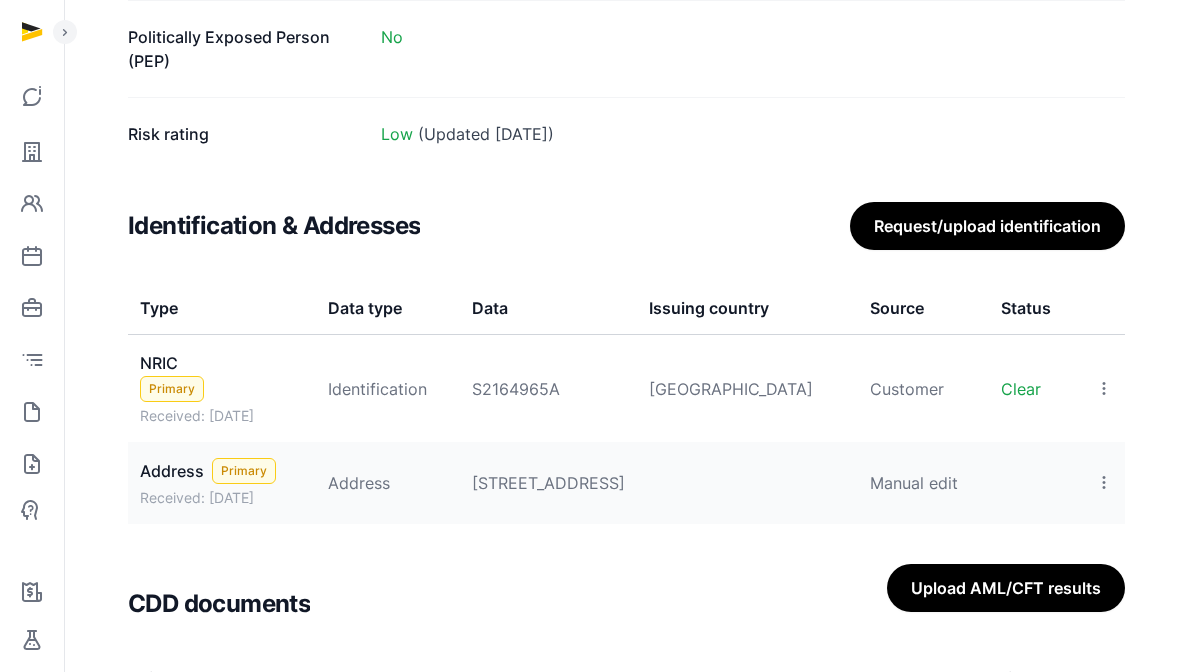 click on "[STREET_ADDRESS]" at bounding box center [548, 483] 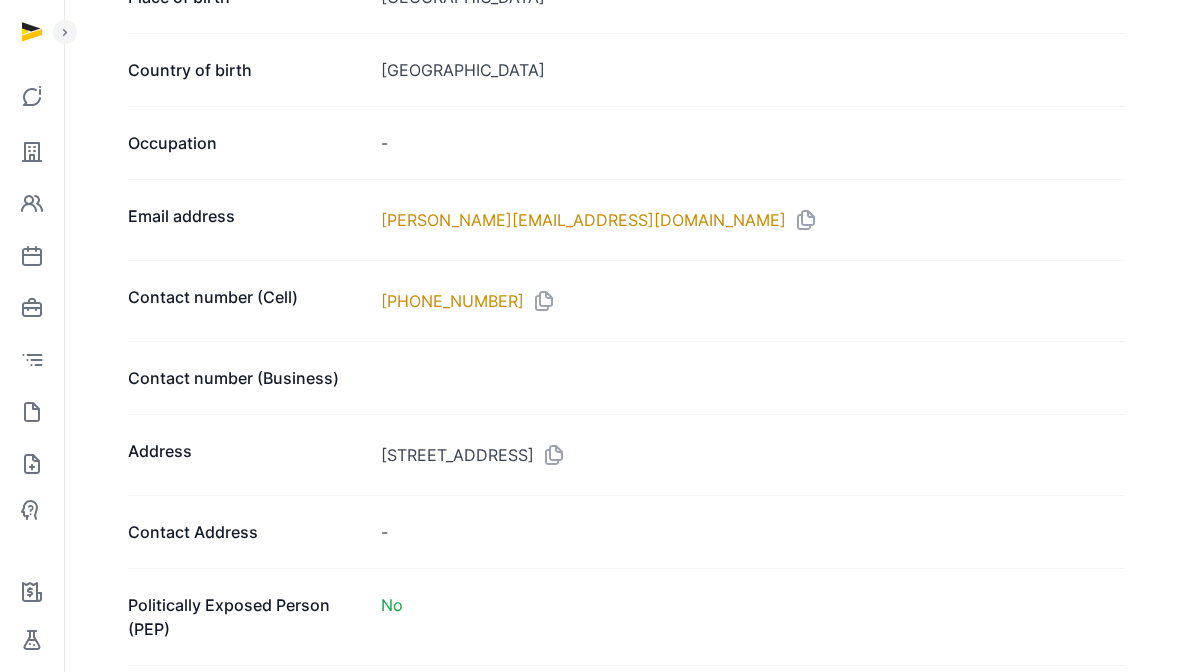 scroll, scrollTop: 1064, scrollLeft: 0, axis: vertical 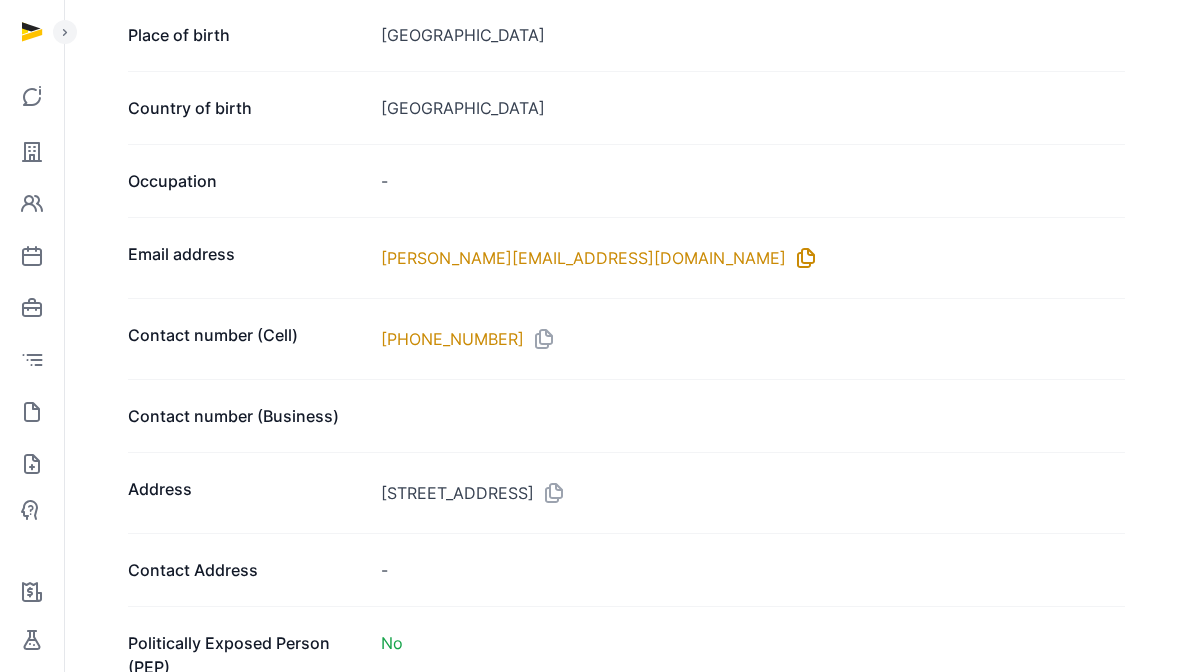 click at bounding box center [802, 258] 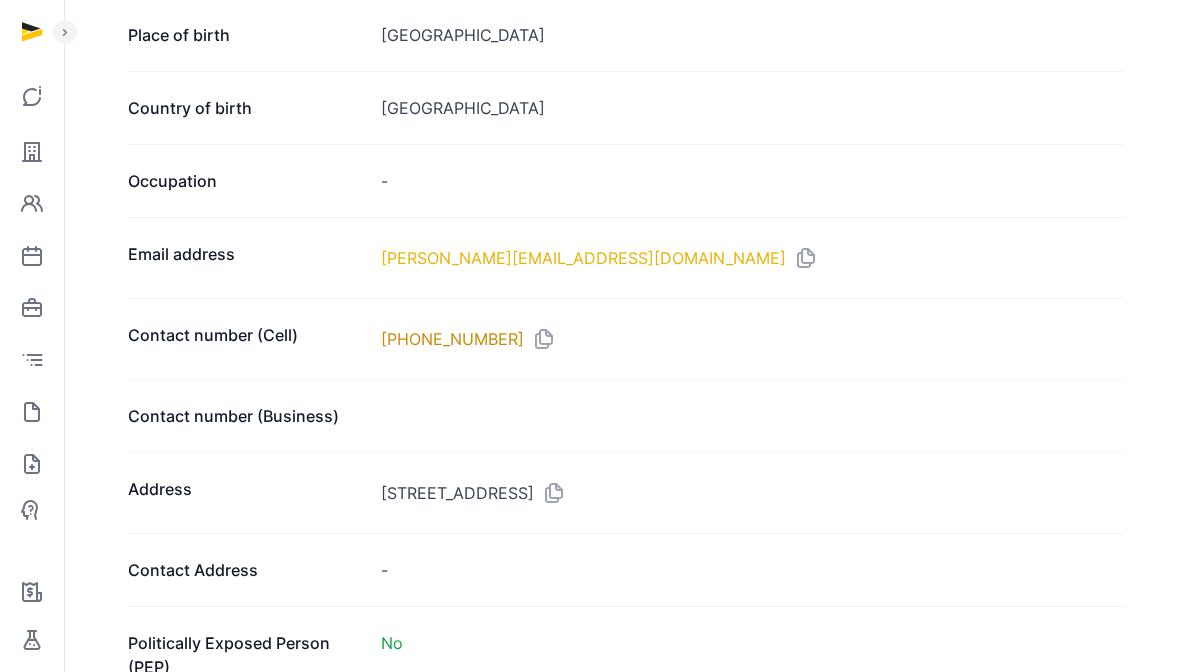 drag, startPoint x: 523, startPoint y: 335, endPoint x: 574, endPoint y: 260, distance: 90.697296 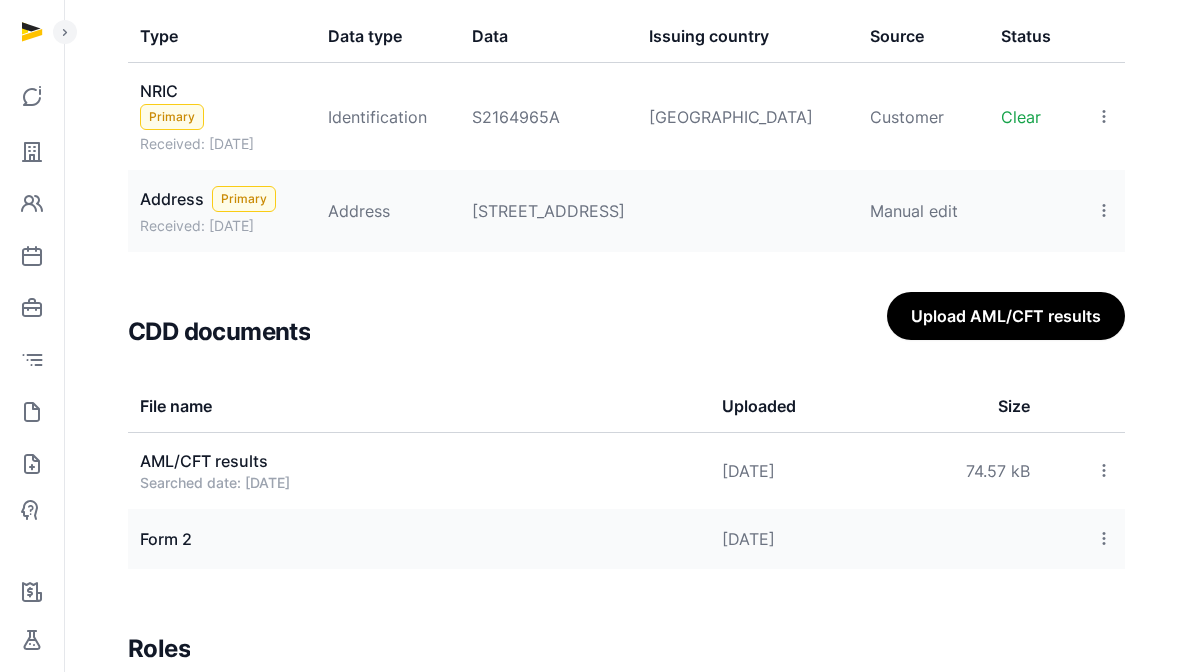 scroll, scrollTop: 2249, scrollLeft: 0, axis: vertical 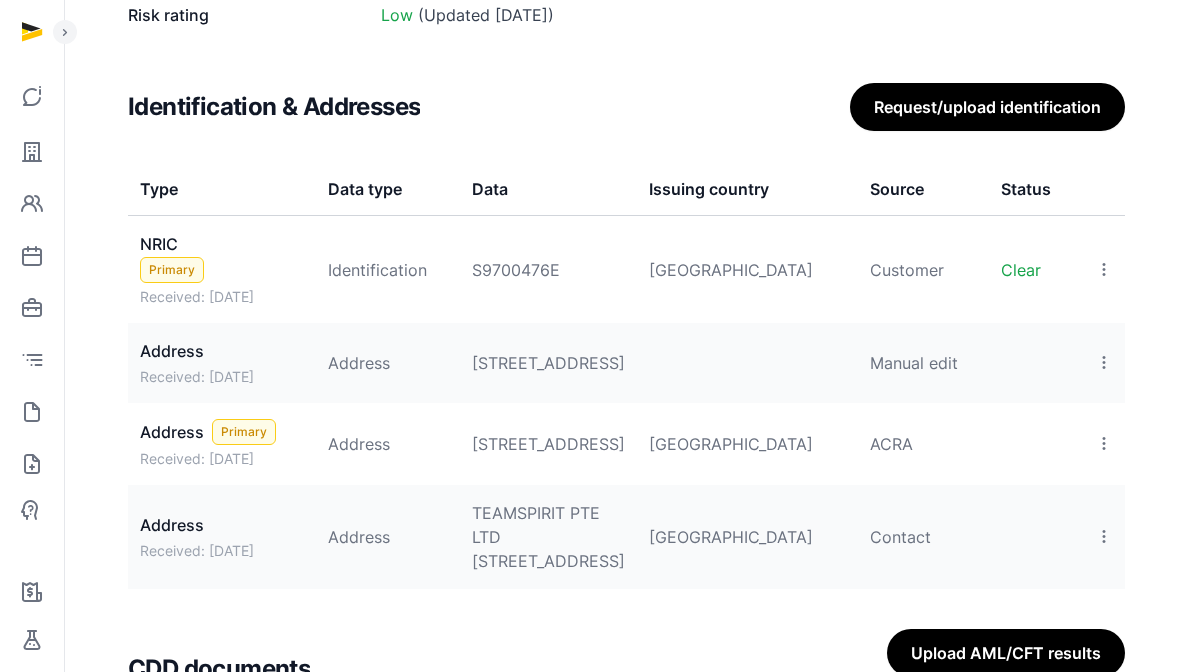 click on "S9700476E" at bounding box center (548, 270) 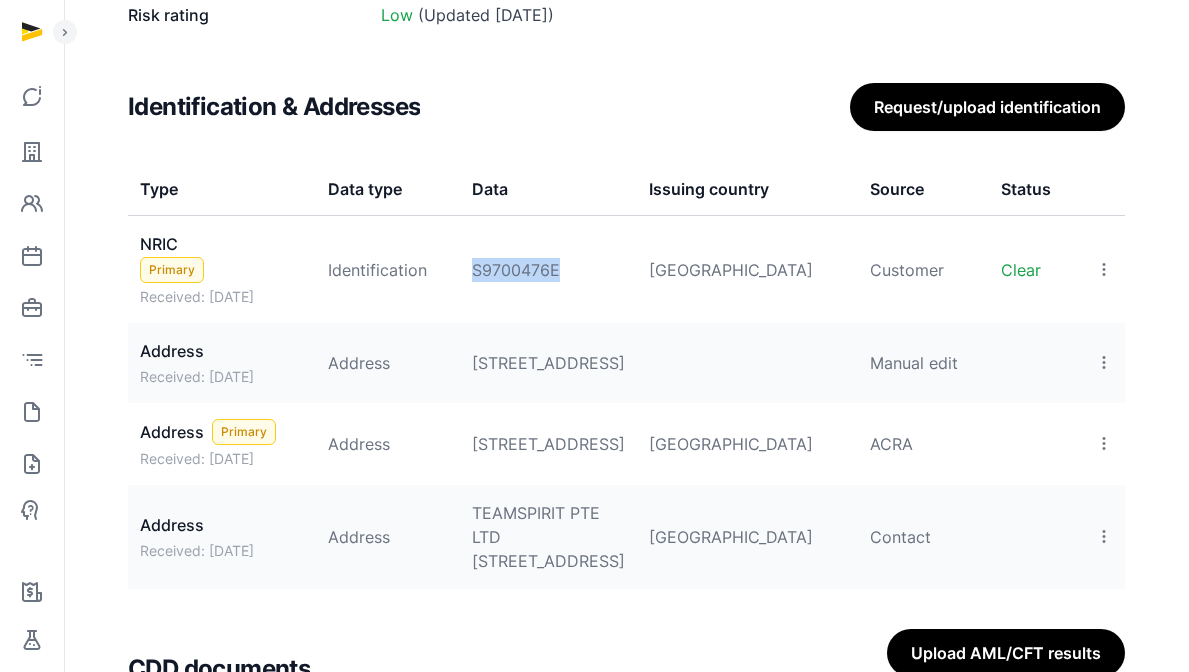 copy on "S9700476E" 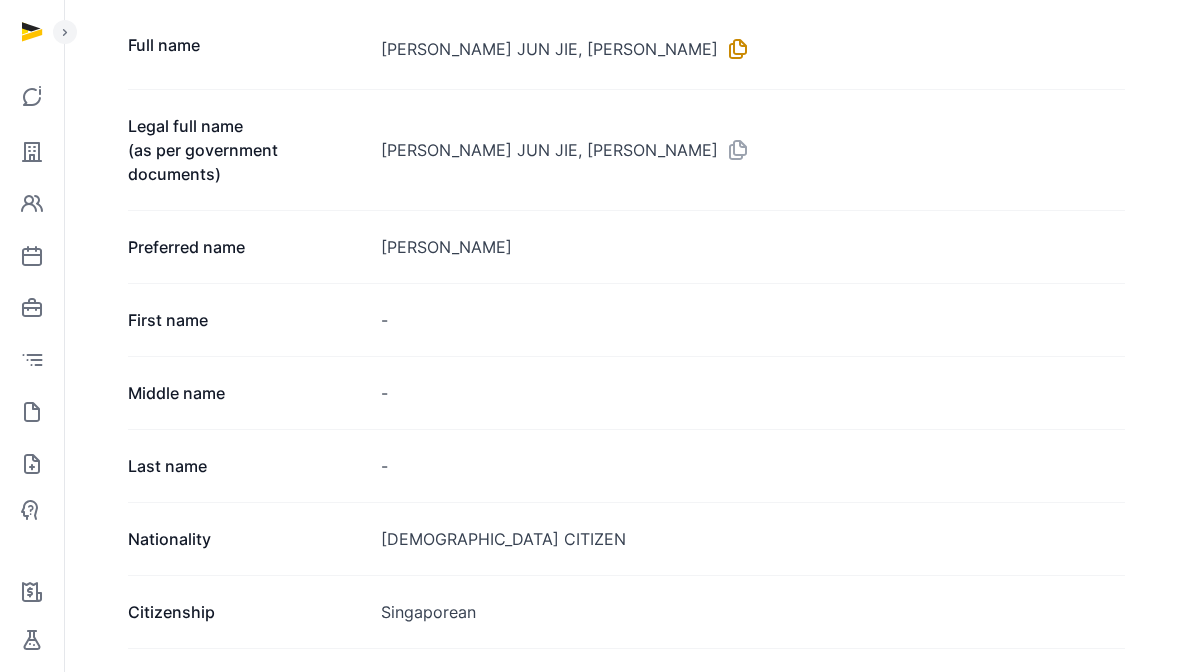 scroll, scrollTop: 228, scrollLeft: 0, axis: vertical 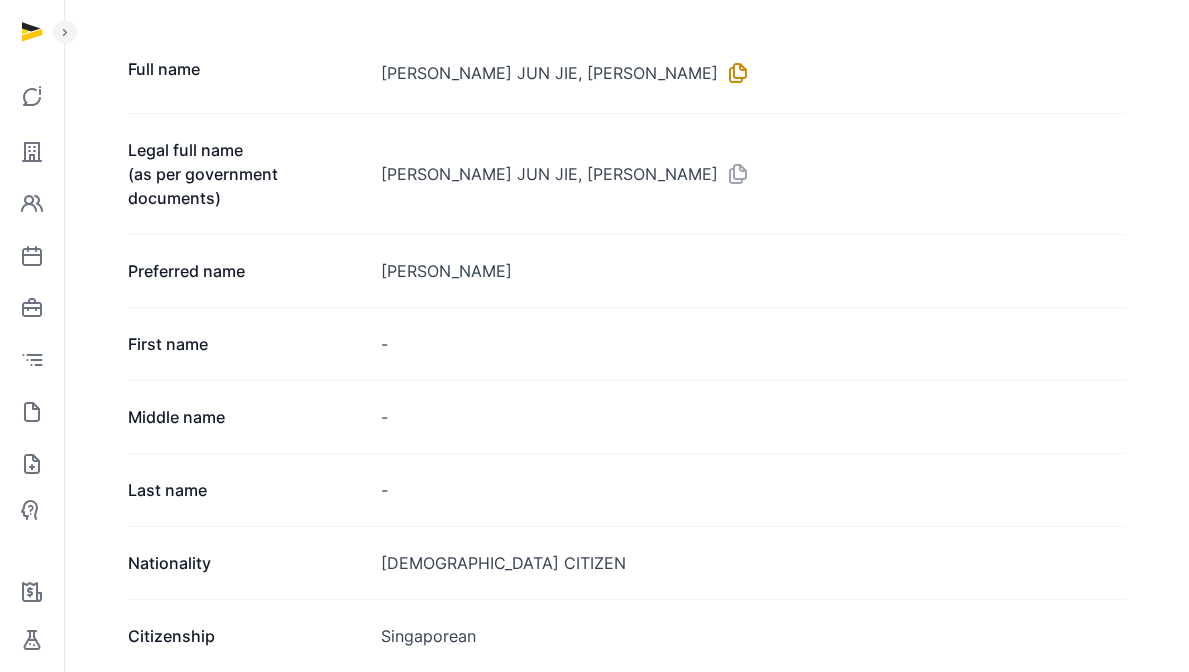 click at bounding box center (734, 73) 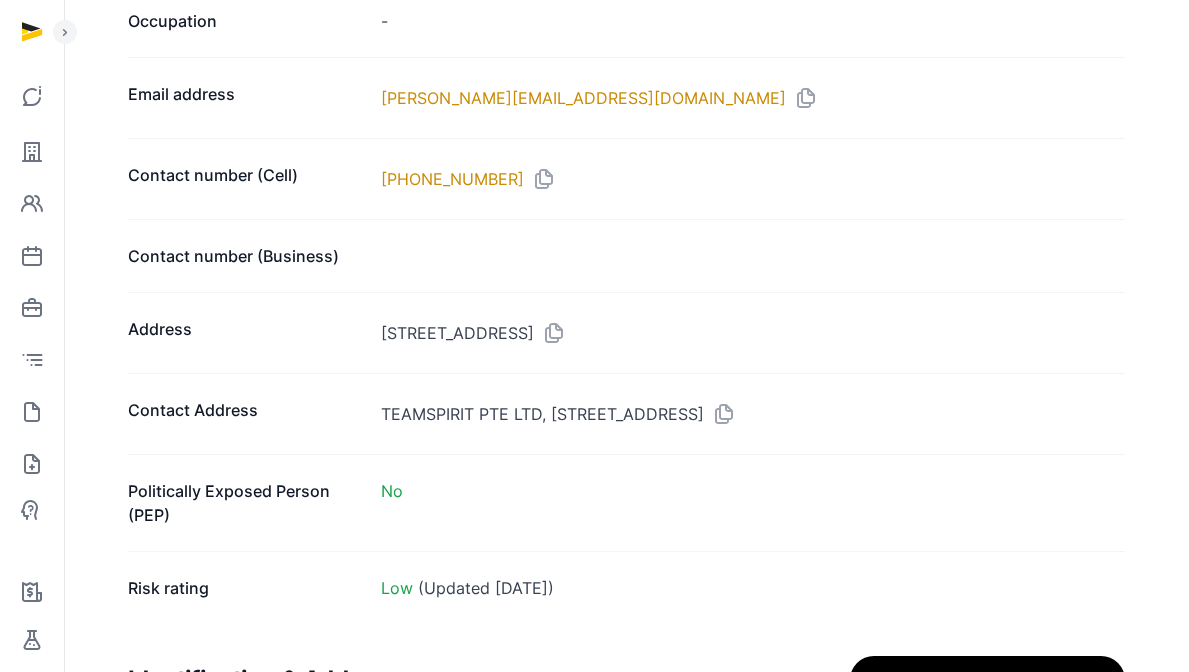 scroll, scrollTop: 1265, scrollLeft: 0, axis: vertical 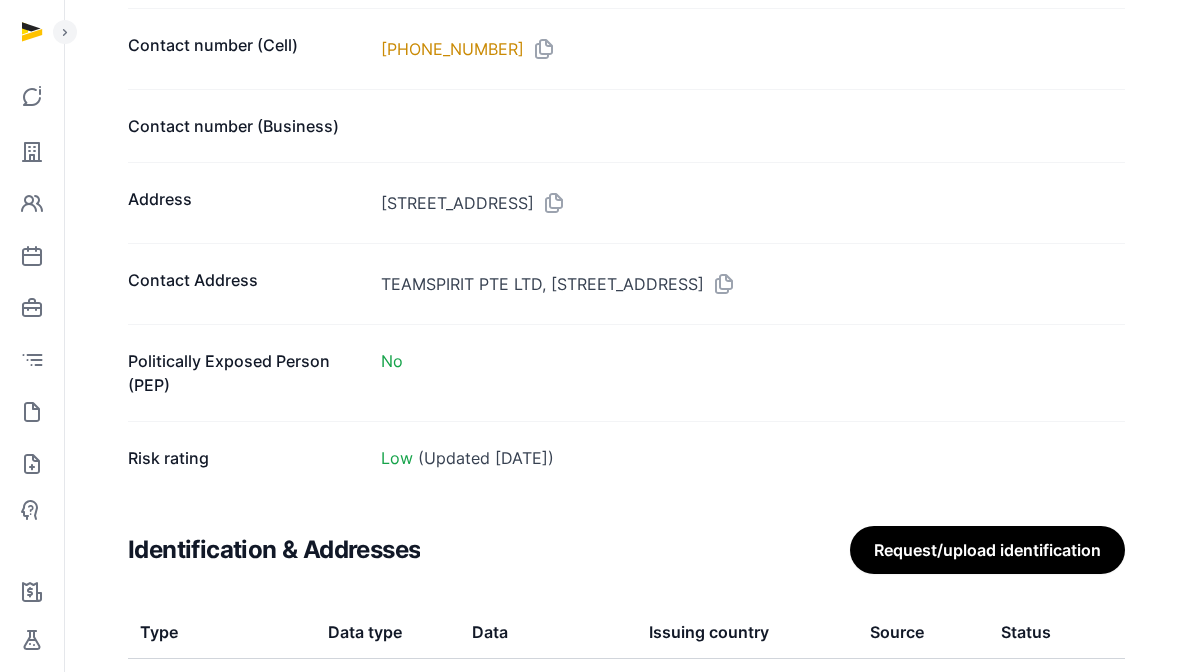click on "109 NORTH BRIDGE ROAD, 07-22 FUNAN, SINGAPORE, 179097, SINGAPORE" at bounding box center (753, 203) 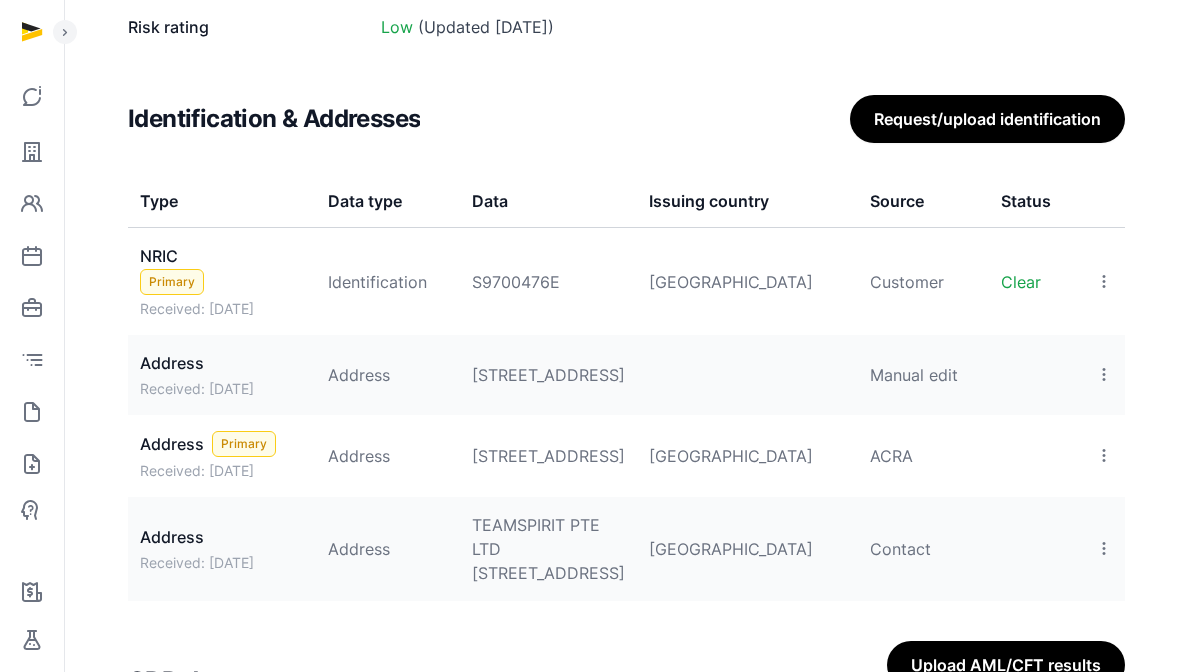 scroll, scrollTop: 1419, scrollLeft: 0, axis: vertical 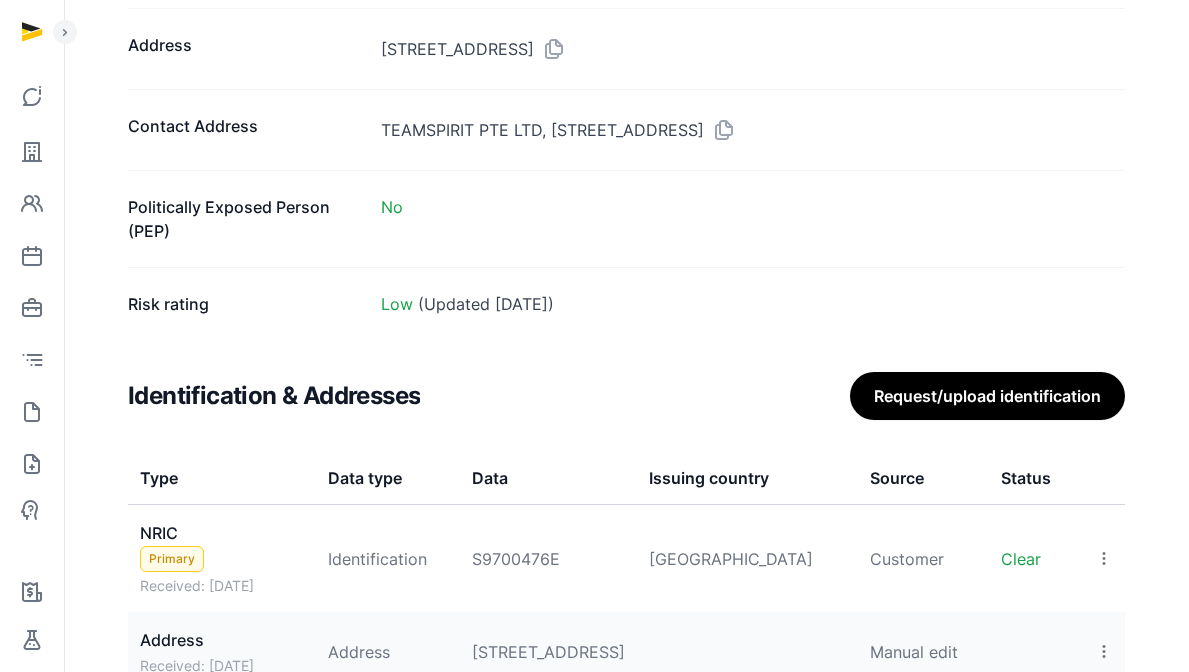copy on "179097" 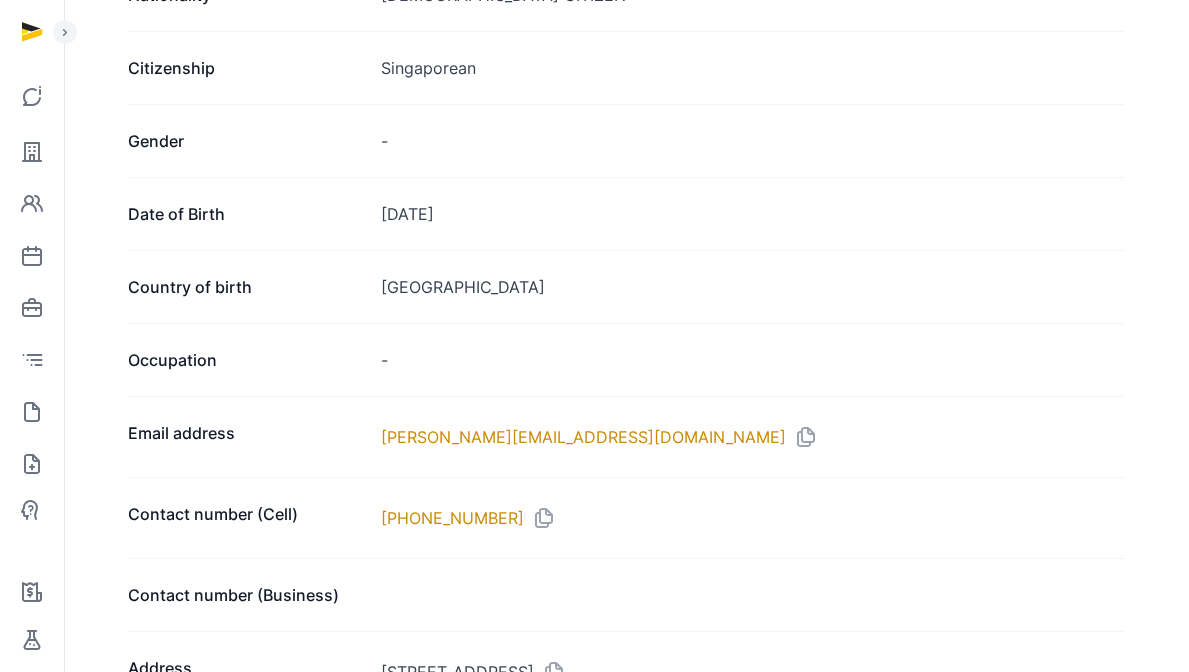 scroll, scrollTop: 859, scrollLeft: 0, axis: vertical 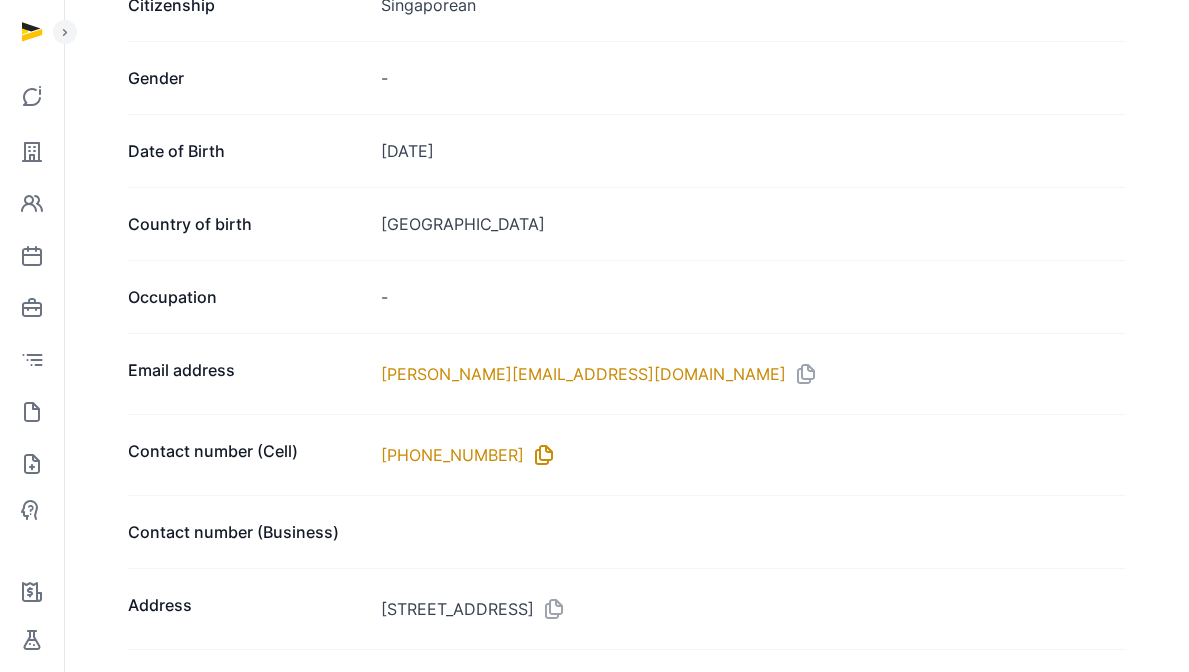click at bounding box center [540, 455] 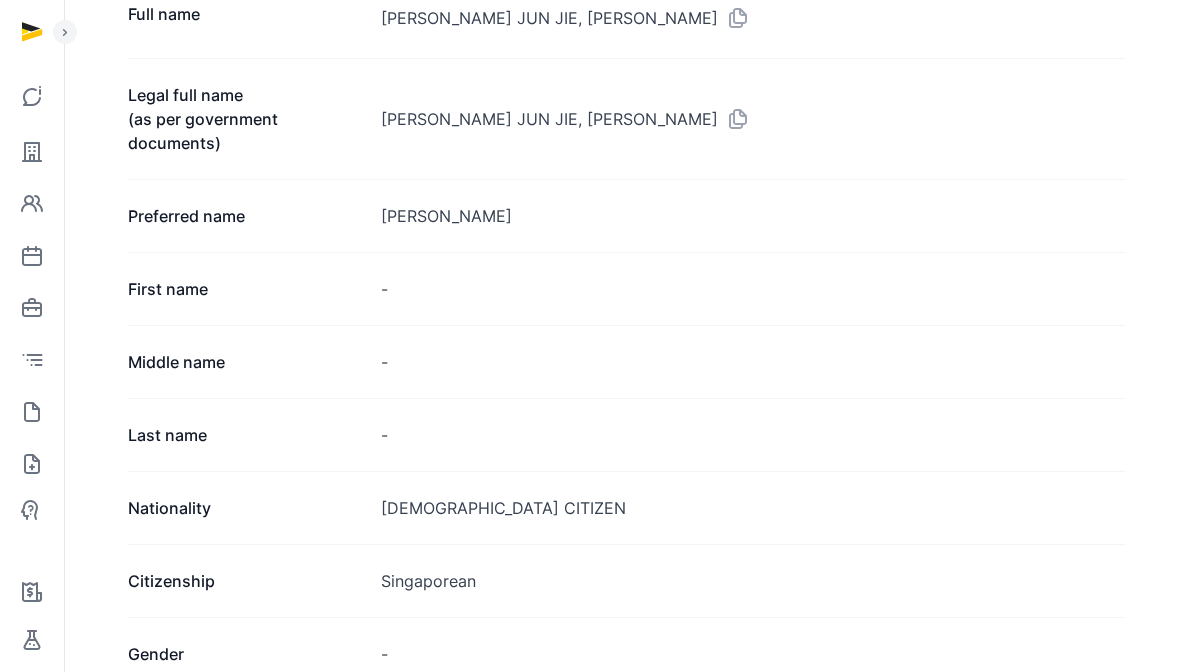 scroll, scrollTop: 0, scrollLeft: 0, axis: both 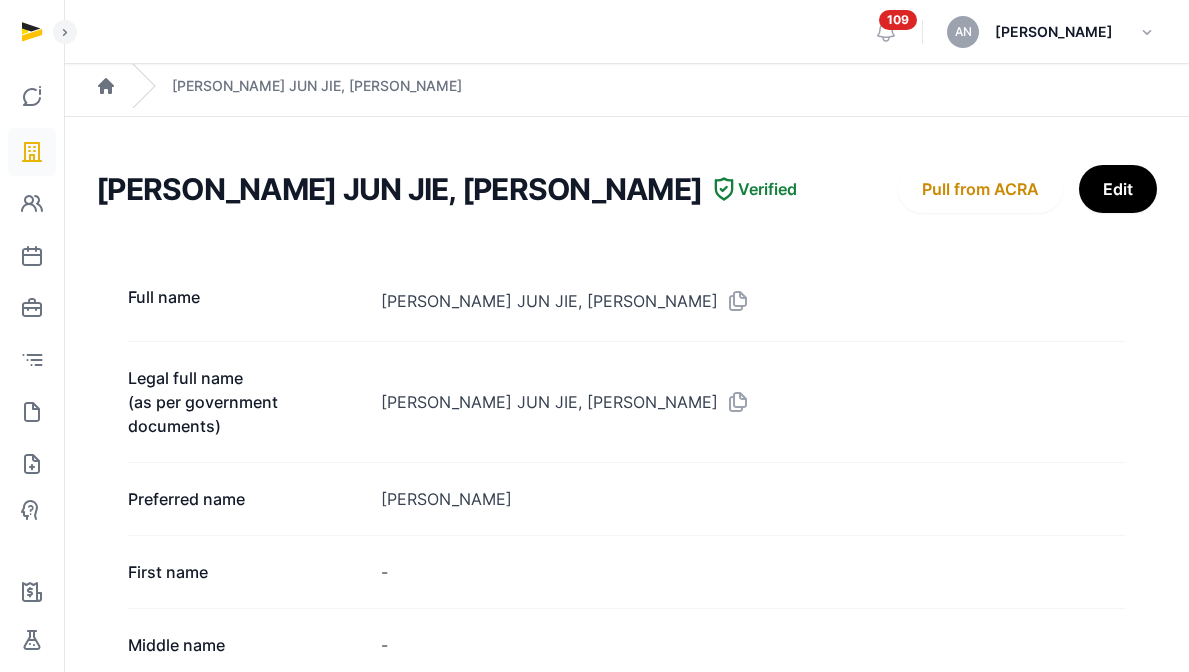 click at bounding box center [32, 152] 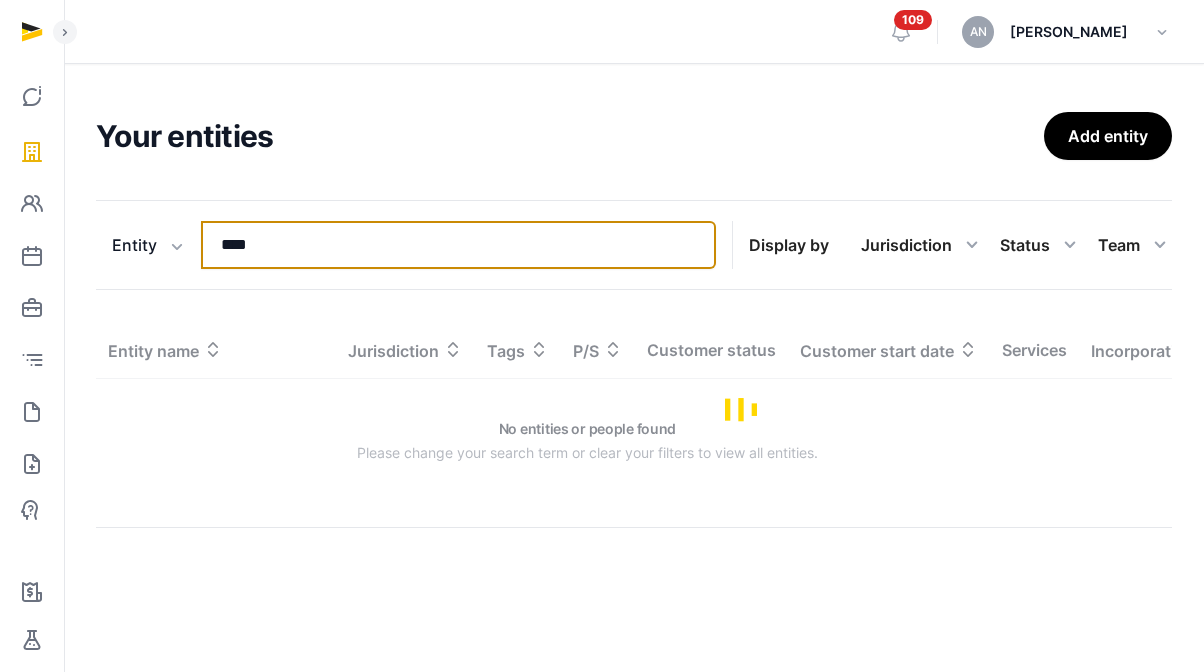 click on "****" at bounding box center [458, 245] 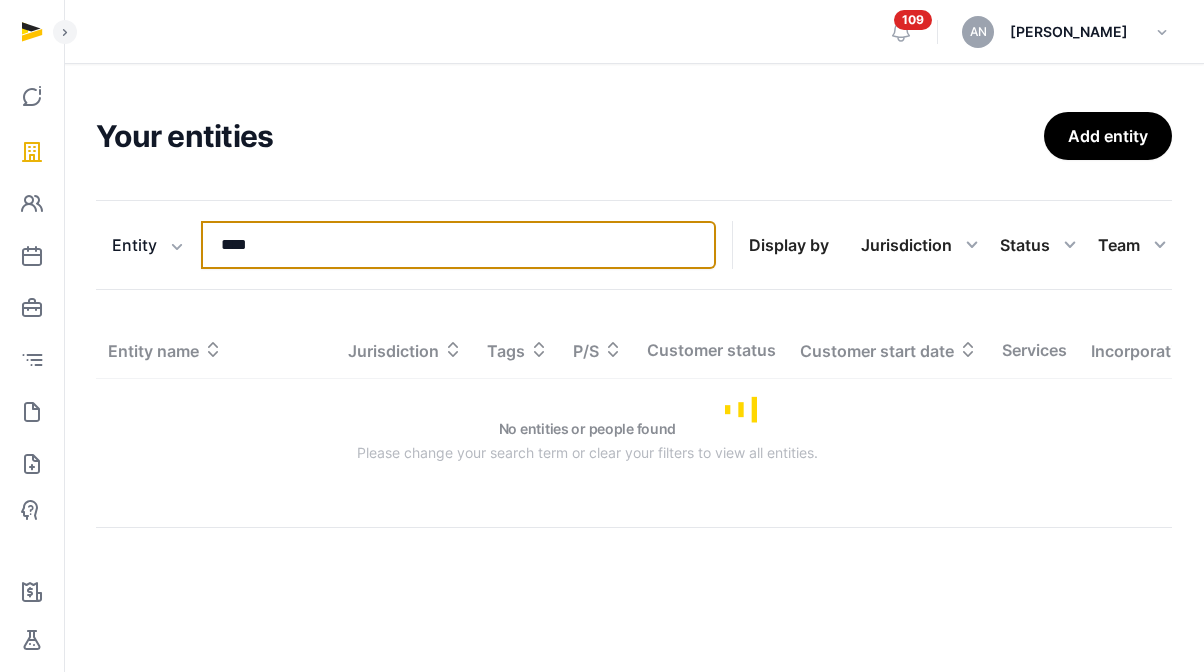 click on "****" at bounding box center (458, 245) 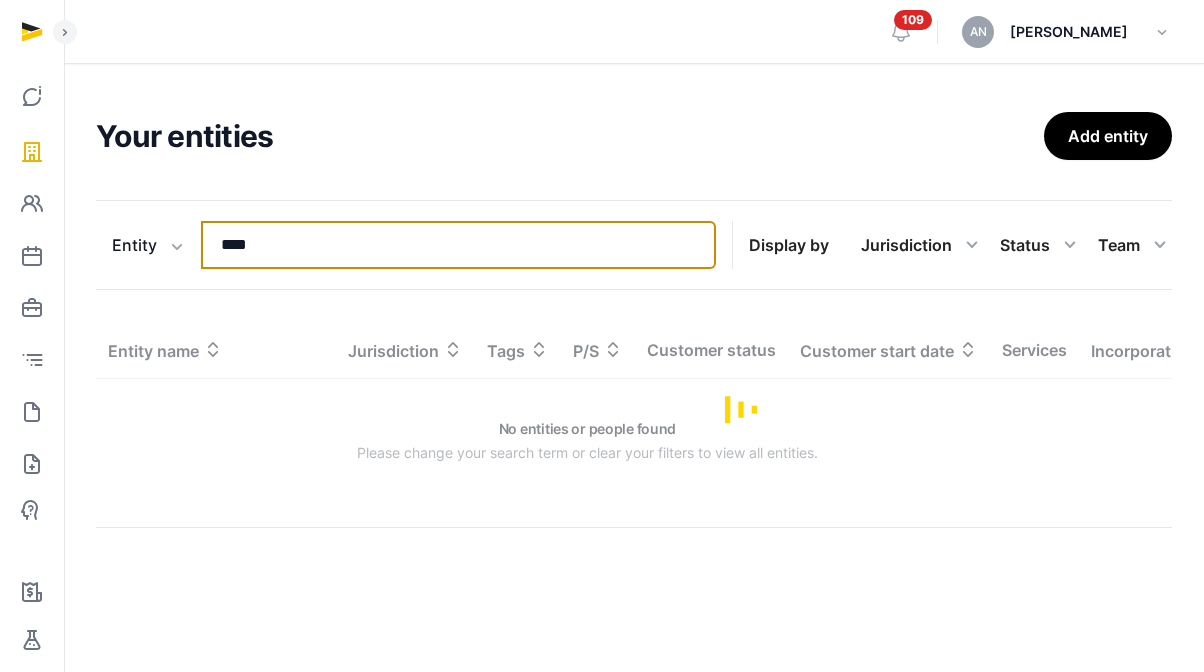 click on "****" at bounding box center (458, 245) 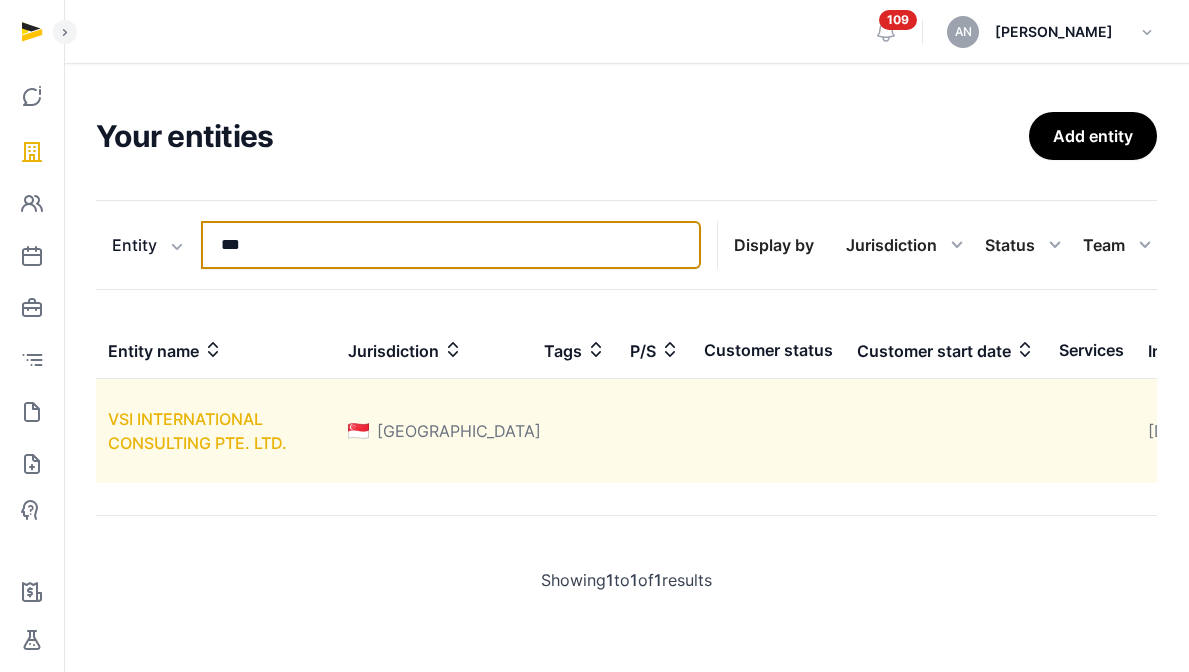 type on "***" 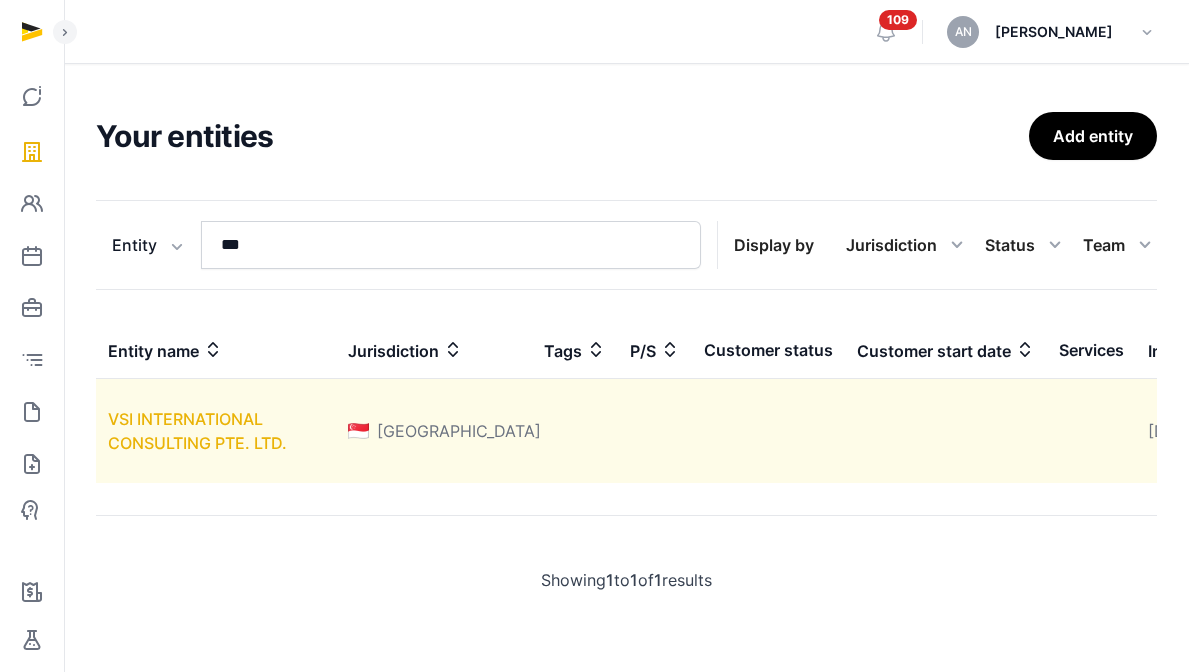 click on "VSI INTERNATIONAL CONSULTING PTE. LTD." at bounding box center [197, 431] 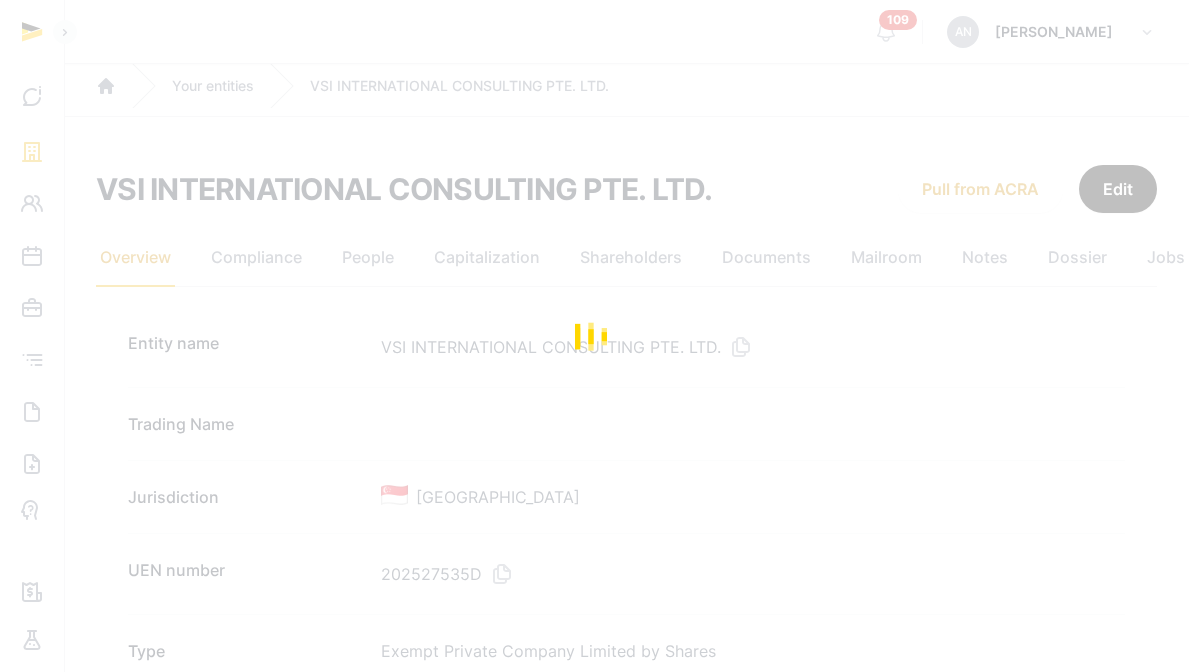 click at bounding box center (594, 336) 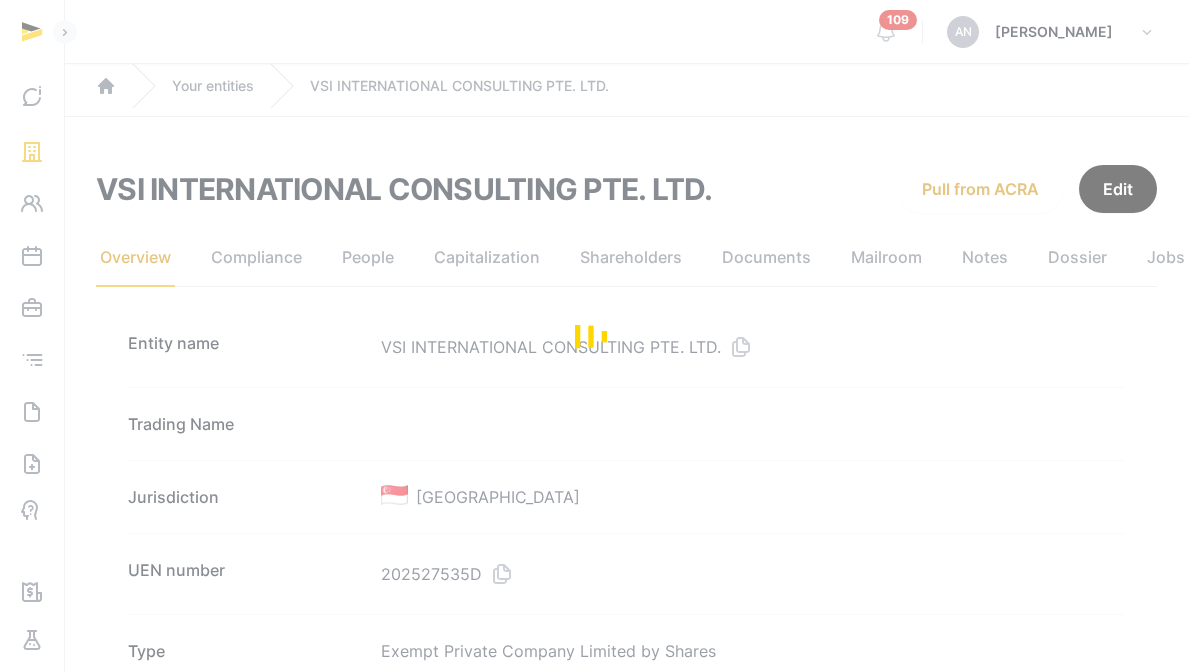 click at bounding box center (594, 336) 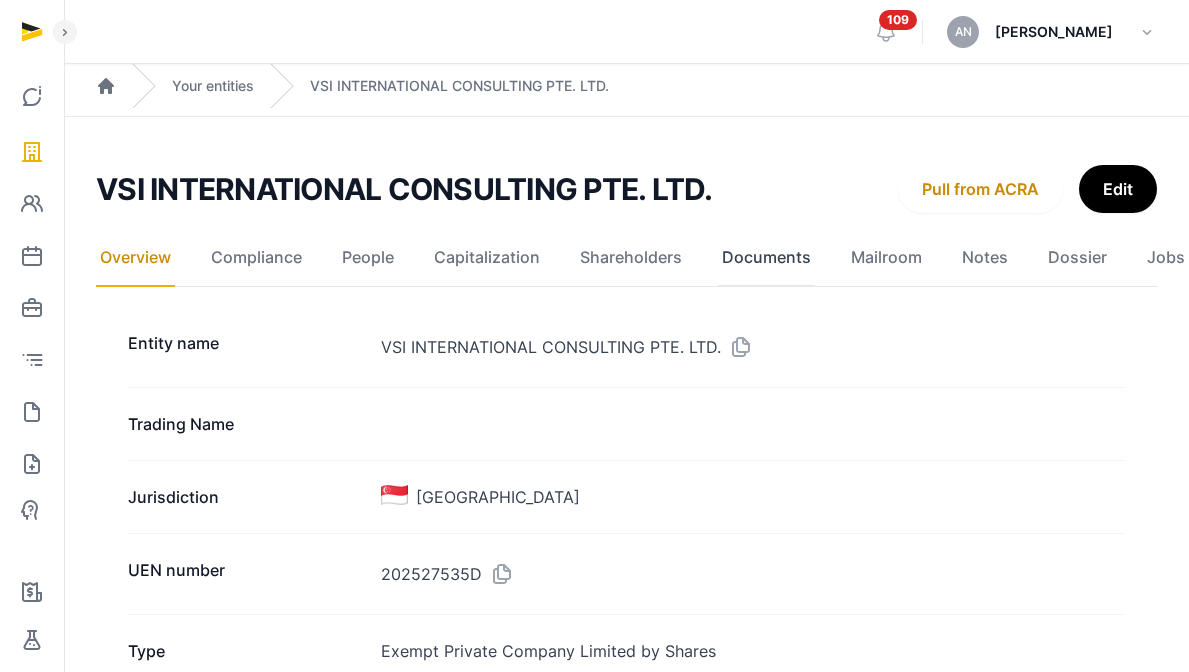 click on "Documents" 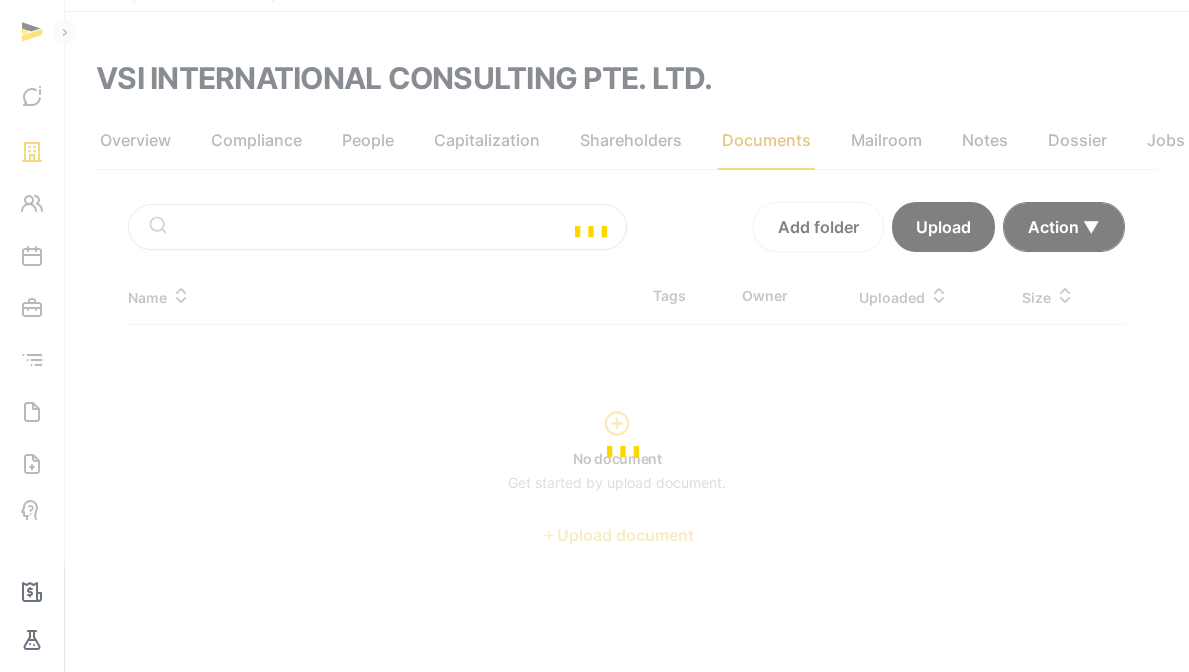 scroll, scrollTop: 106, scrollLeft: 0, axis: vertical 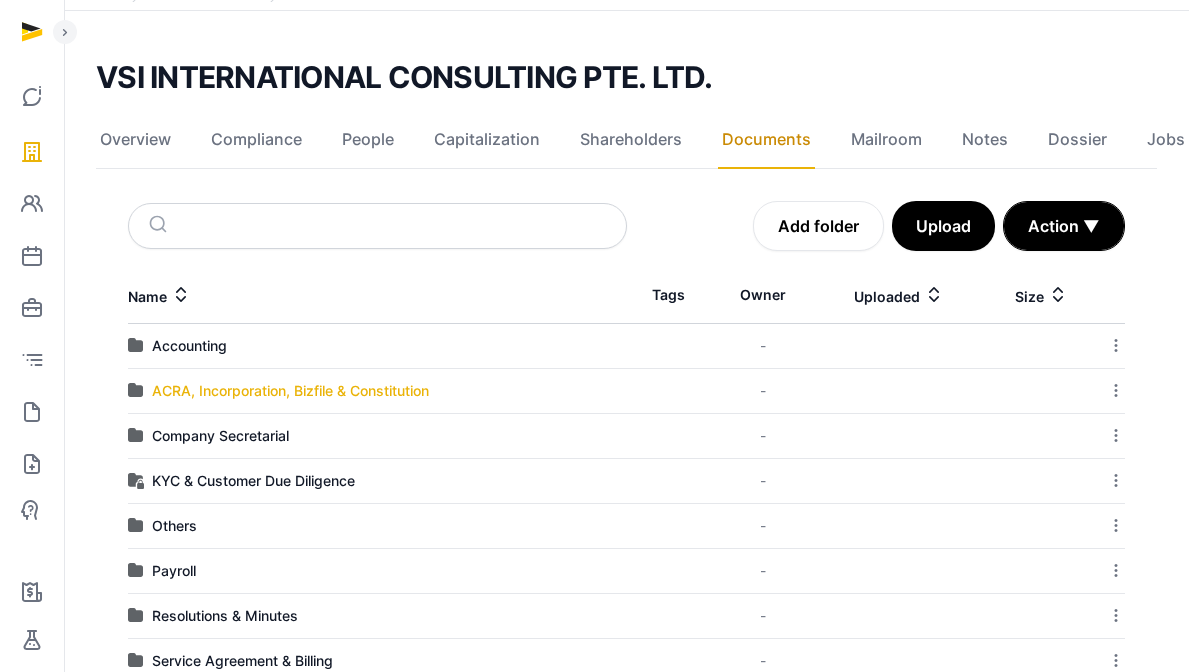 click on "ACRA, Incorporation, Bizfile & Constitution" at bounding box center [290, 391] 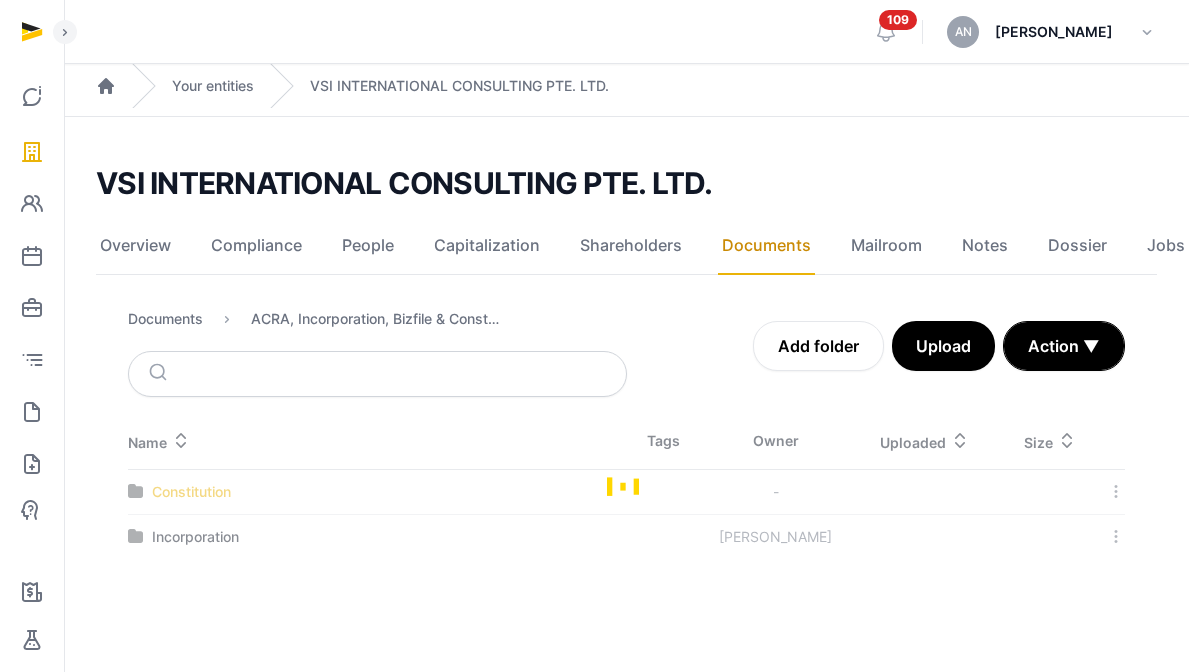 scroll, scrollTop: 0, scrollLeft: 0, axis: both 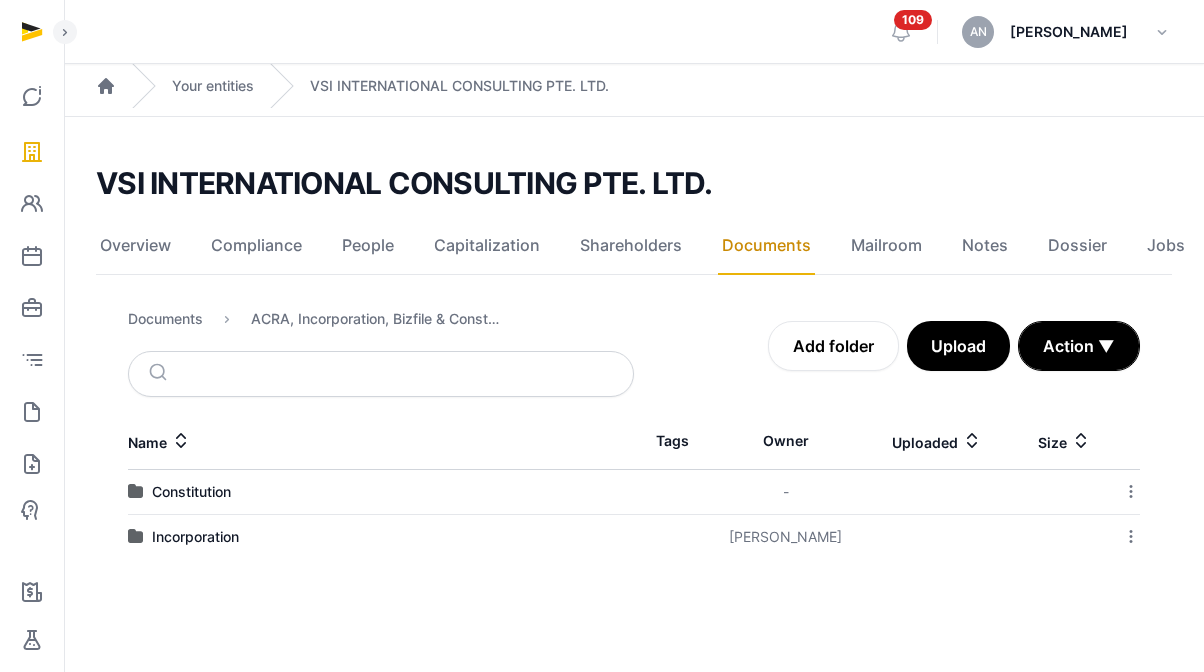 click on "Incorporation" at bounding box center [381, 537] 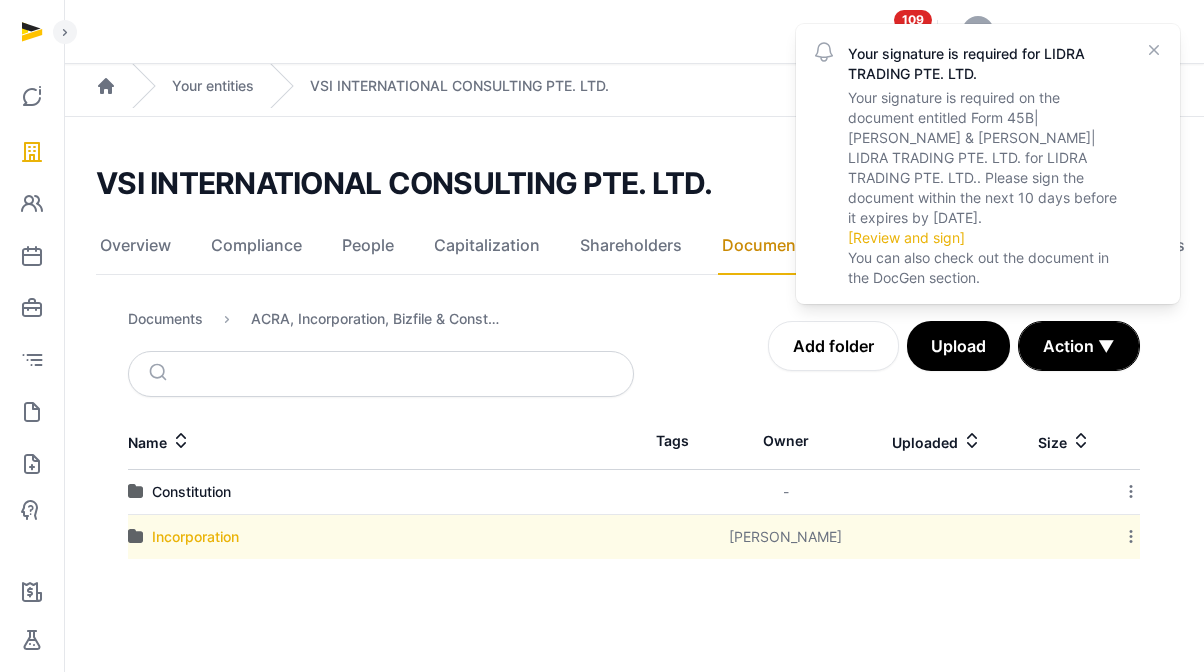 click on "Incorporation" at bounding box center [195, 537] 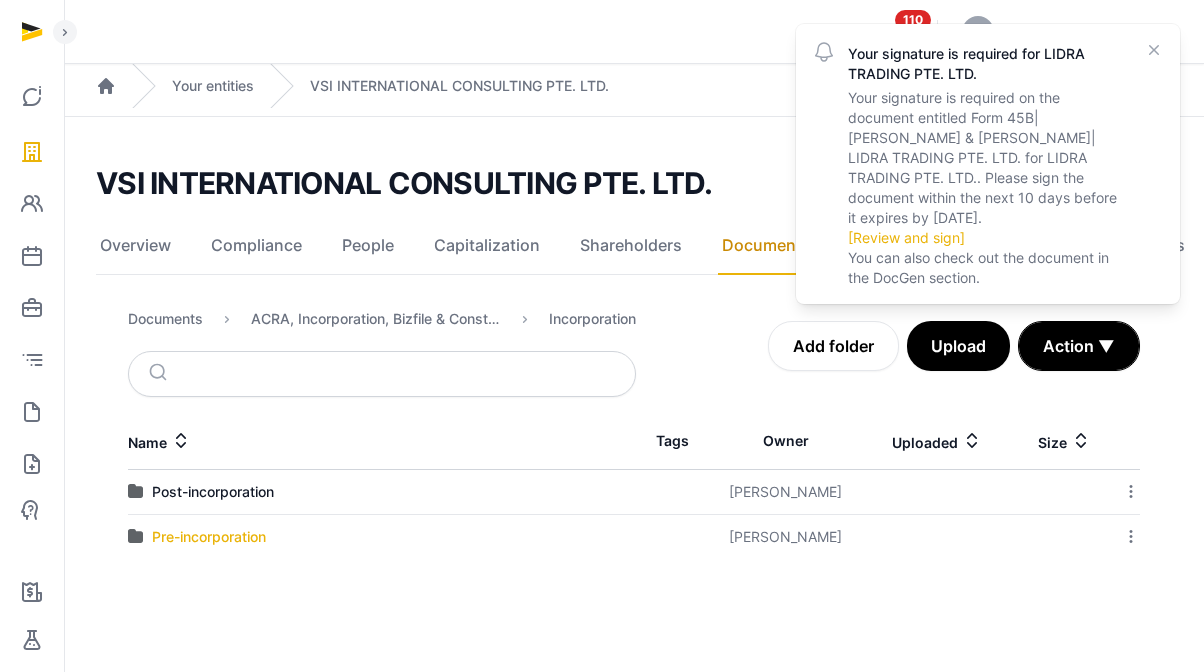 click on "Pre-incorporation" at bounding box center (209, 537) 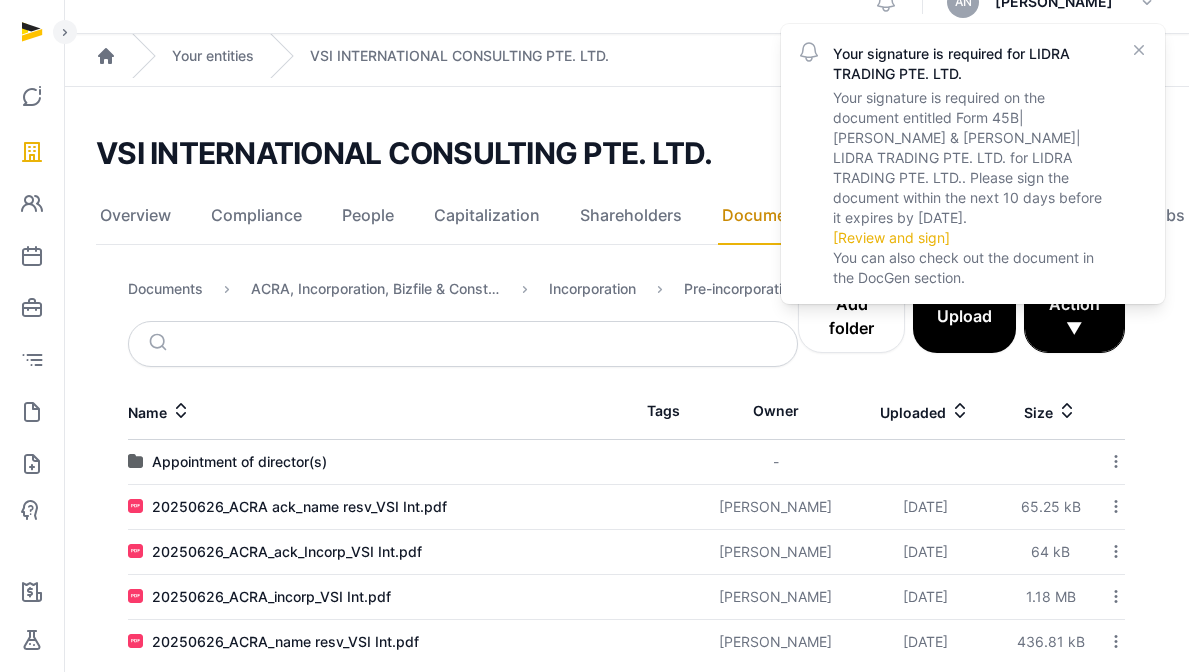 scroll, scrollTop: 62, scrollLeft: 0, axis: vertical 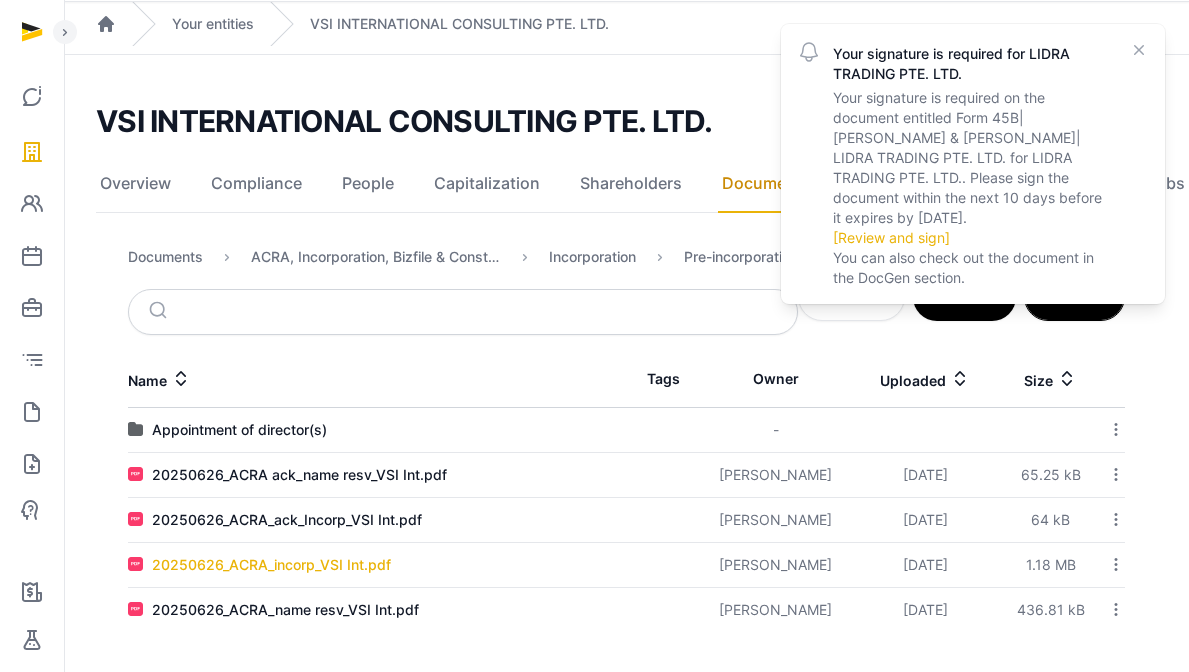 click on "20250626_ACRA_incorp_VSI Int.pdf" at bounding box center [271, 565] 